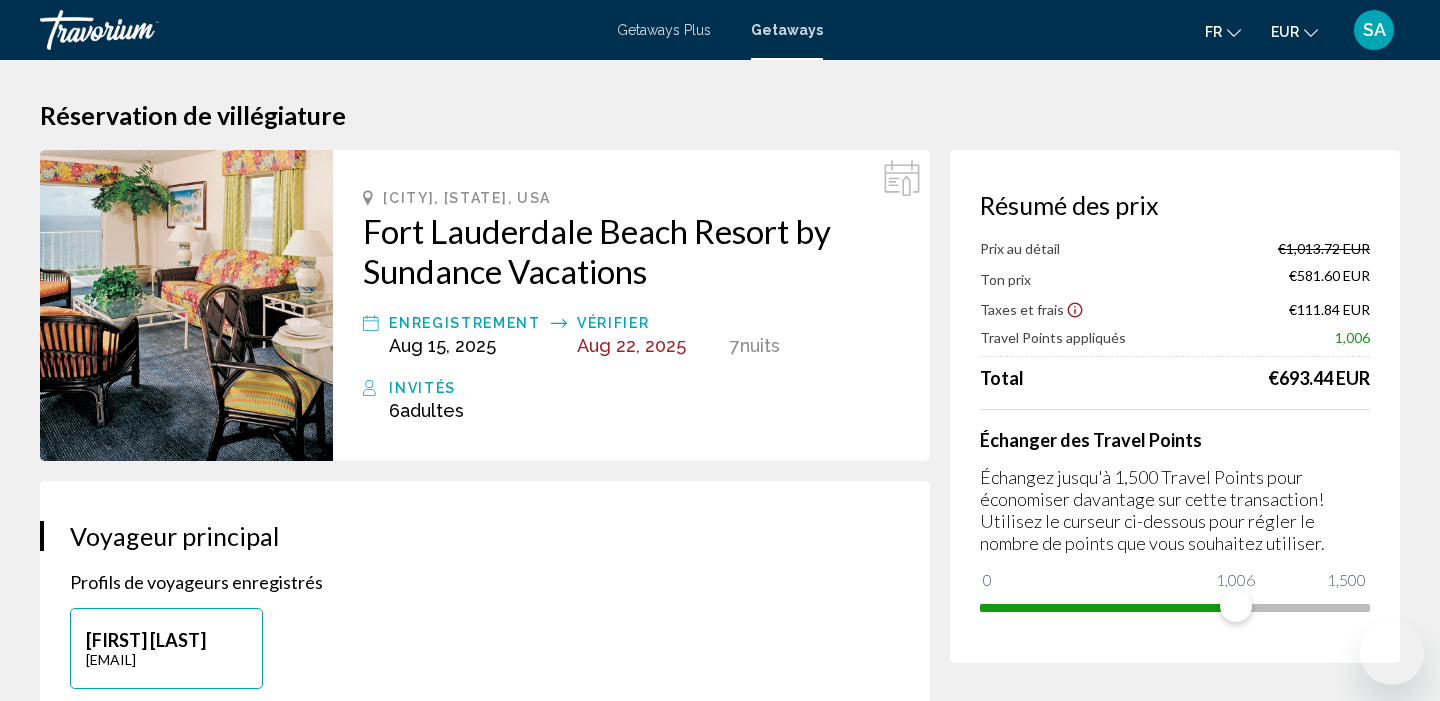 scroll, scrollTop: 0, scrollLeft: 0, axis: both 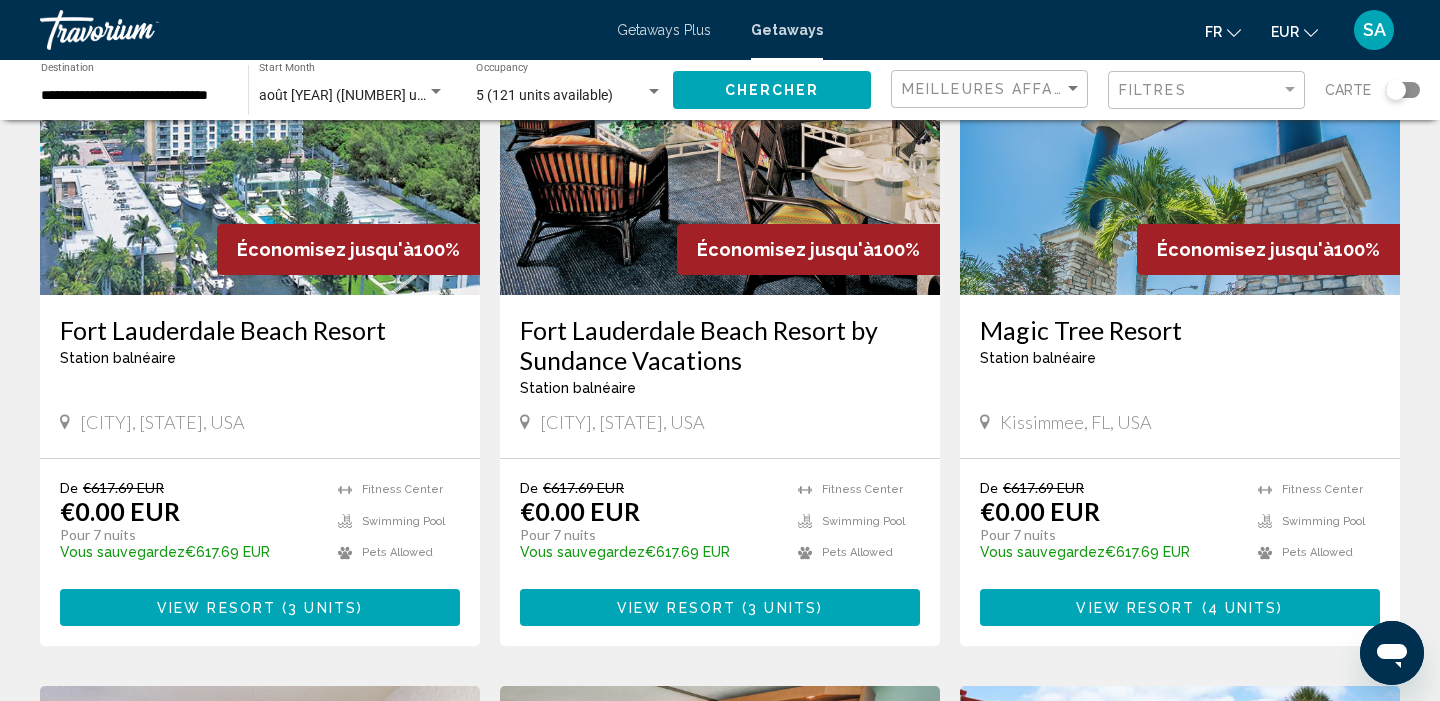 click on "View Resort    ( 3 units )" at bounding box center (720, 607) 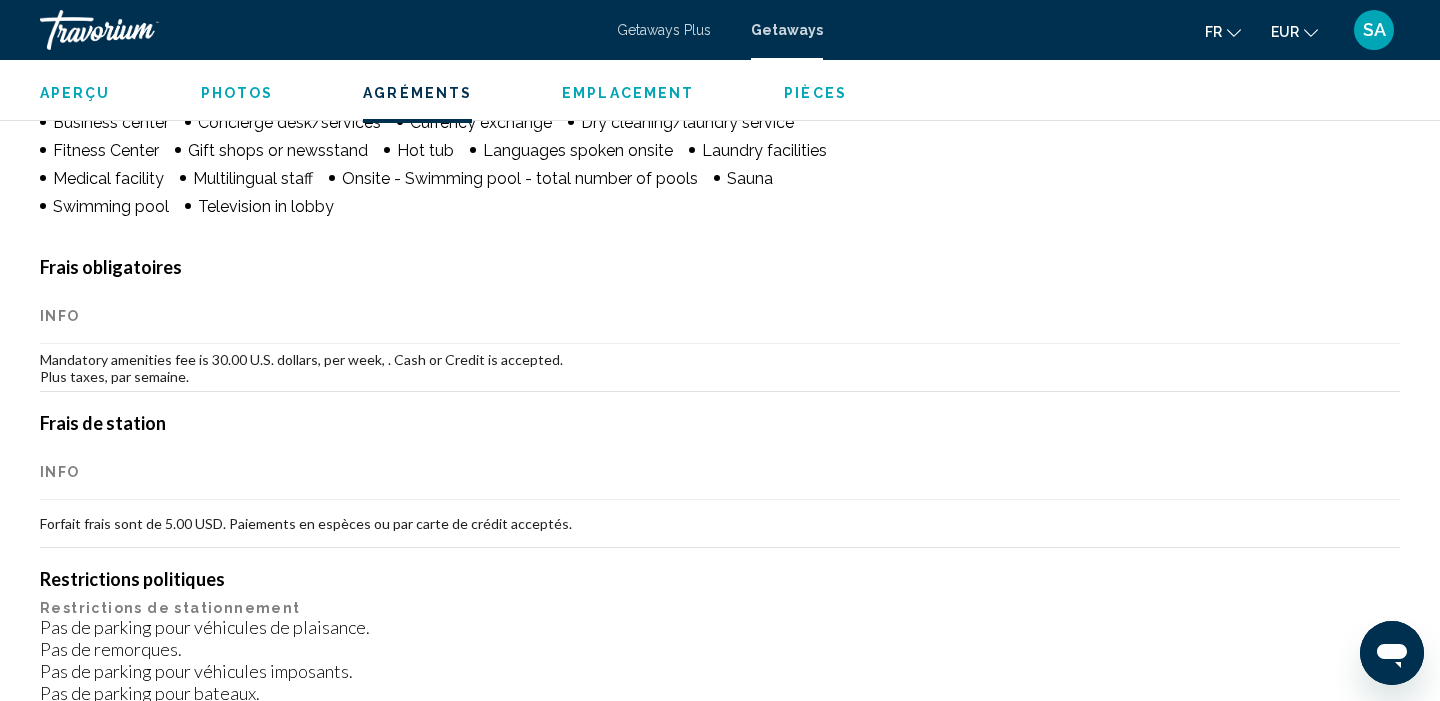 scroll, scrollTop: 1662, scrollLeft: 0, axis: vertical 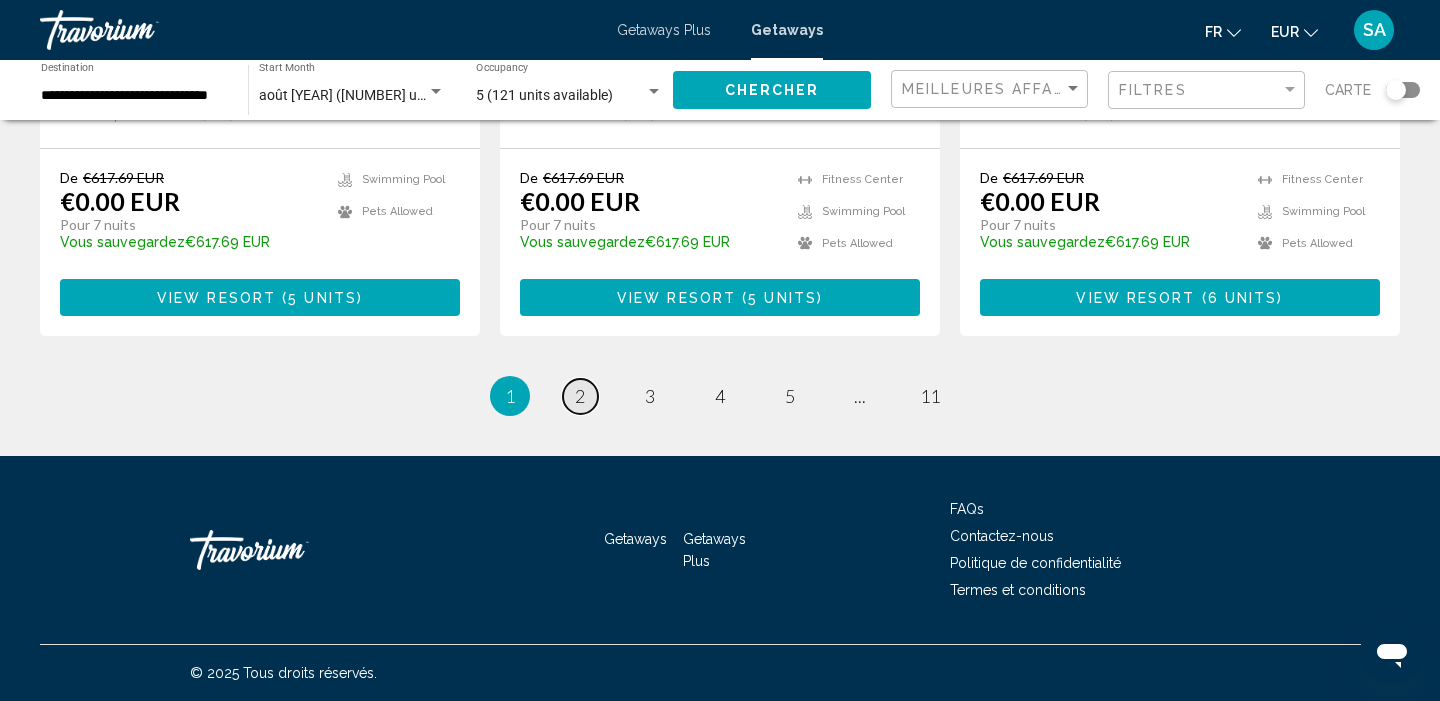 click on "2" at bounding box center [580, 396] 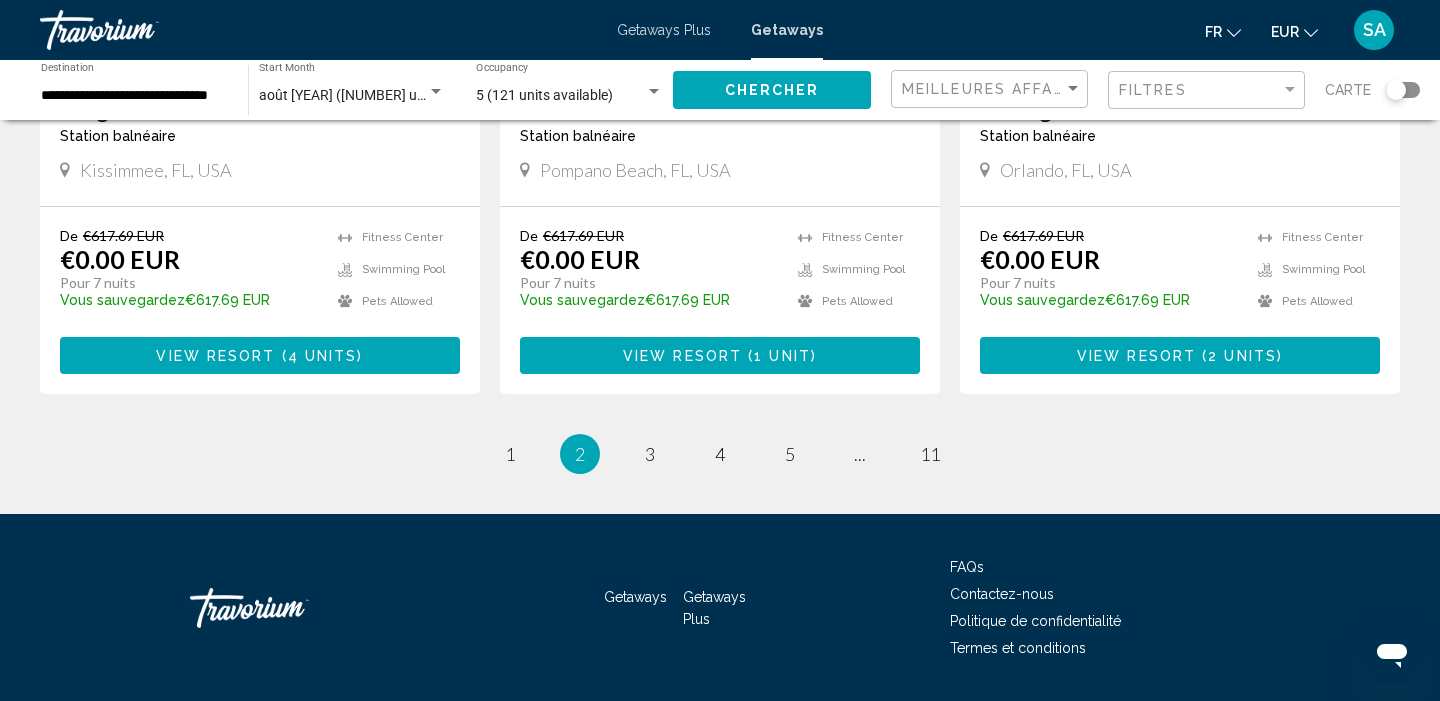 scroll, scrollTop: 2533, scrollLeft: 0, axis: vertical 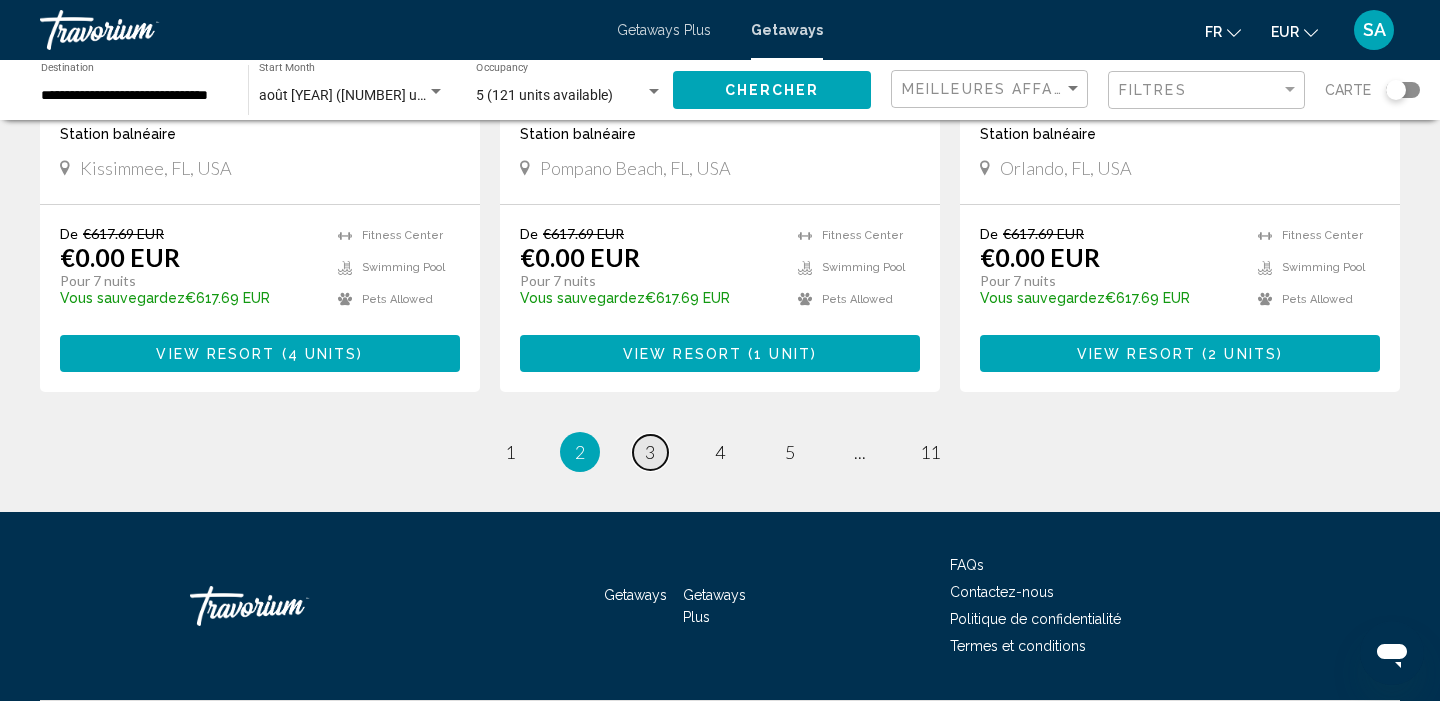 click on "3" at bounding box center [650, 452] 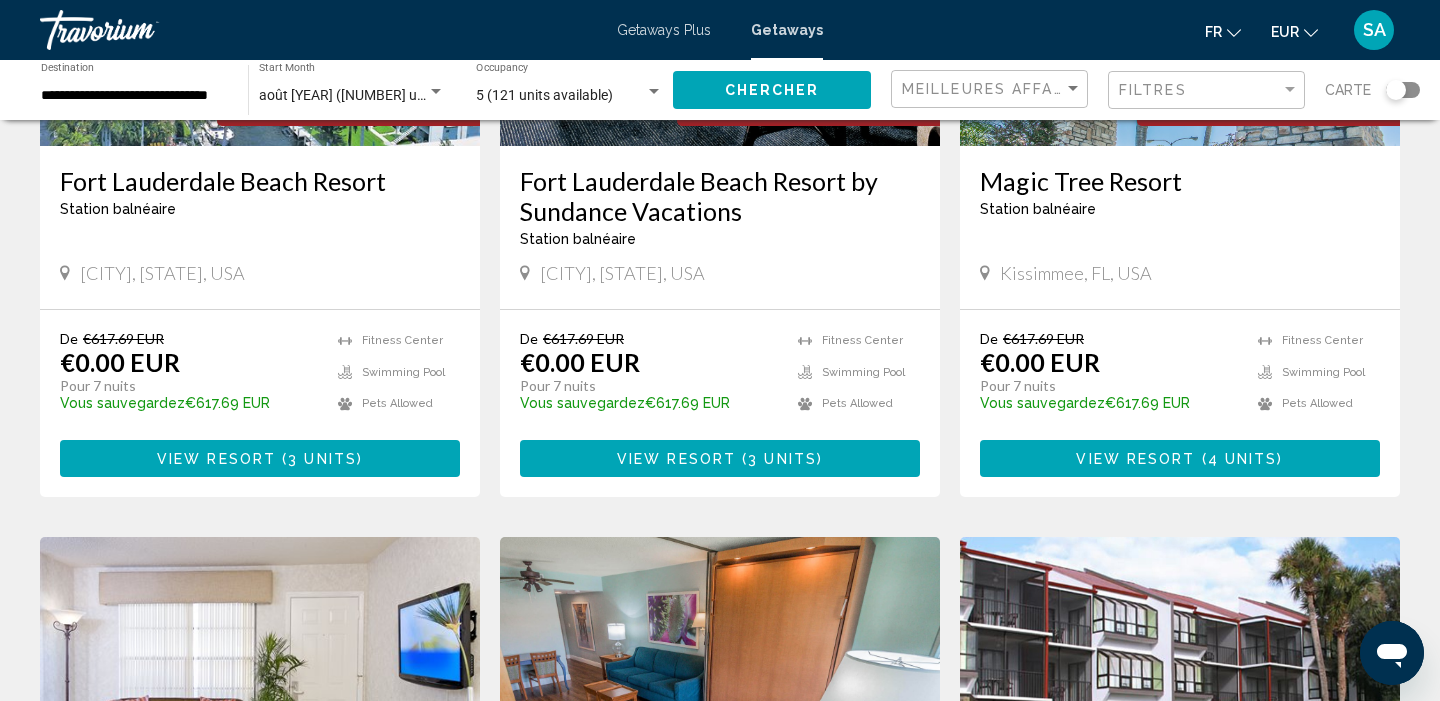 scroll, scrollTop: 1752, scrollLeft: 0, axis: vertical 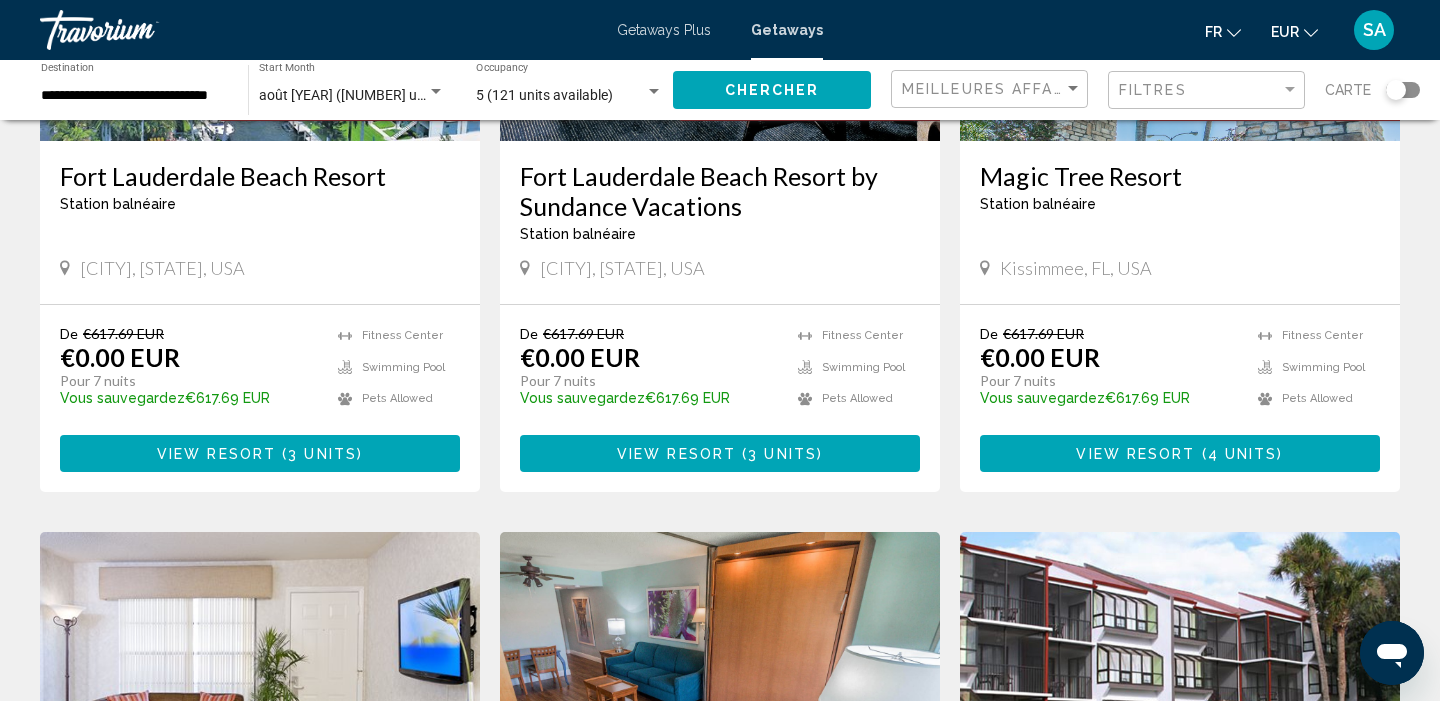 click on "3 units" at bounding box center [322, 454] 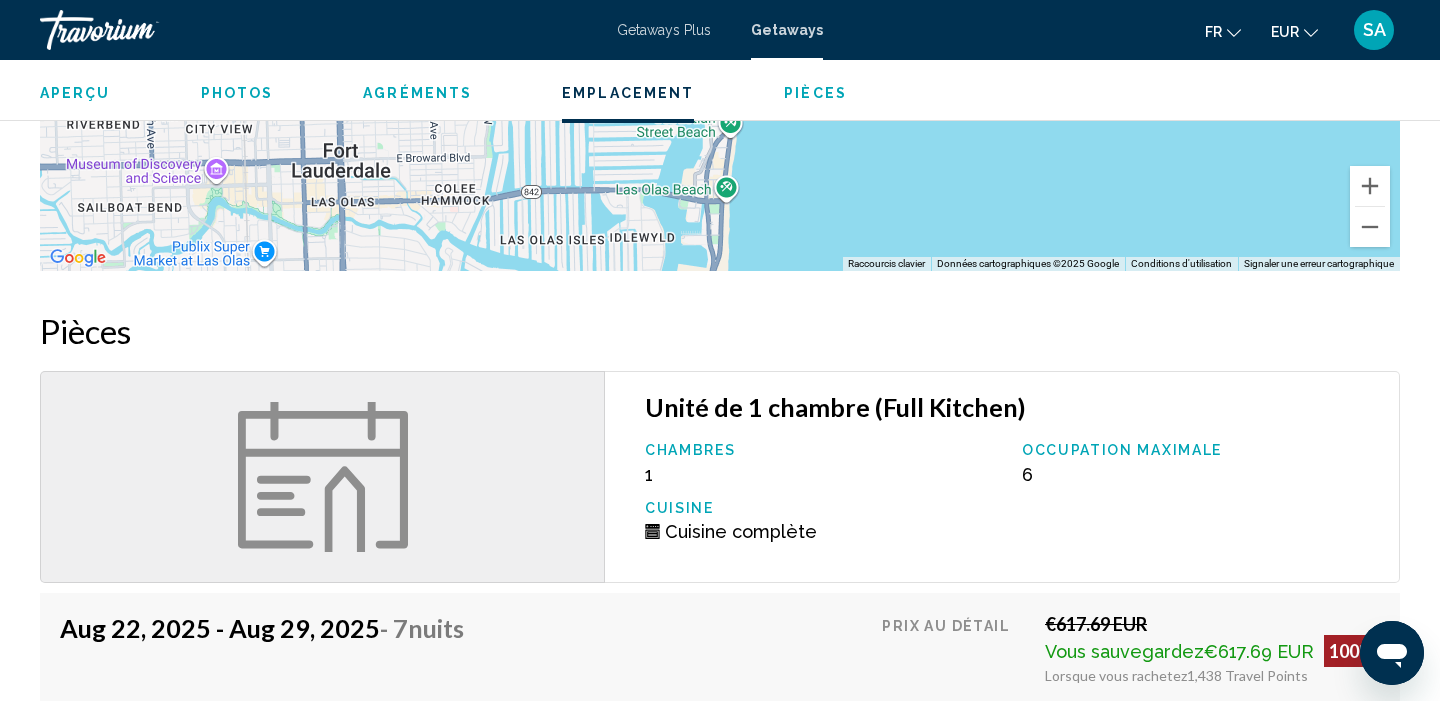 scroll, scrollTop: 3288, scrollLeft: 0, axis: vertical 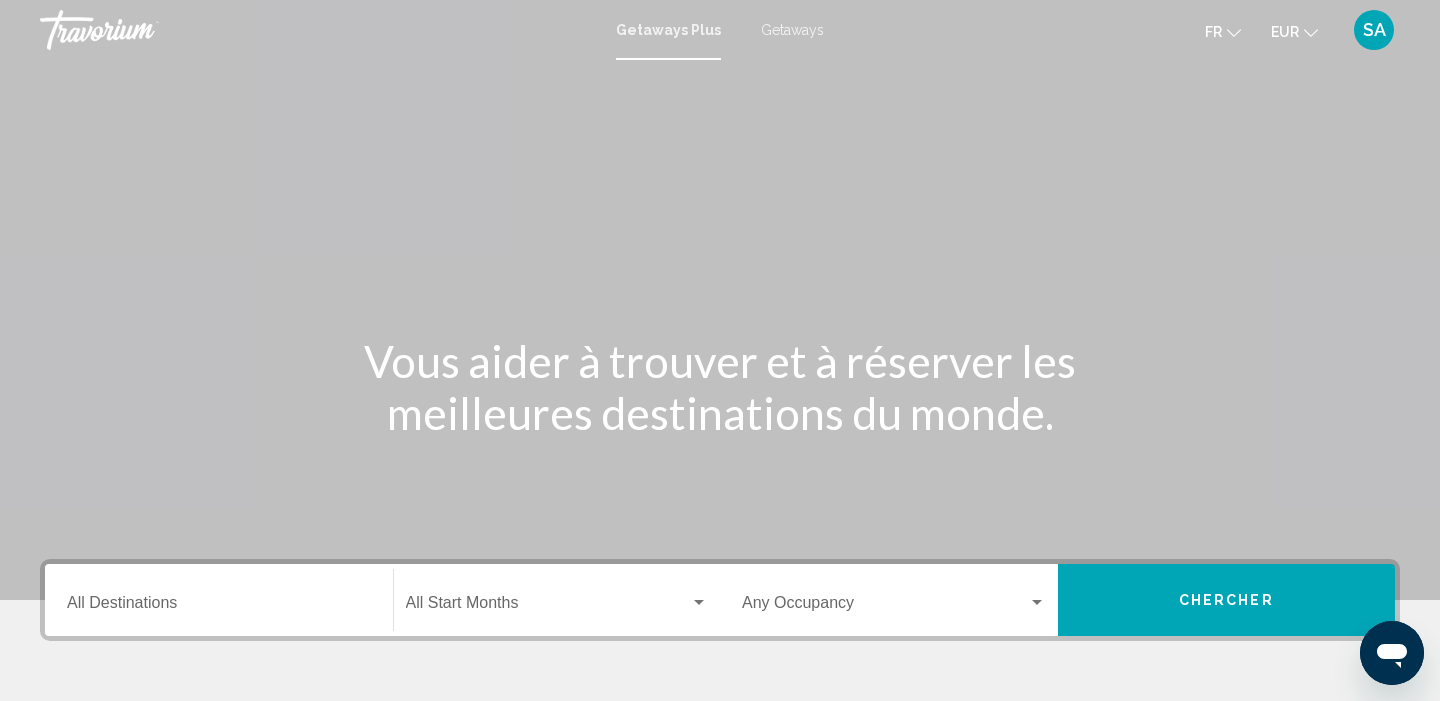 click on "Destination All Destinations" at bounding box center (219, 600) 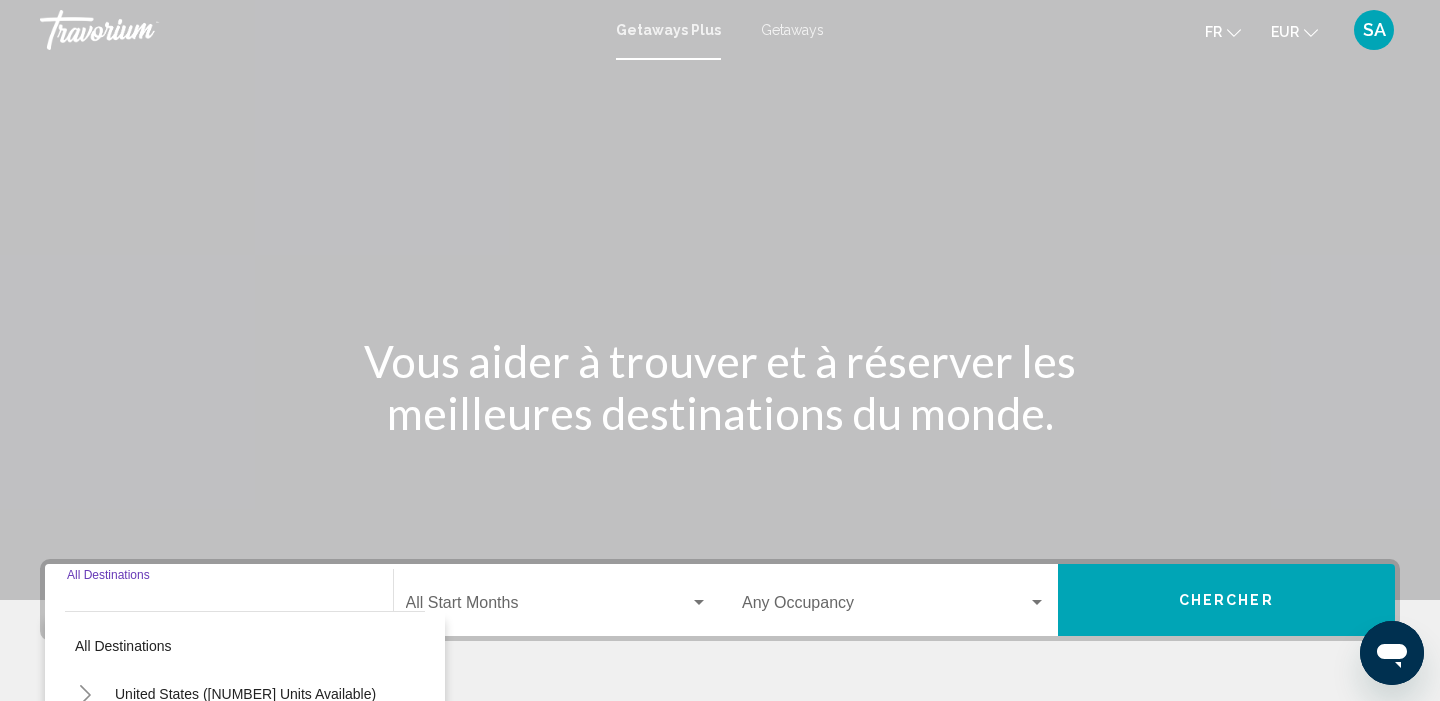 scroll, scrollTop: 385, scrollLeft: 0, axis: vertical 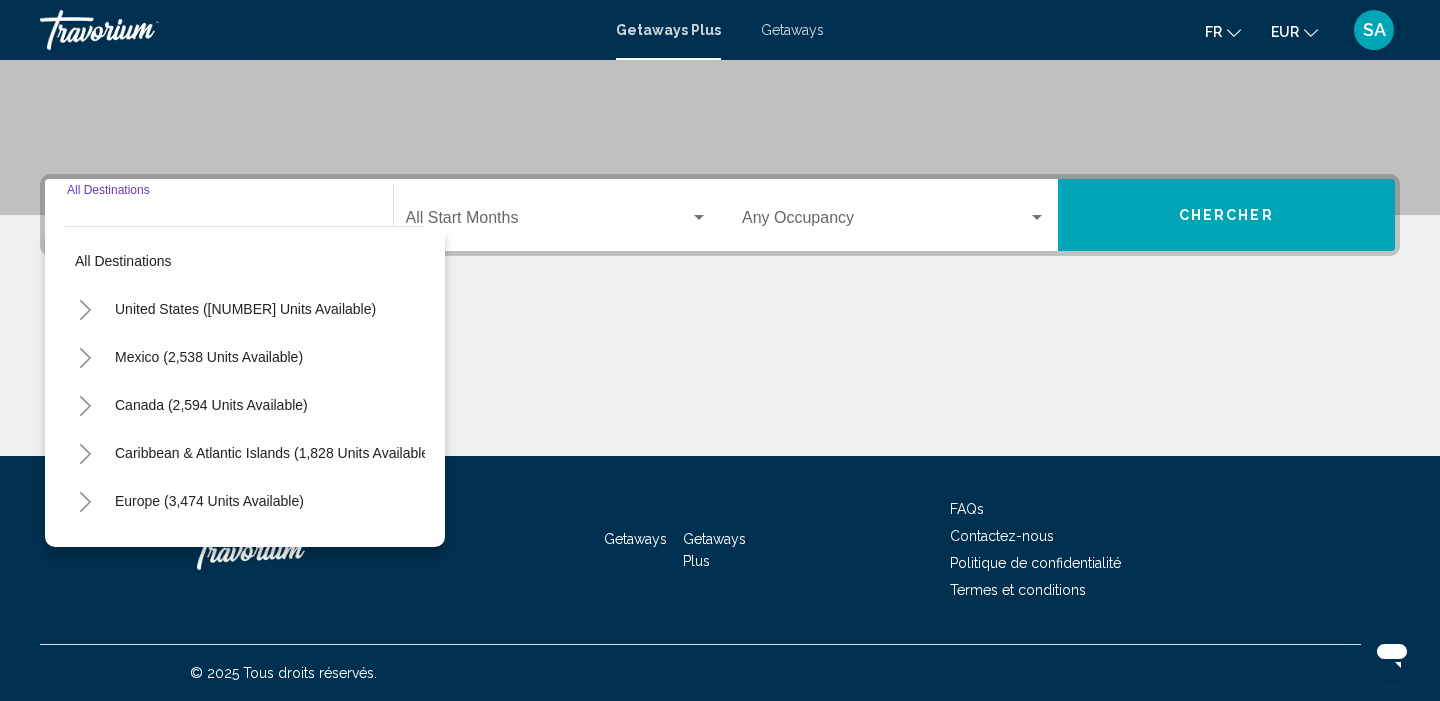 click 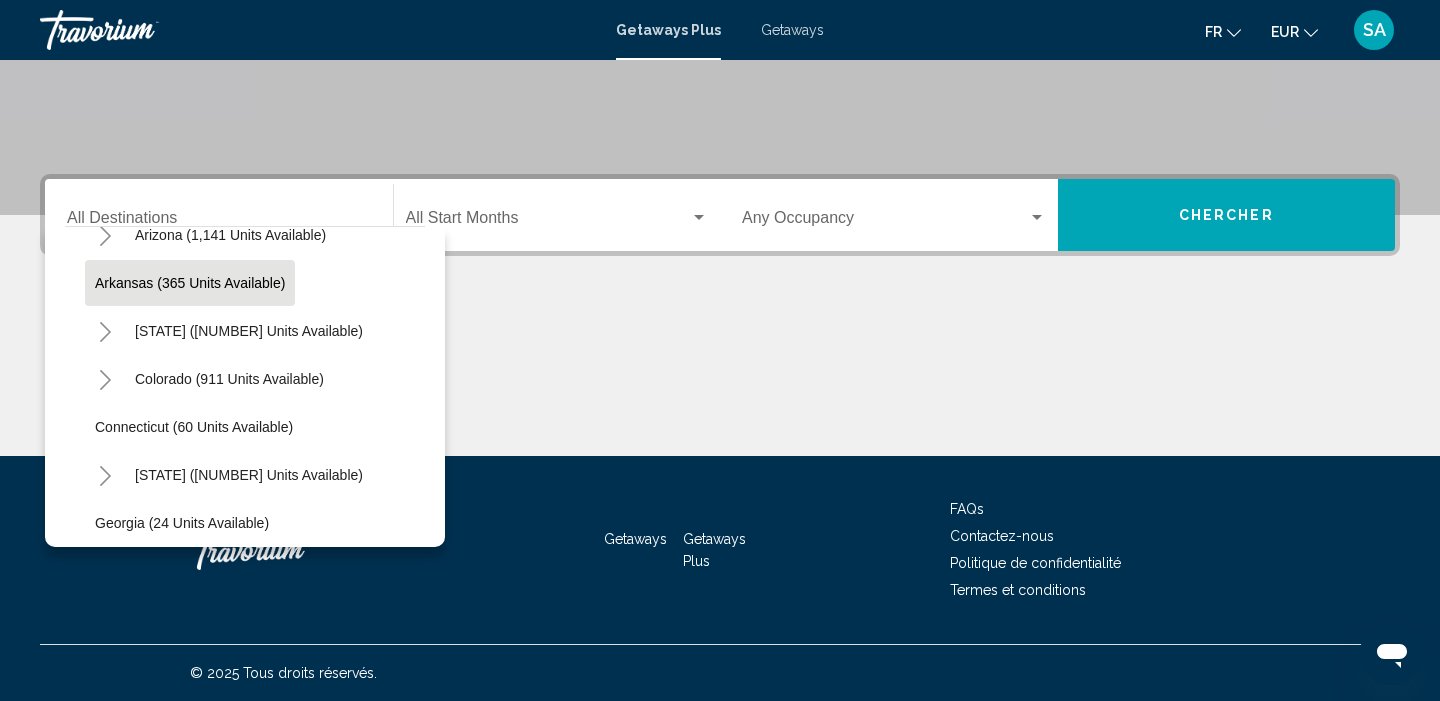 scroll, scrollTop: 177, scrollLeft: 0, axis: vertical 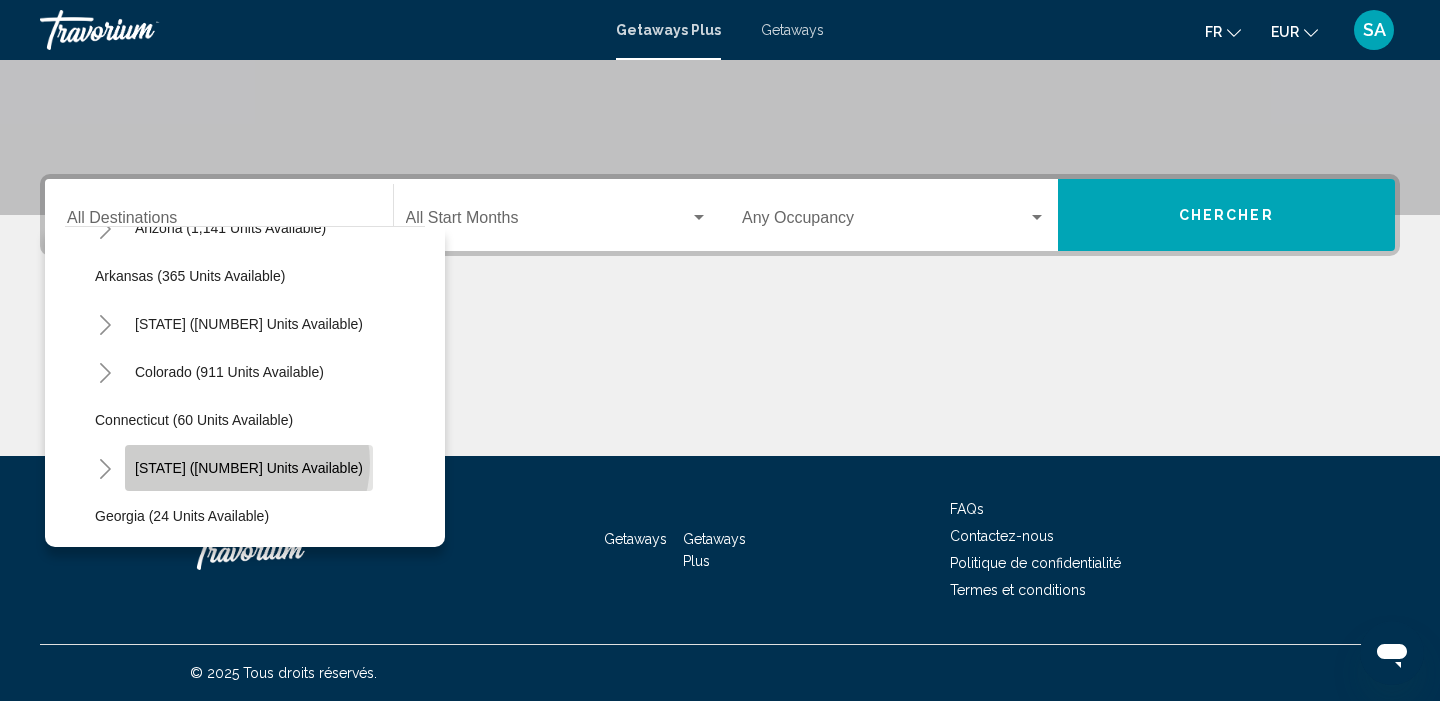click on "[STATE] ([NUMBER] units available)" 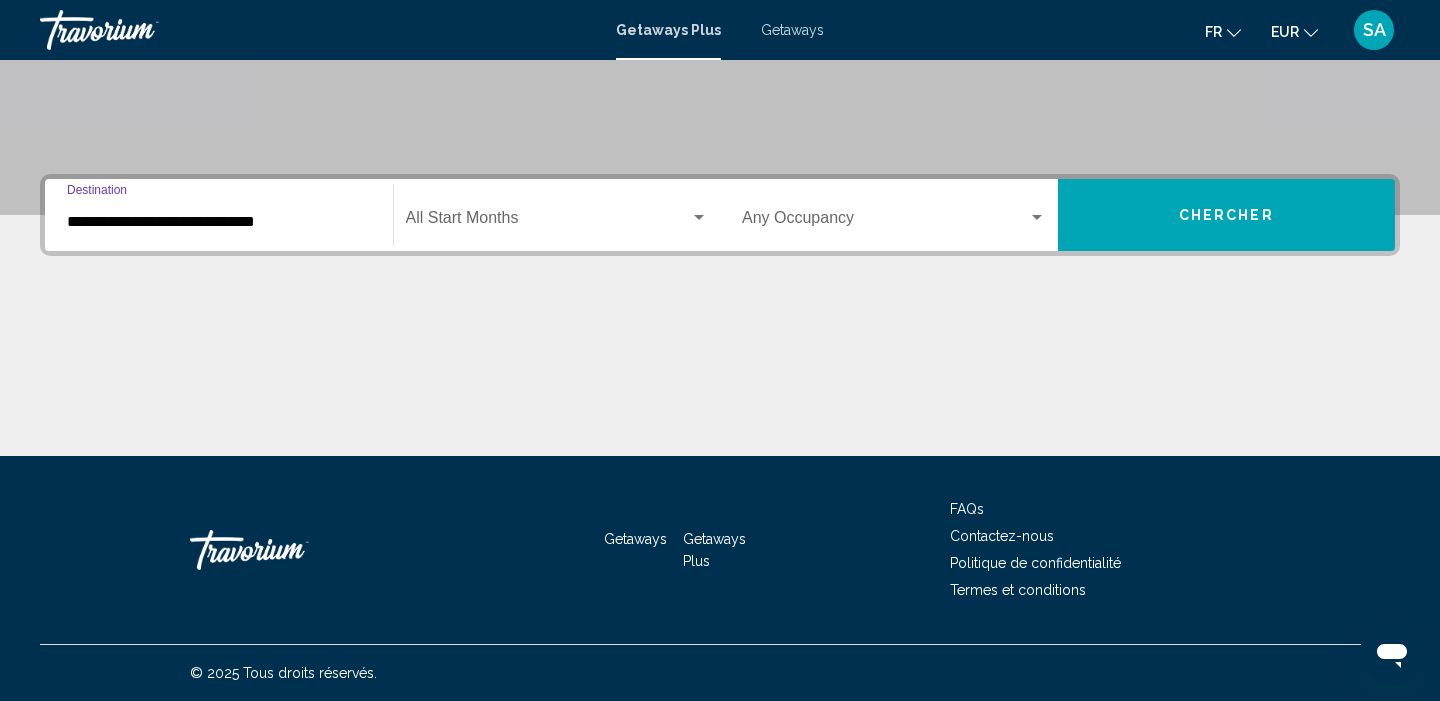 click on "Getaways Plus Getaways fr
English Español Français Italiano Português русский EUR
USD ($) MXN (Mex$) CAD (Can$) GBP (£) EUR (€) AUD (A$) NZD (NZ$) CNY (CN¥) SA Se connecter" at bounding box center [720, 30] 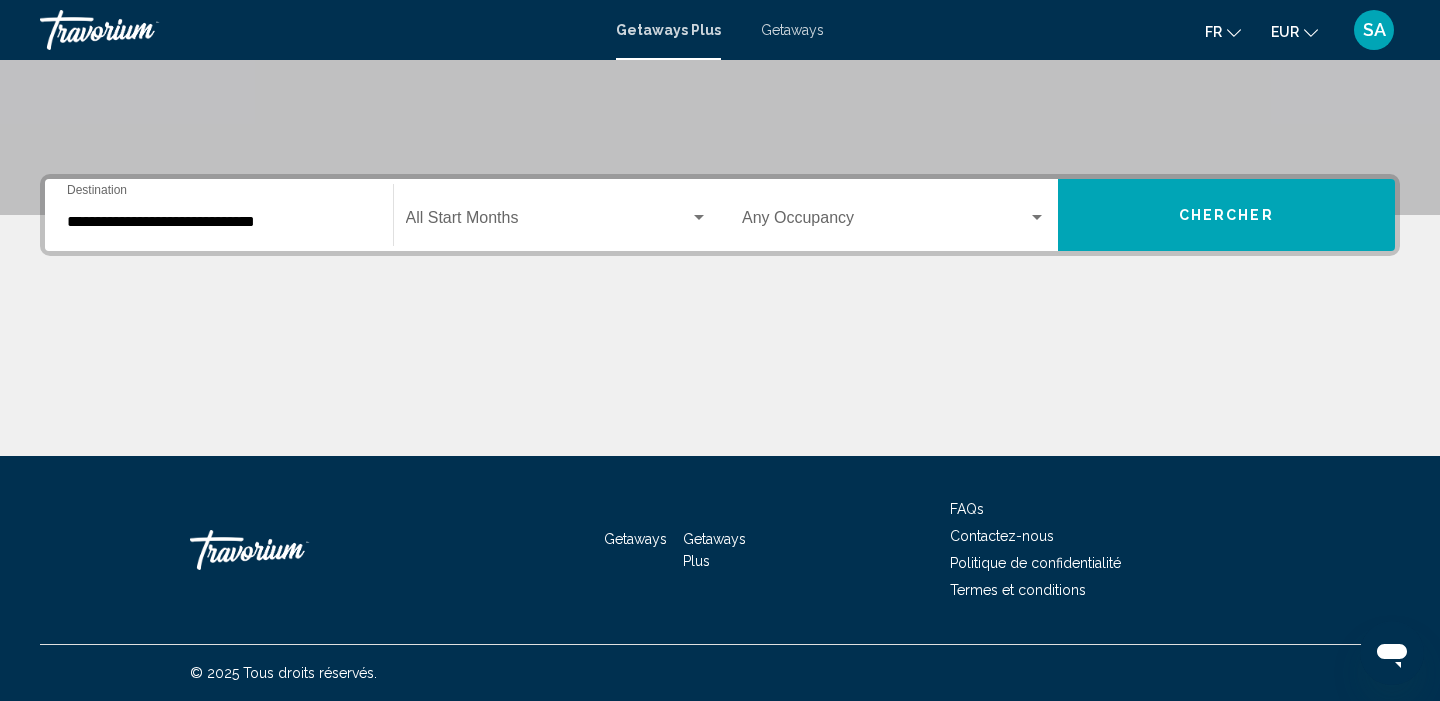 click on "Getaways" at bounding box center (792, 30) 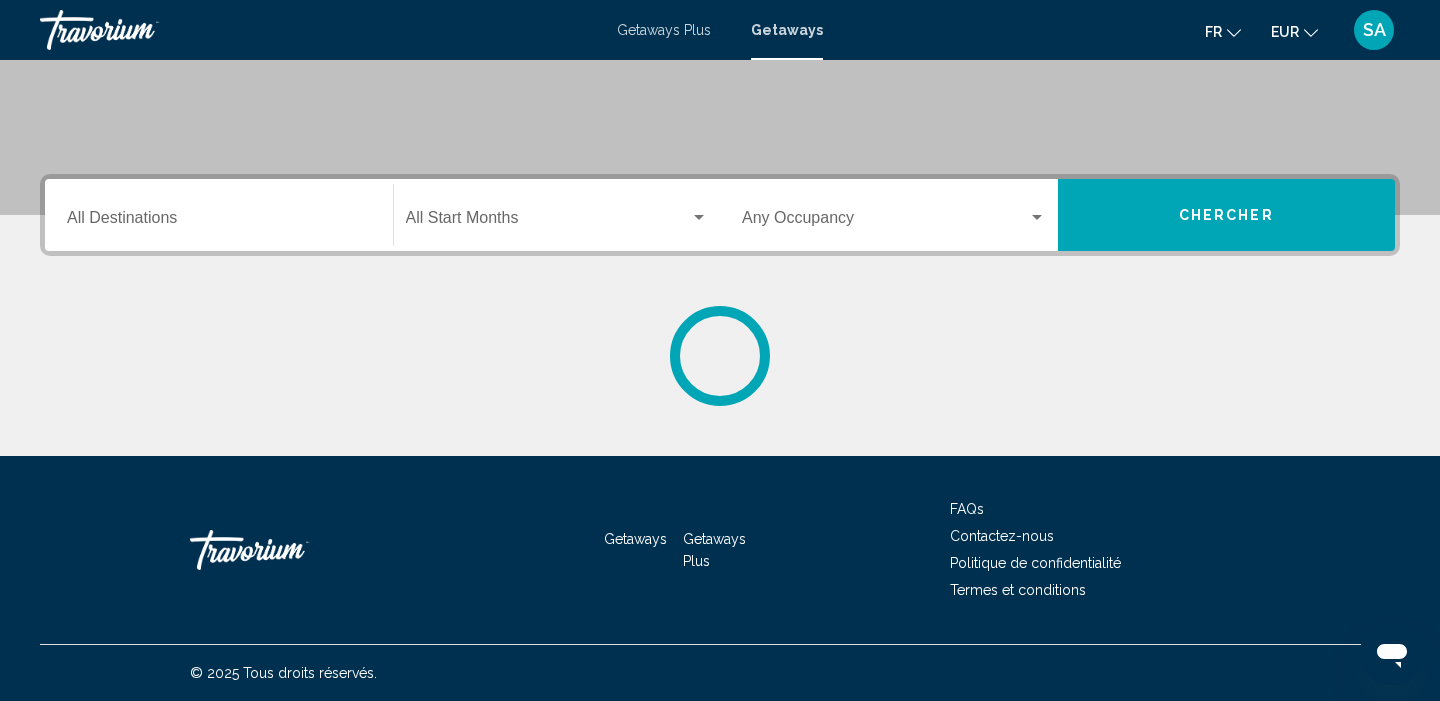 scroll, scrollTop: 0, scrollLeft: 0, axis: both 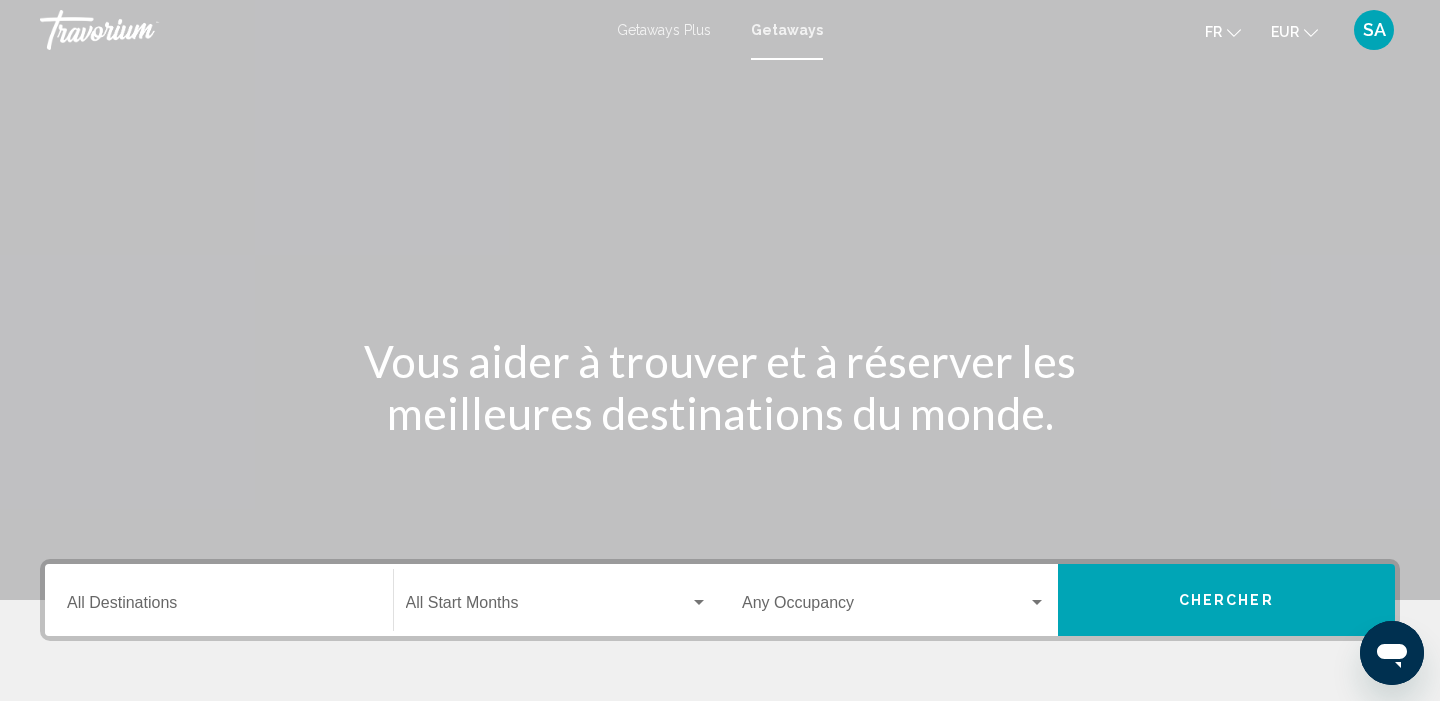 click on "Destination All Destinations" at bounding box center [219, 607] 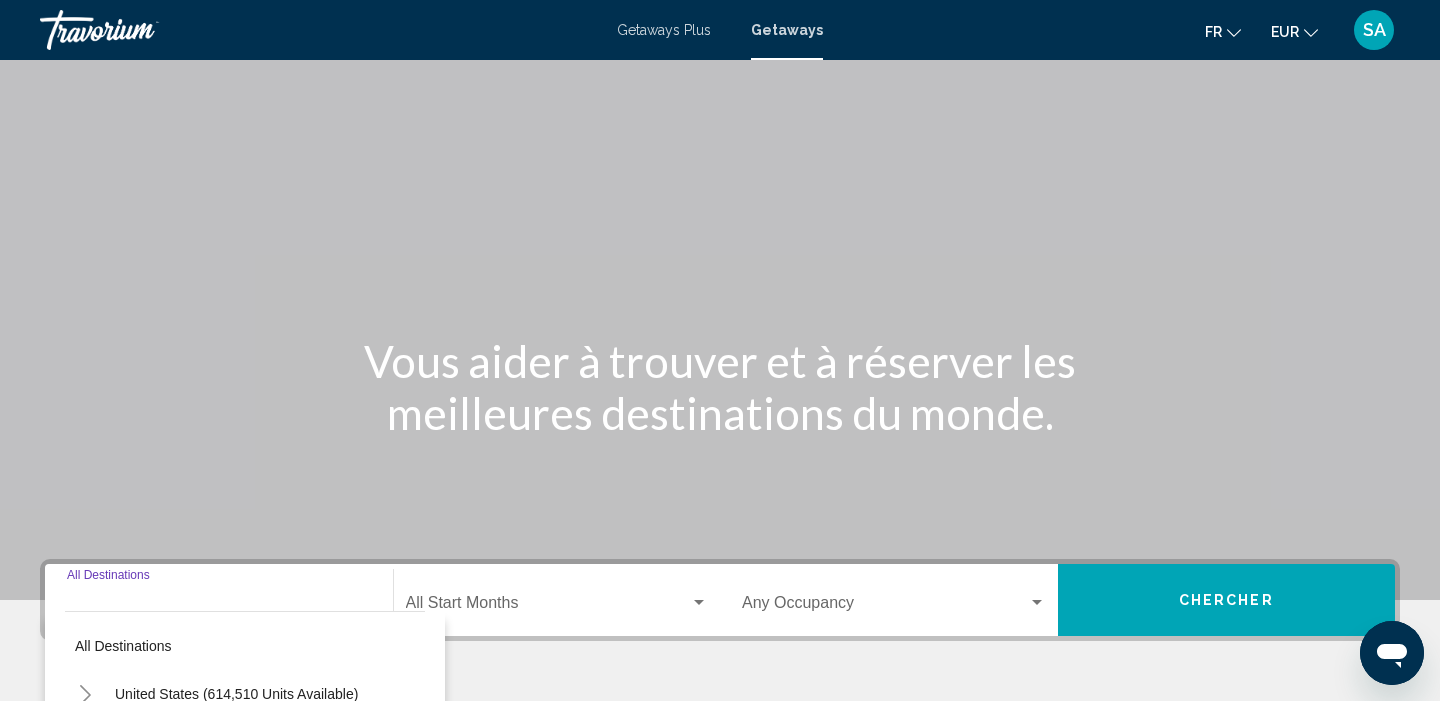scroll, scrollTop: 385, scrollLeft: 0, axis: vertical 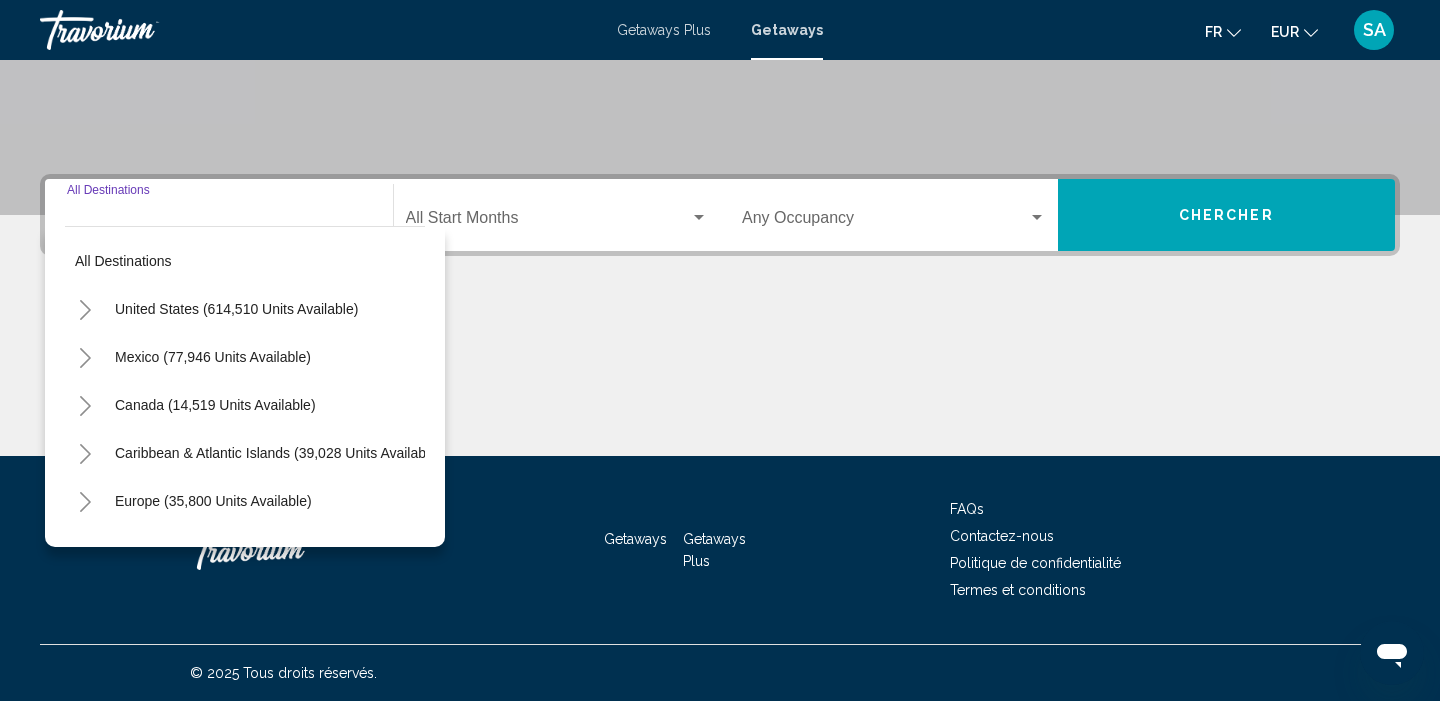 click 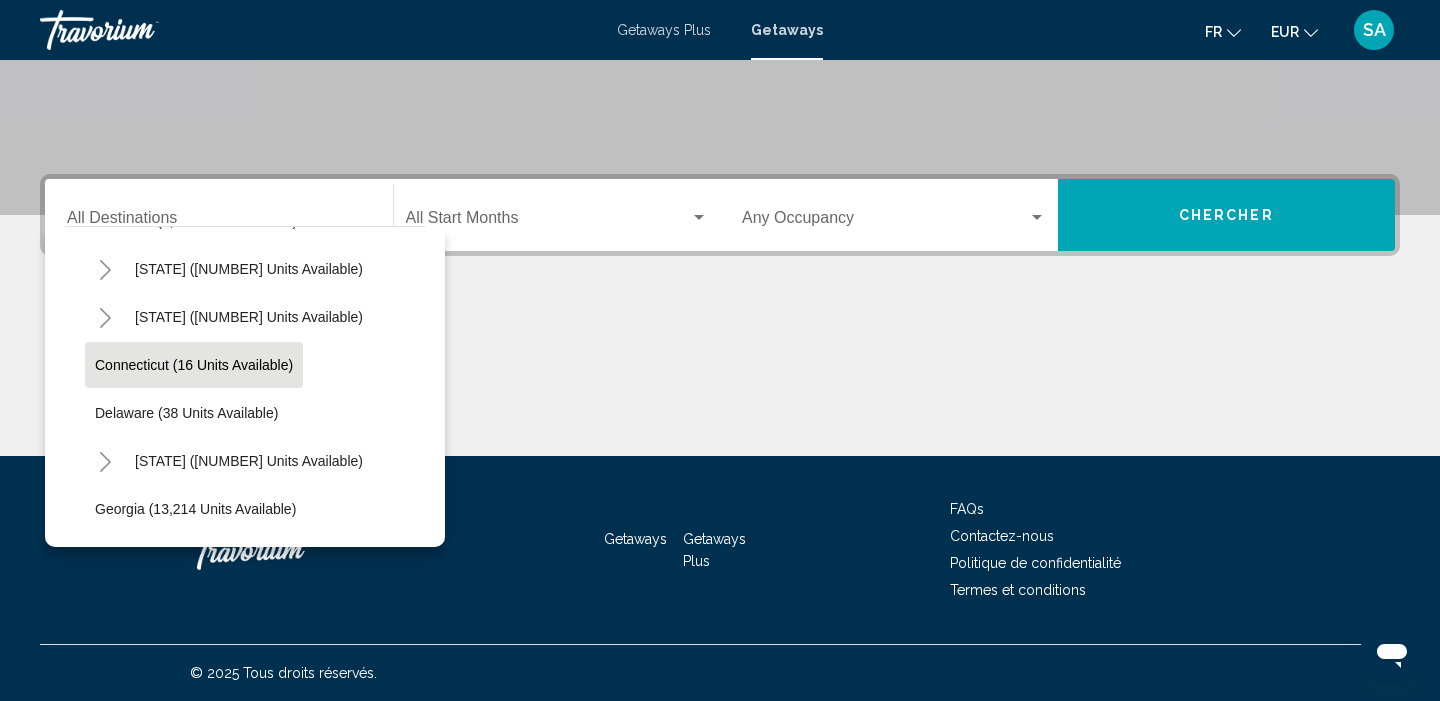 scroll, scrollTop: 232, scrollLeft: 0, axis: vertical 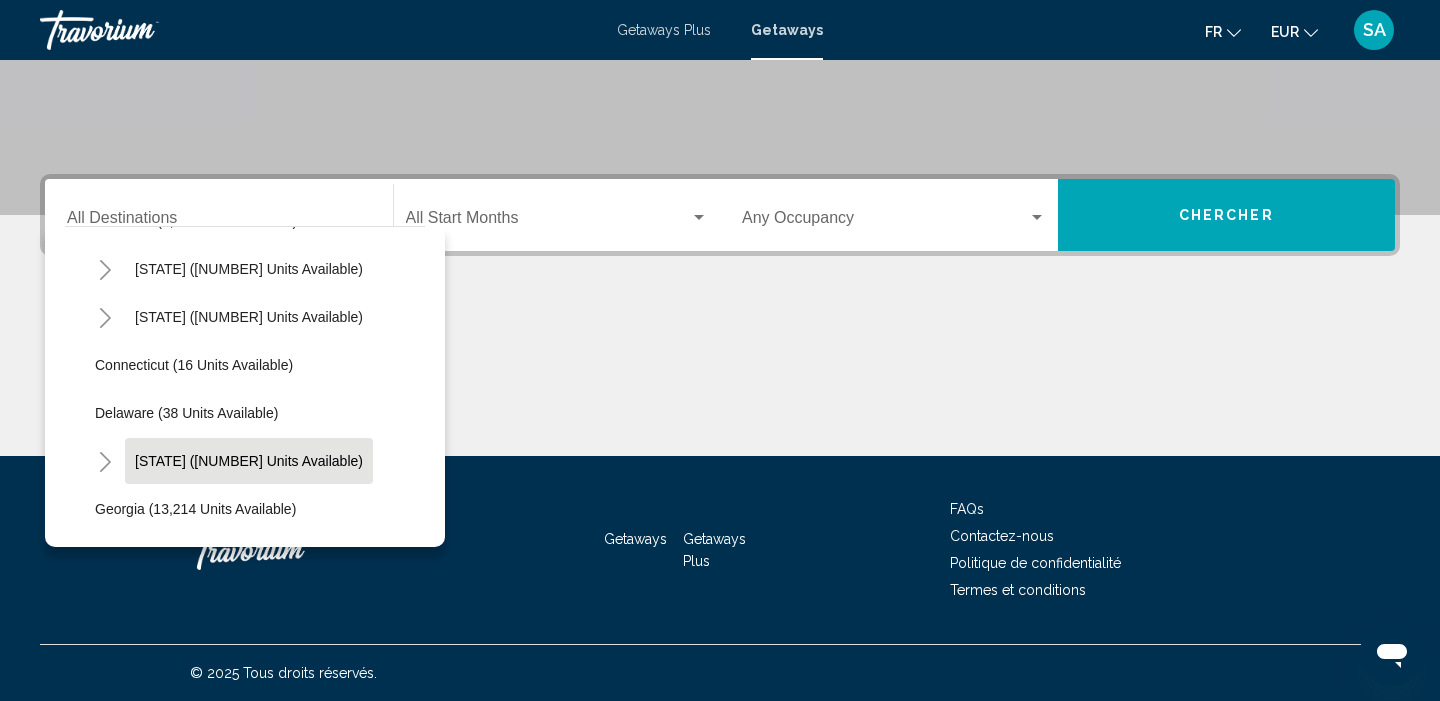 click on "[STATE] ([NUMBER] units available)" 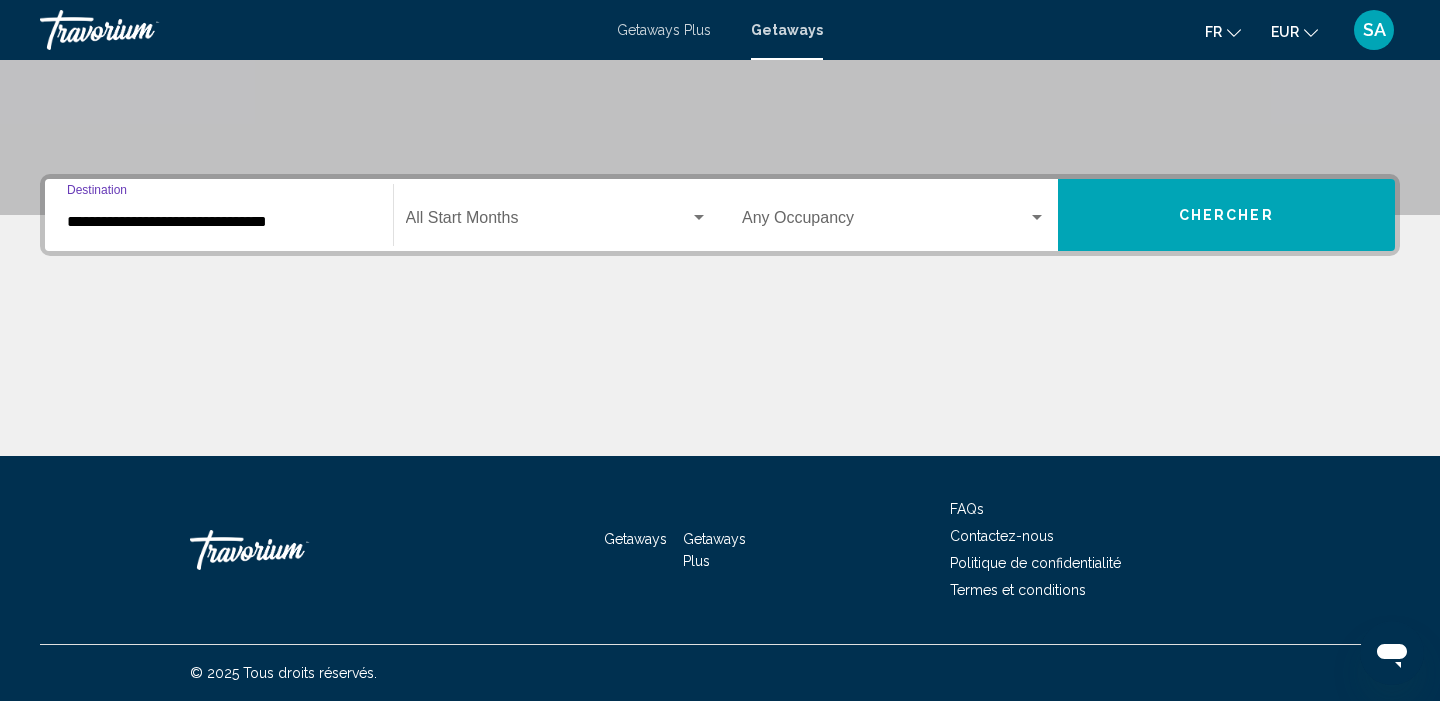 click at bounding box center [548, 222] 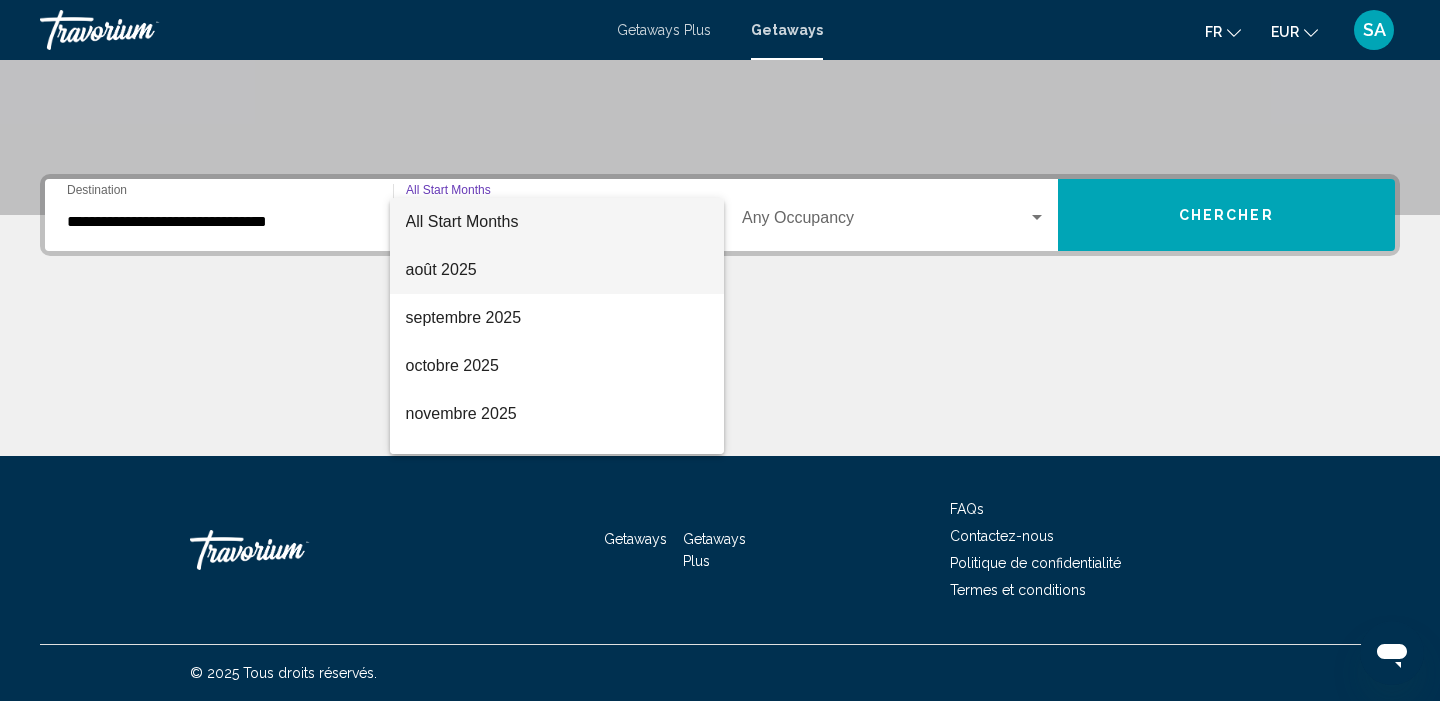 click on "août 2025" at bounding box center [557, 270] 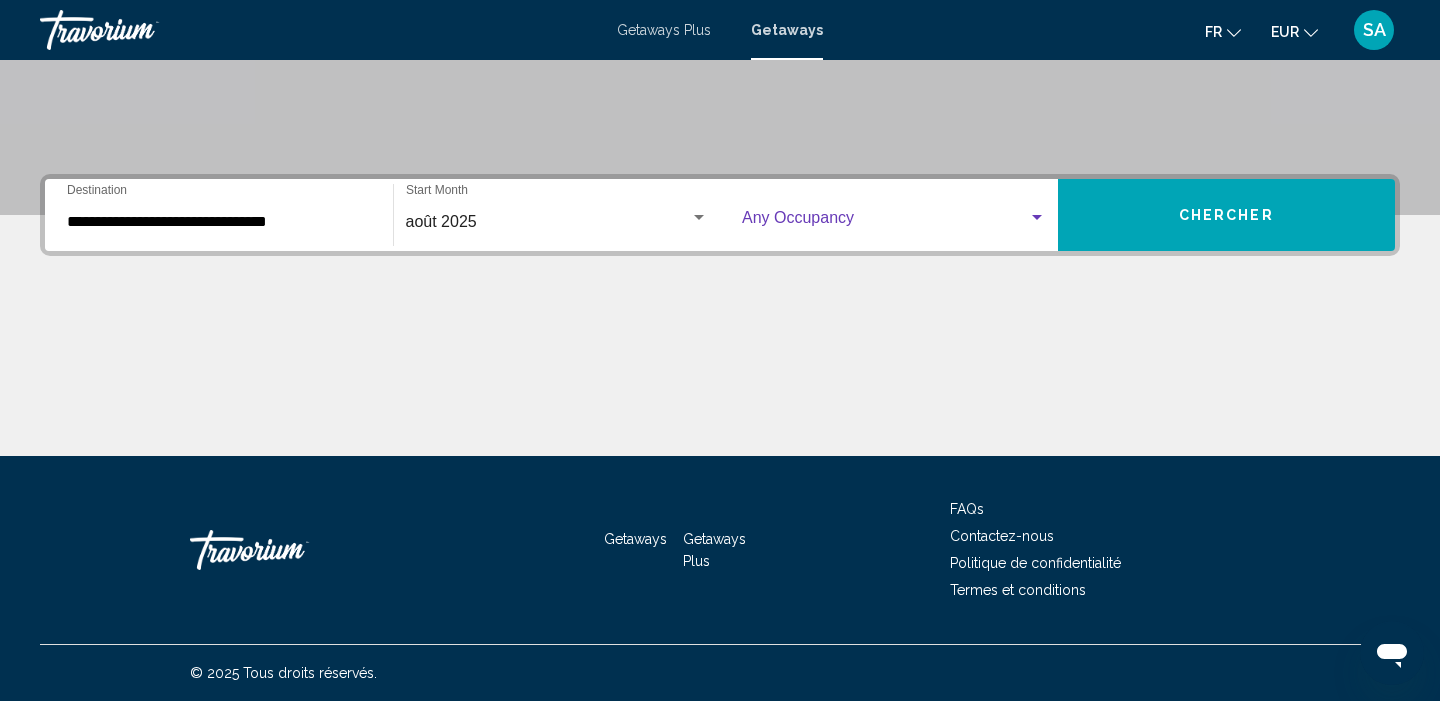 click at bounding box center [885, 222] 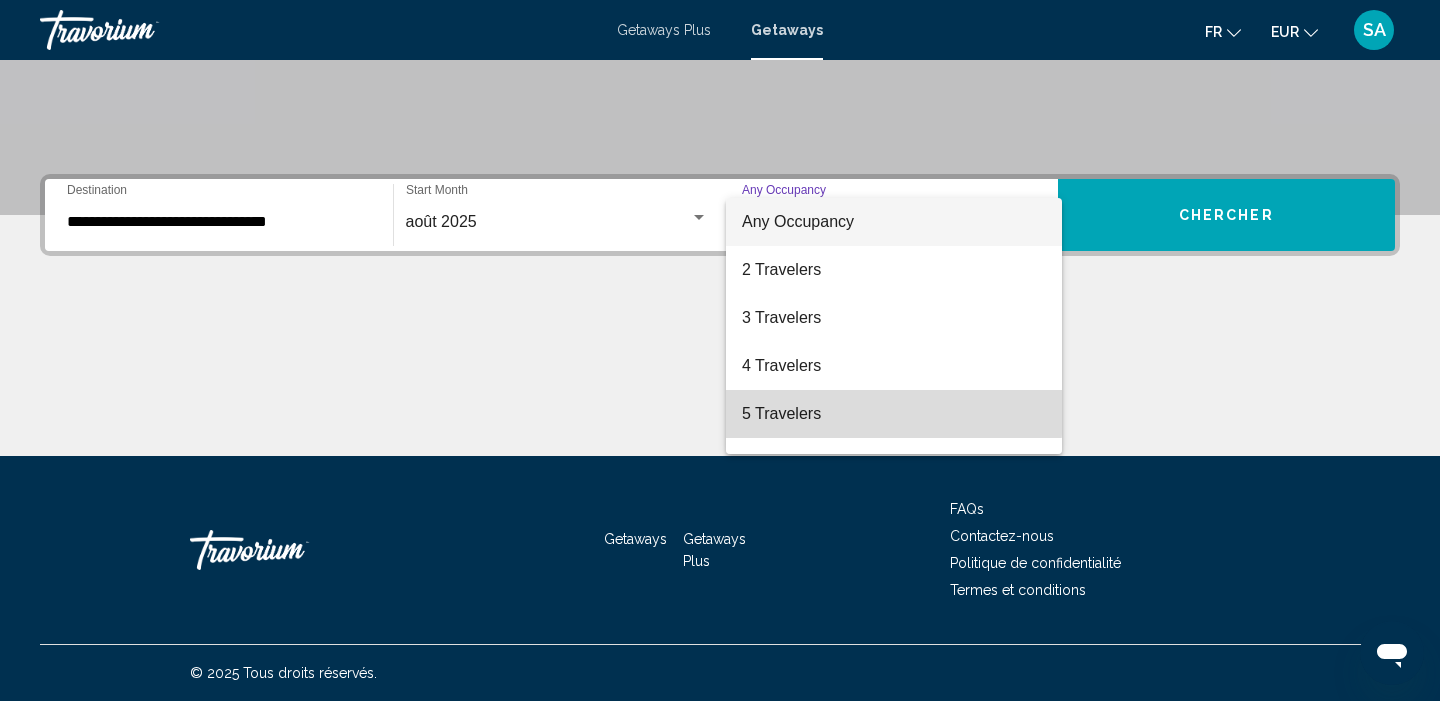 click on "5 Travelers" at bounding box center (894, 414) 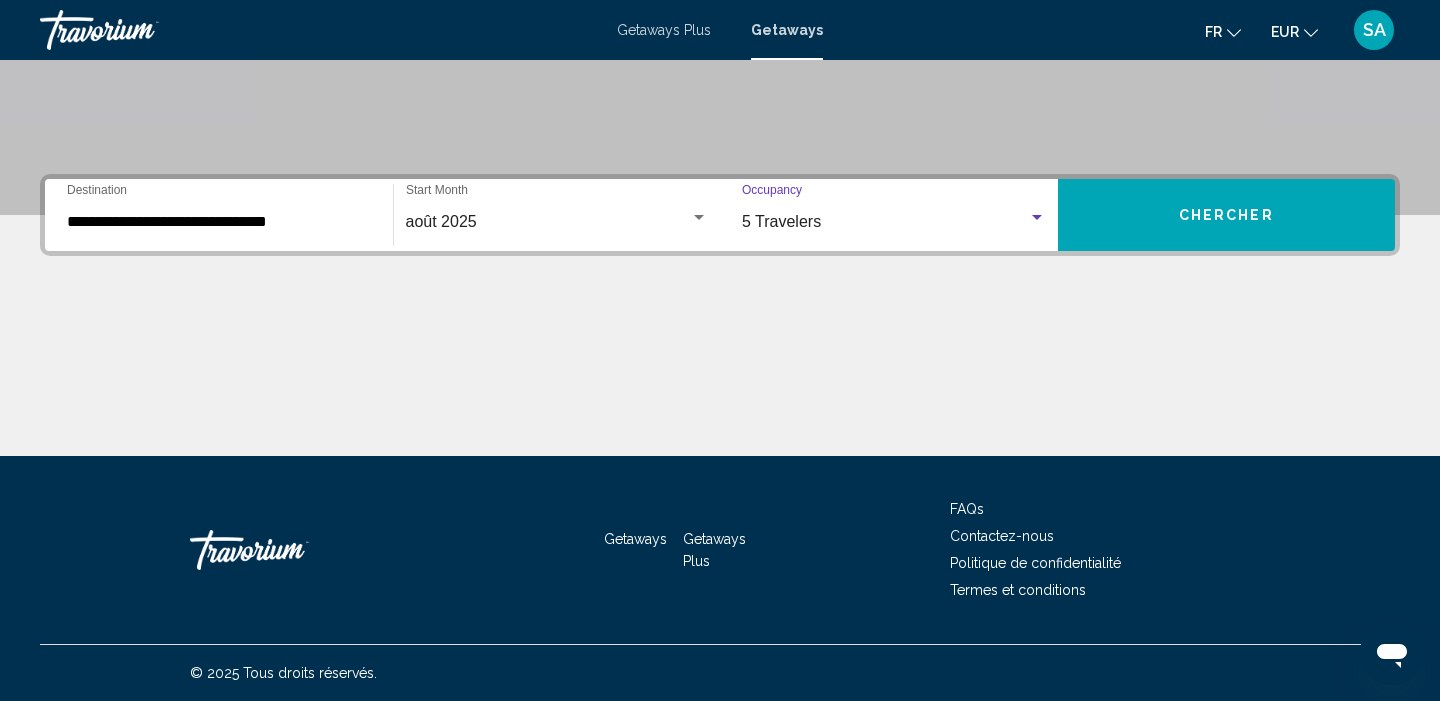 click on "Chercher" at bounding box center [1226, 216] 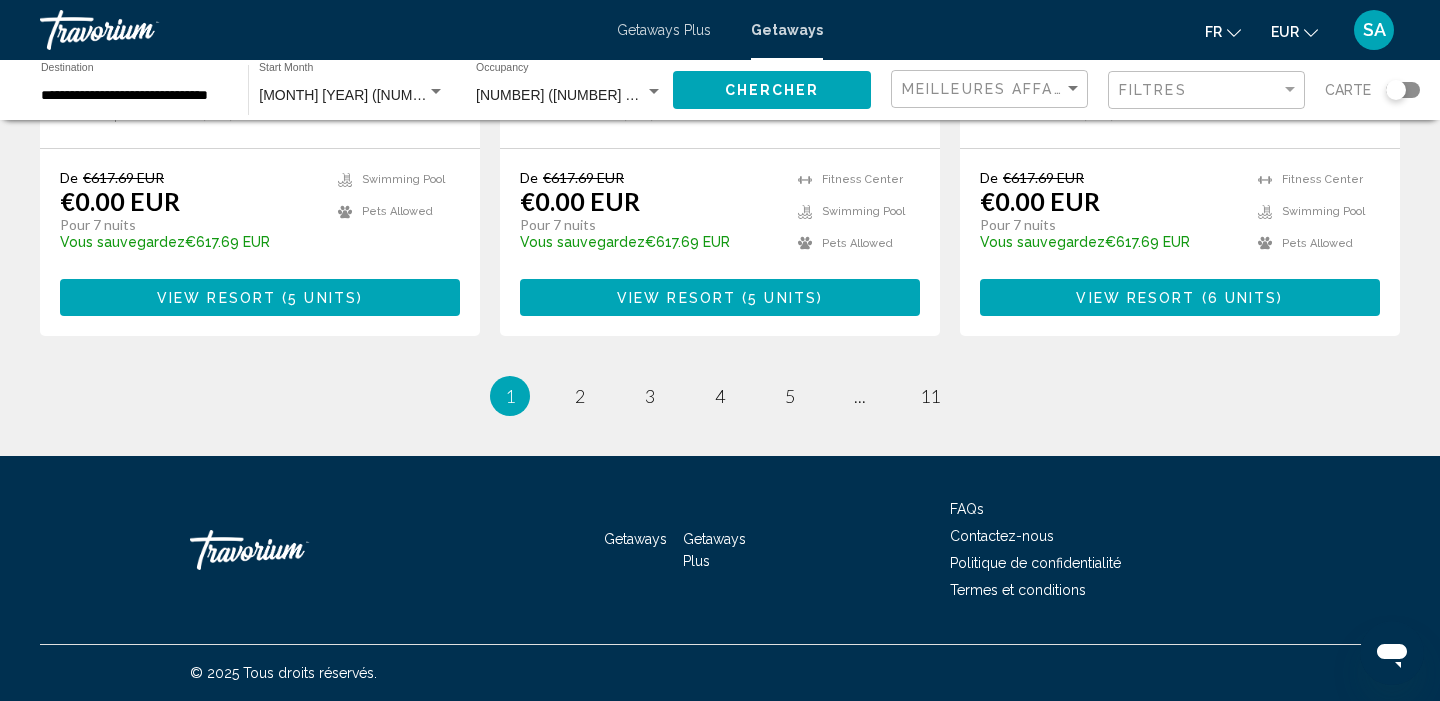scroll, scrollTop: 2650, scrollLeft: 0, axis: vertical 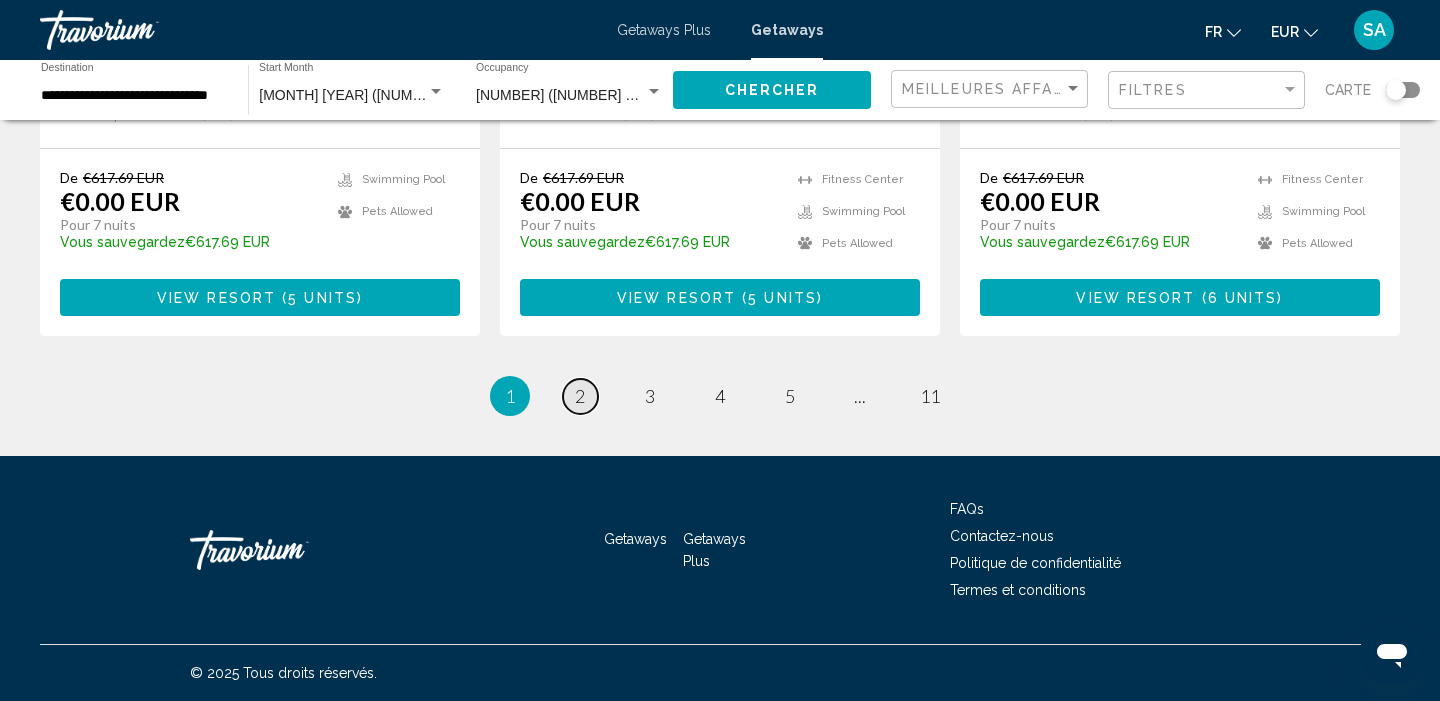 click on "2" at bounding box center (580, 396) 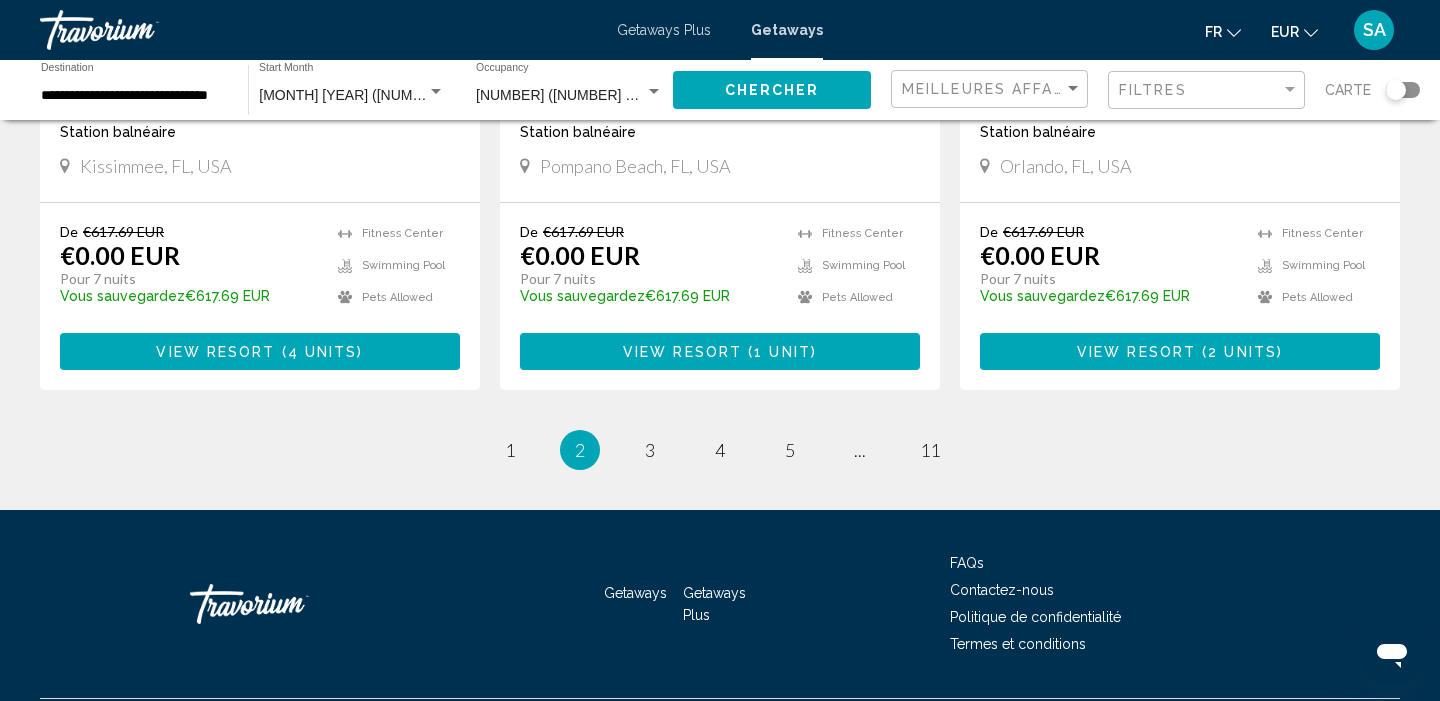 scroll, scrollTop: 2547, scrollLeft: 0, axis: vertical 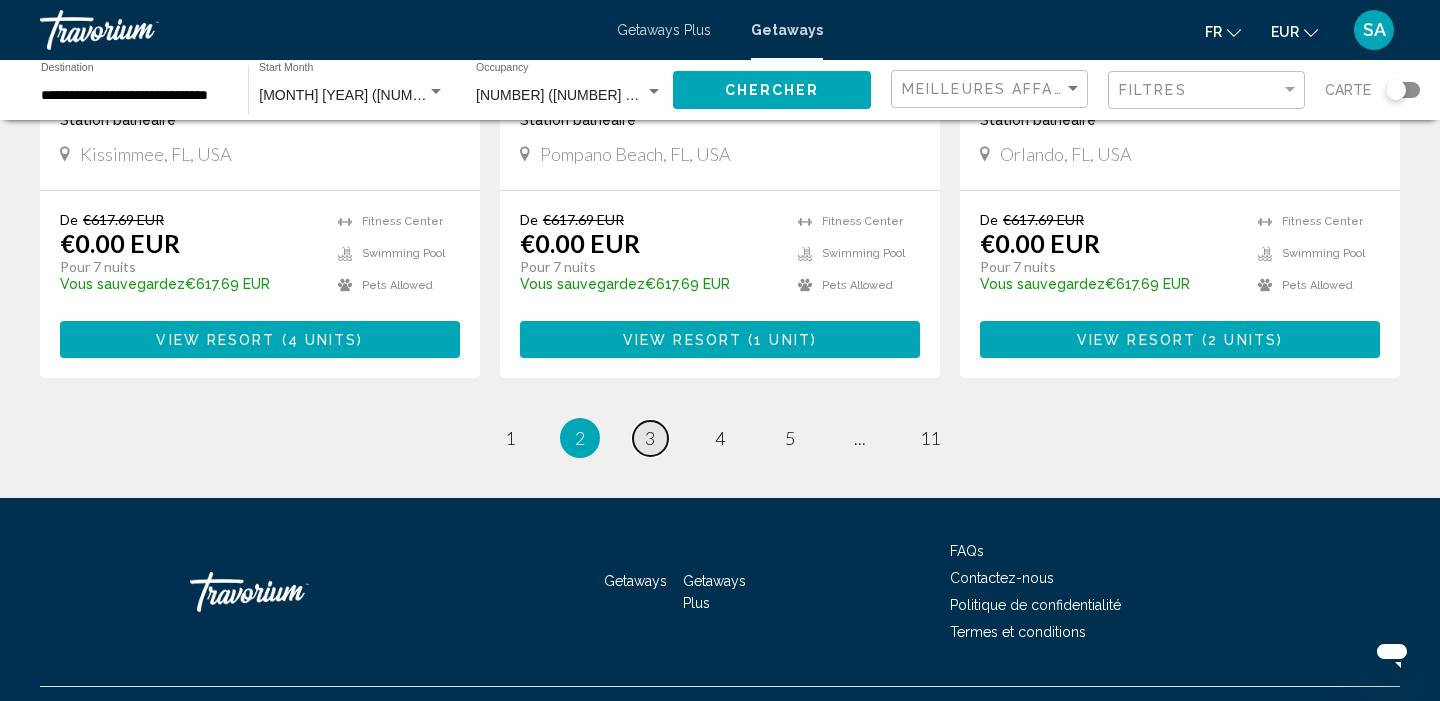 click on "3" at bounding box center [650, 438] 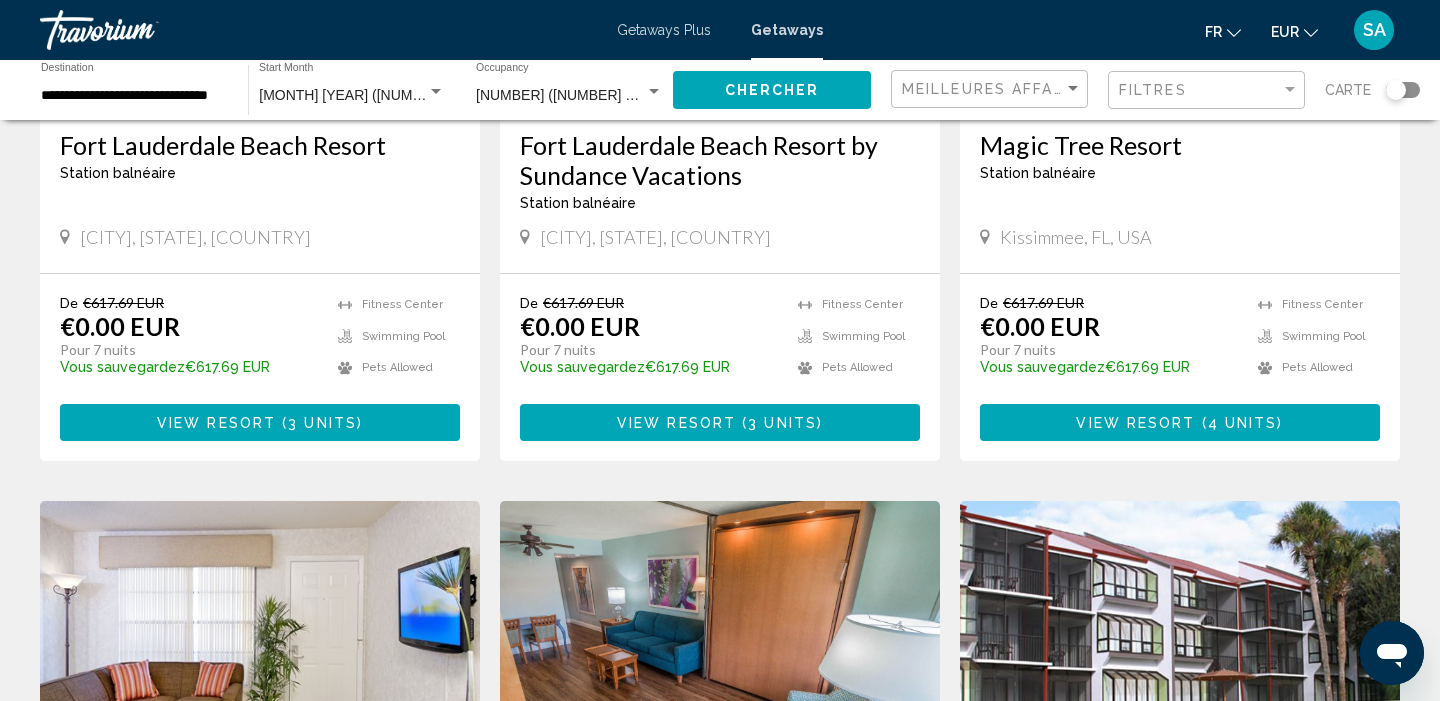 scroll, scrollTop: 1758, scrollLeft: 0, axis: vertical 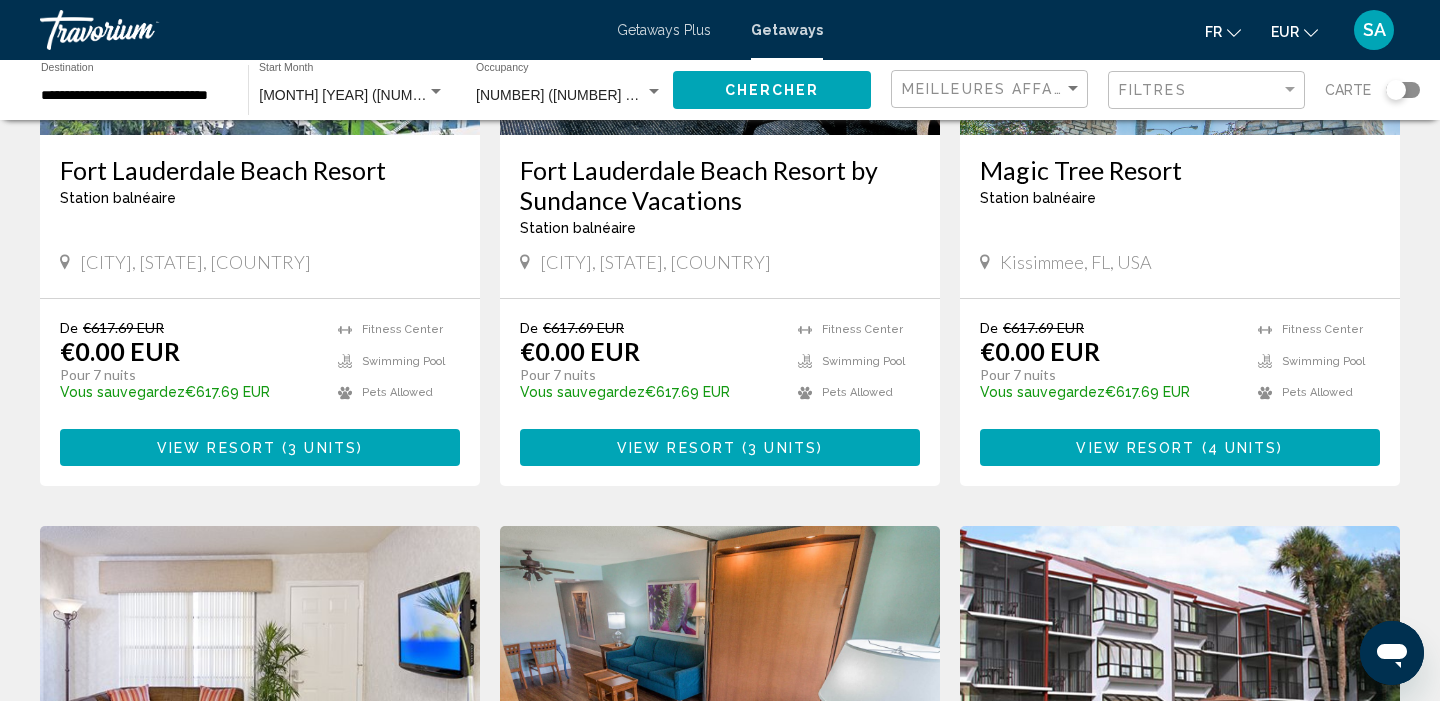 click on "View Resort" at bounding box center (676, 448) 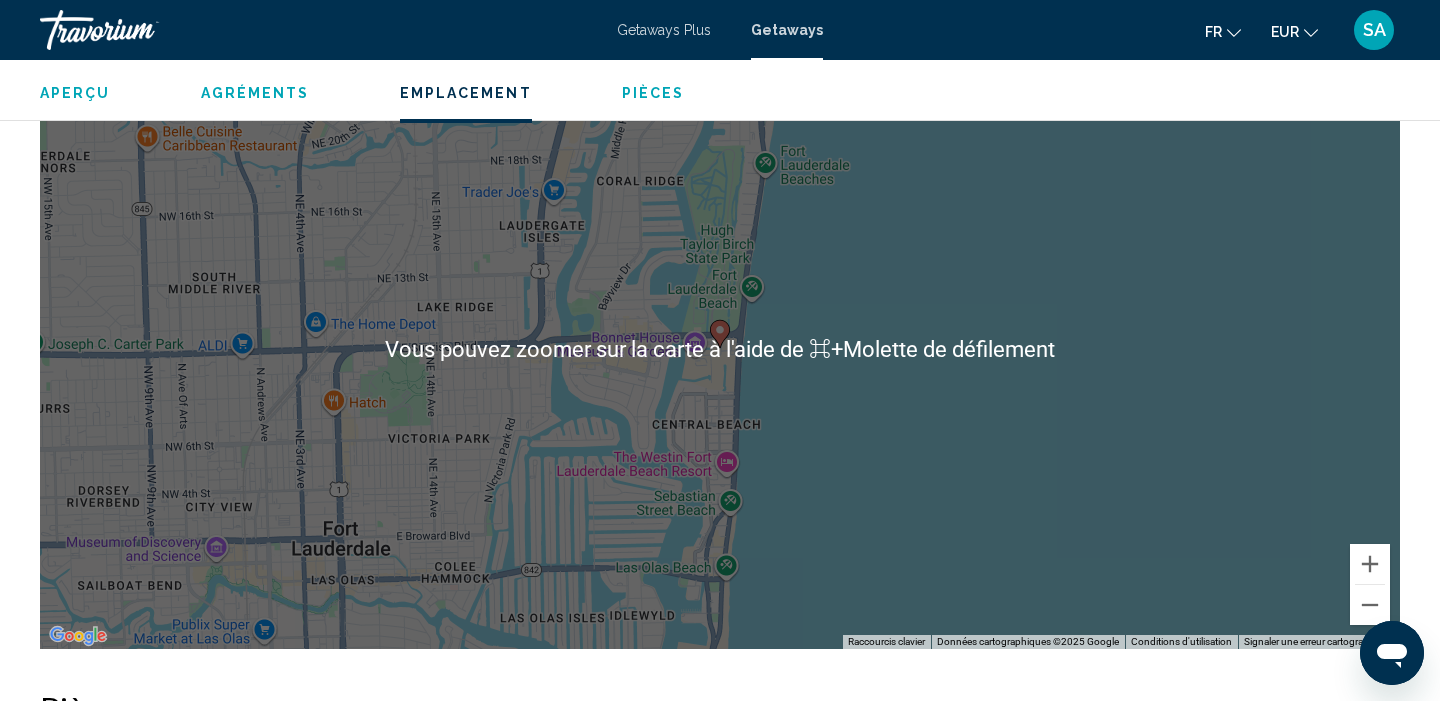 scroll, scrollTop: 1733, scrollLeft: 0, axis: vertical 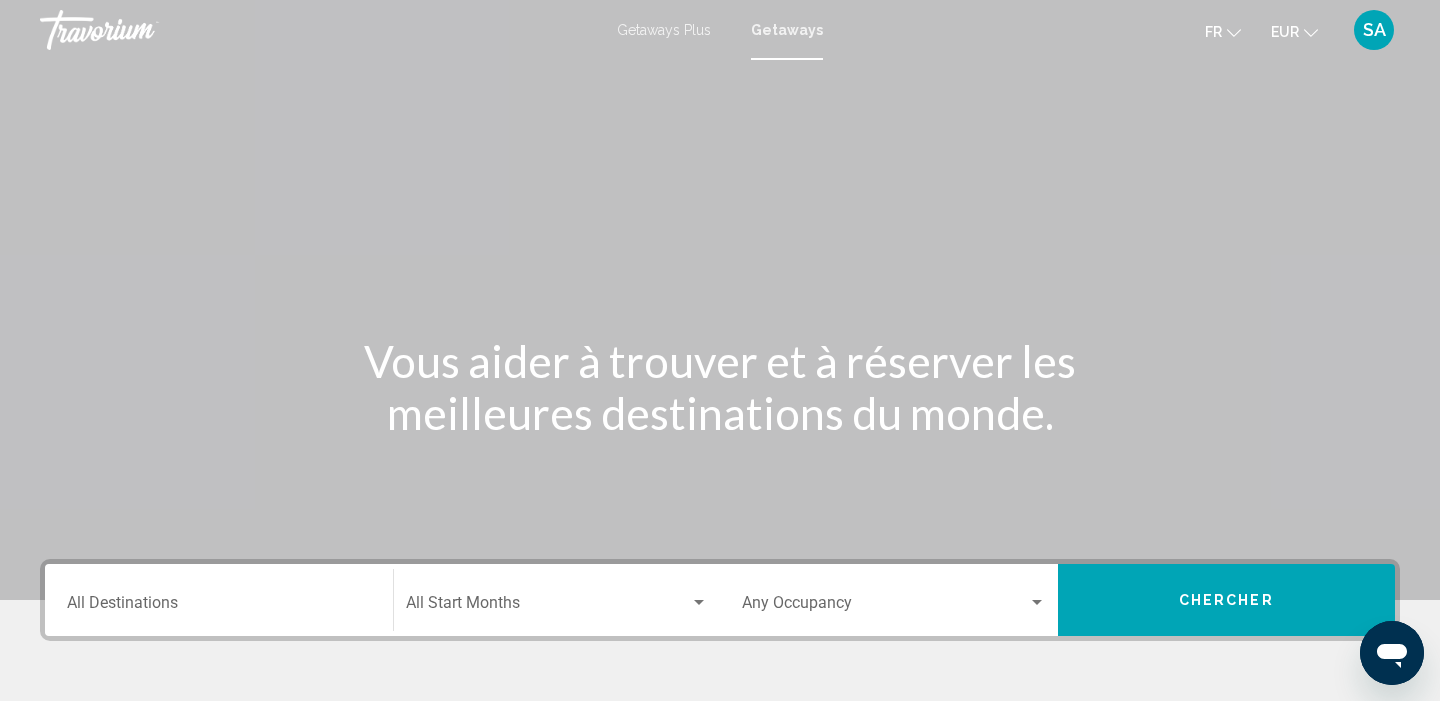 click on "Getaways Plus" at bounding box center [664, 30] 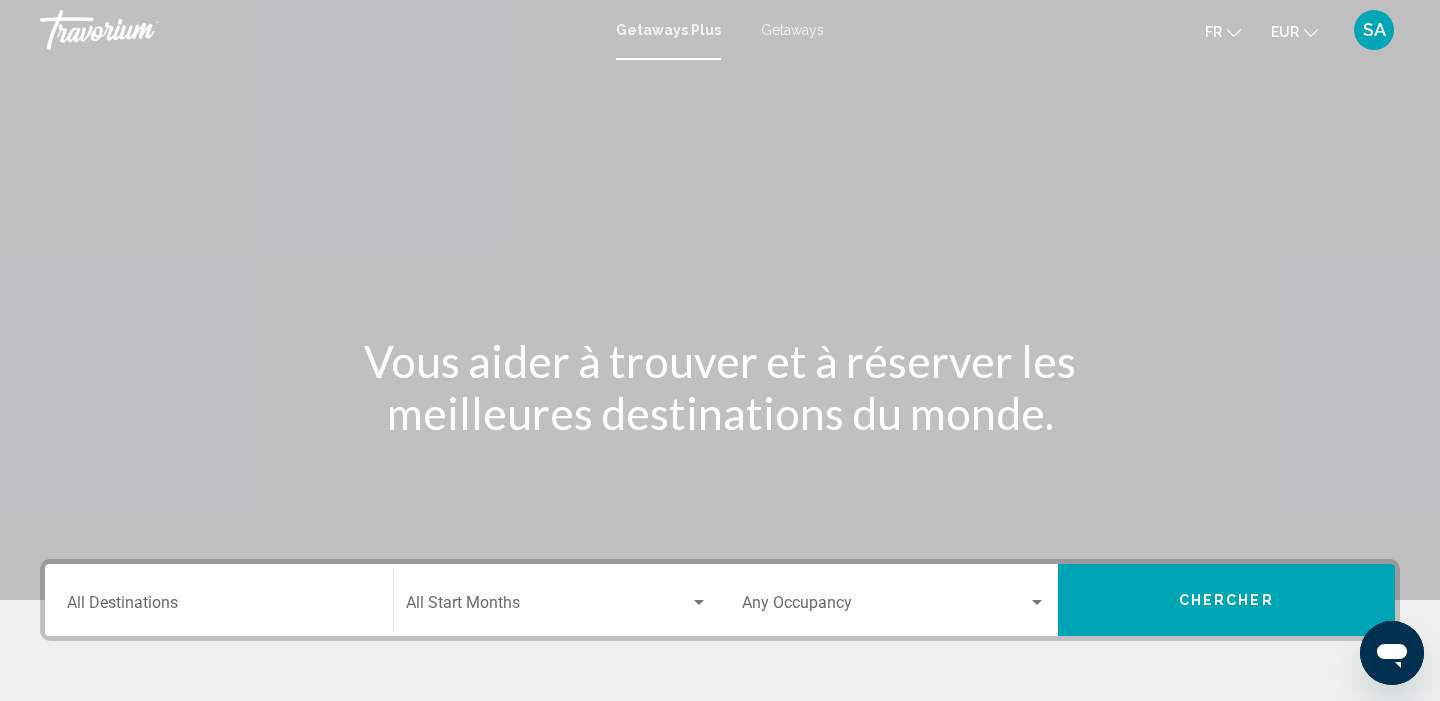 click on "Destination All Destinations" at bounding box center [219, 607] 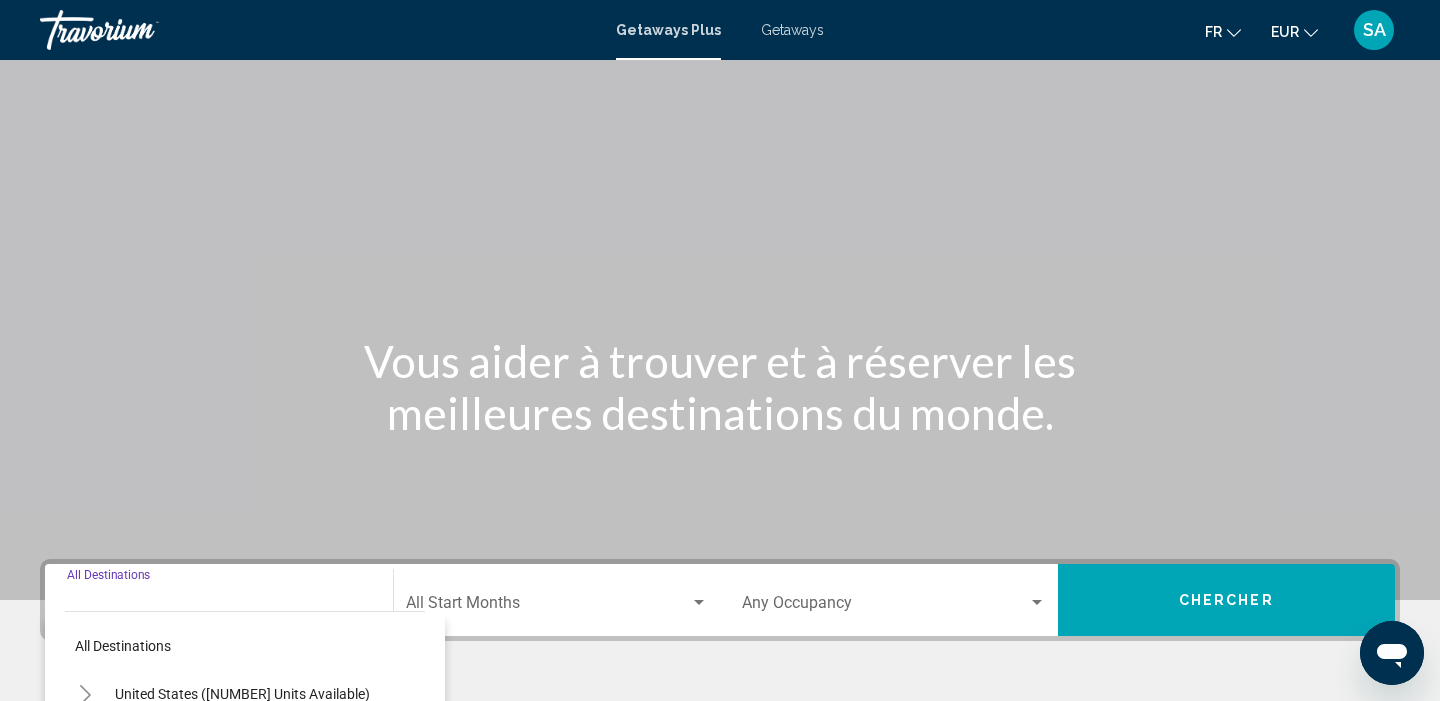 scroll, scrollTop: 385, scrollLeft: 0, axis: vertical 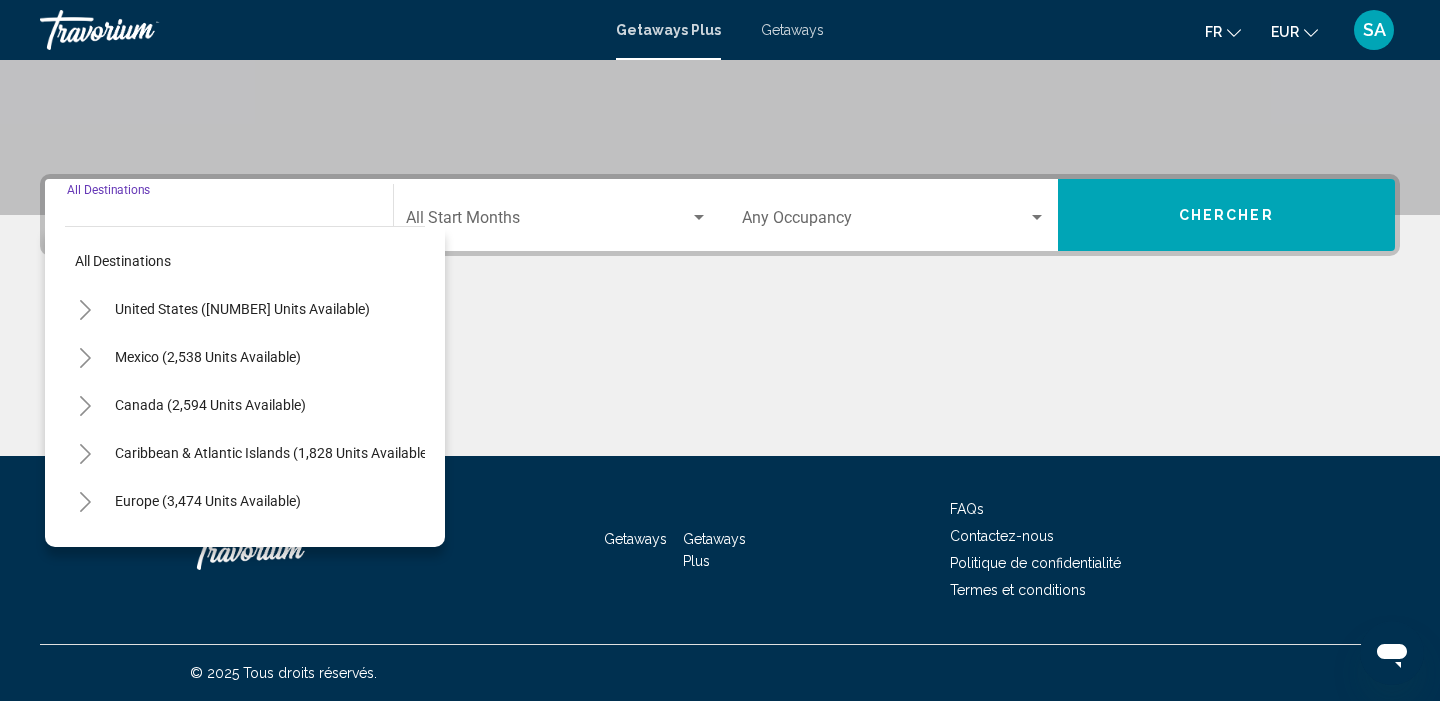 click 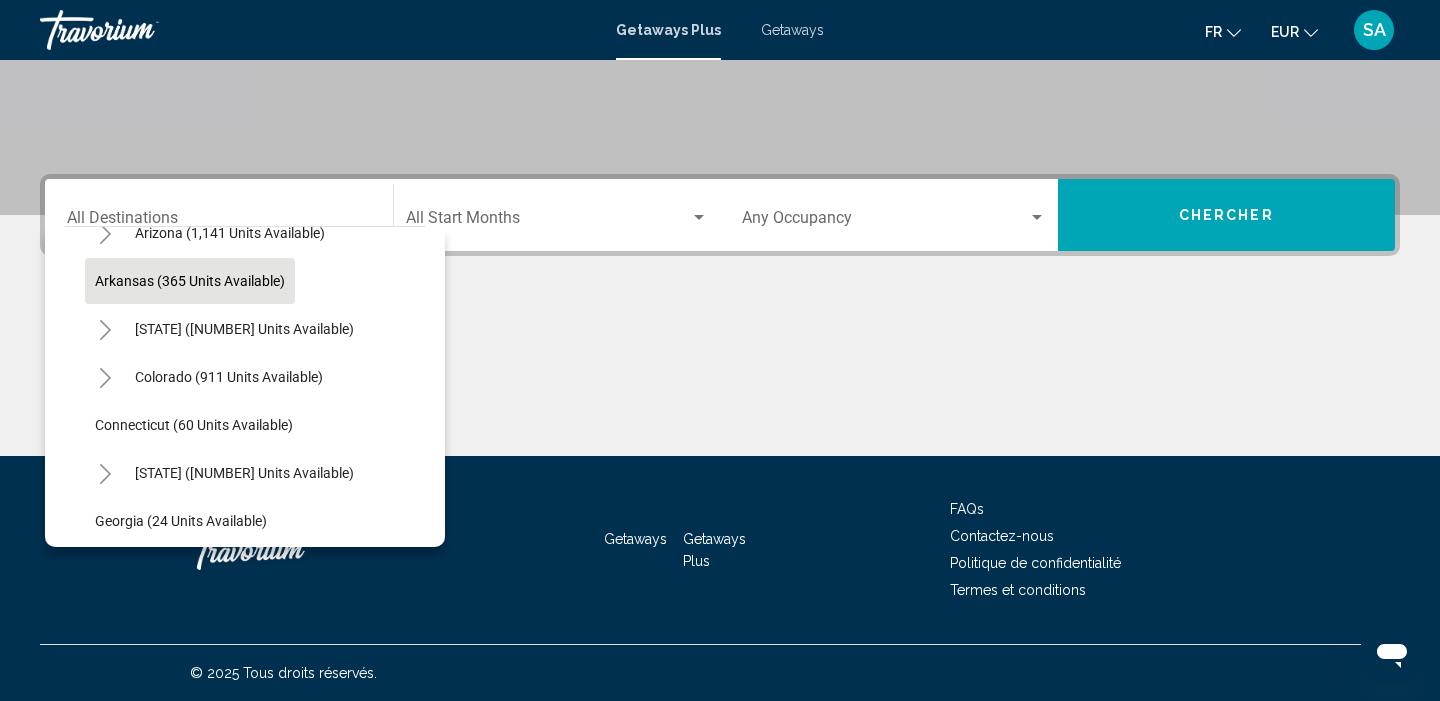 scroll, scrollTop: 181, scrollLeft: 0, axis: vertical 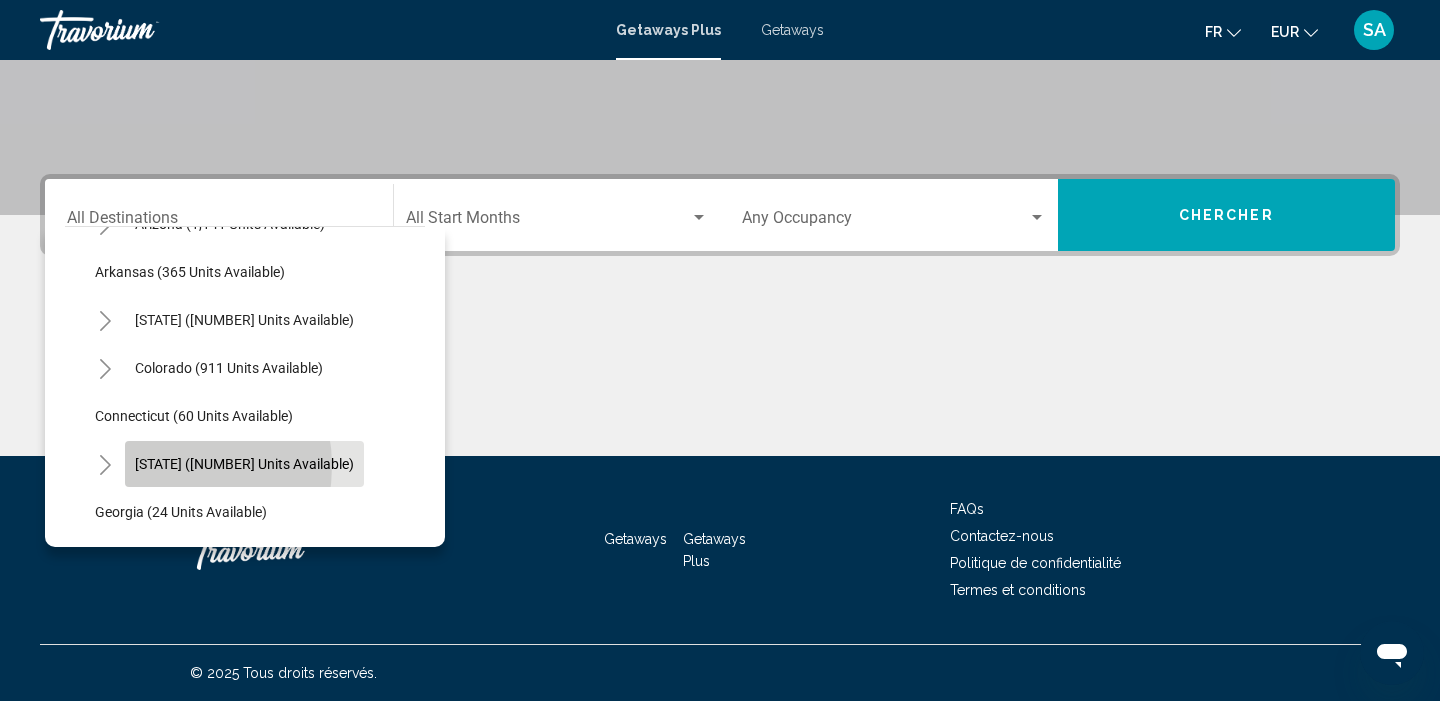 click on "Florida (8,904 units available)" 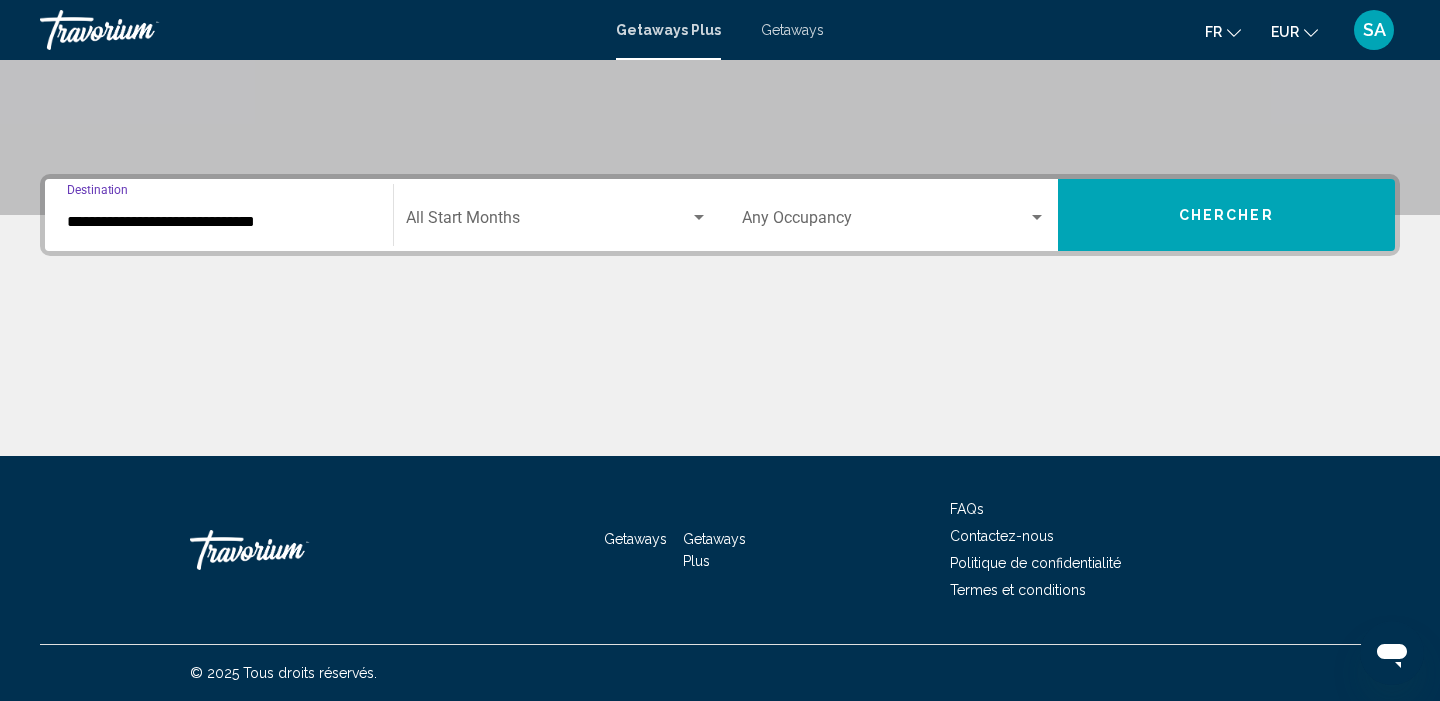 click at bounding box center (548, 222) 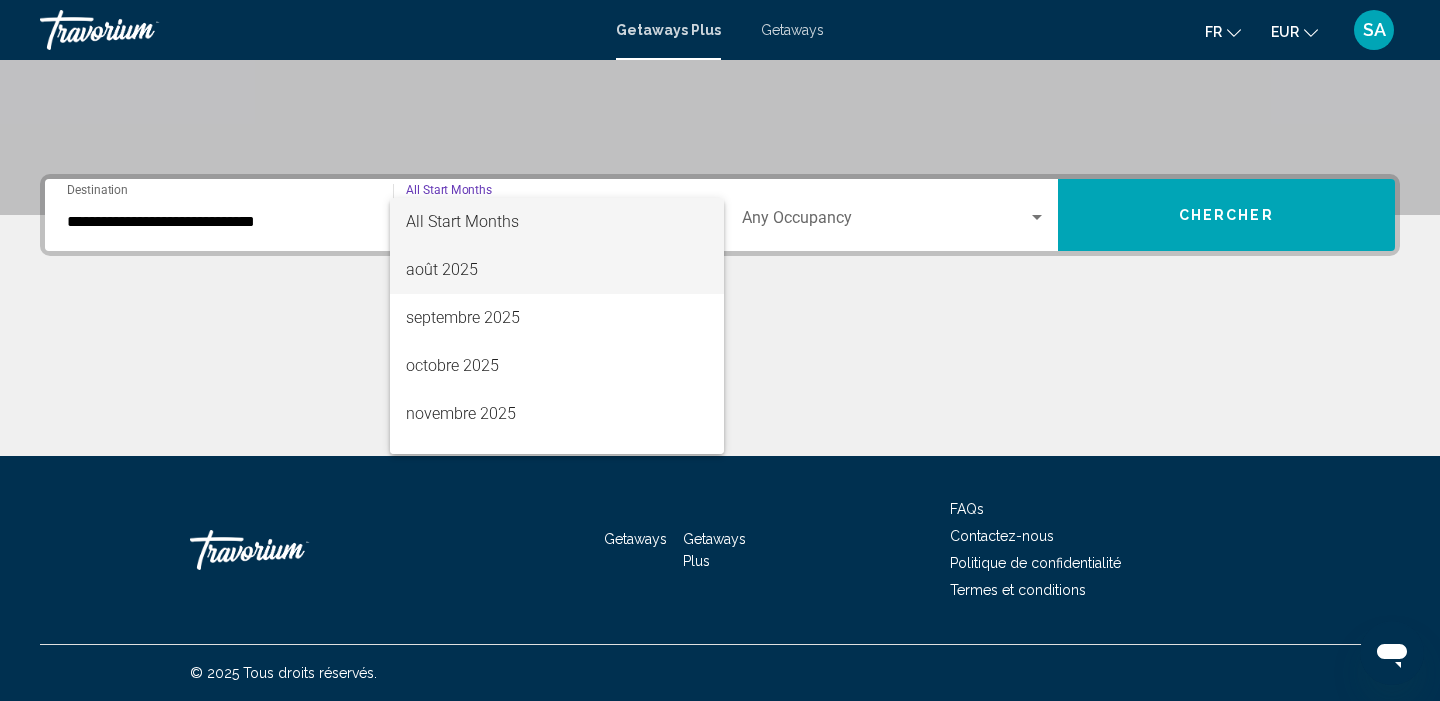 click on "août 2025" at bounding box center [557, 270] 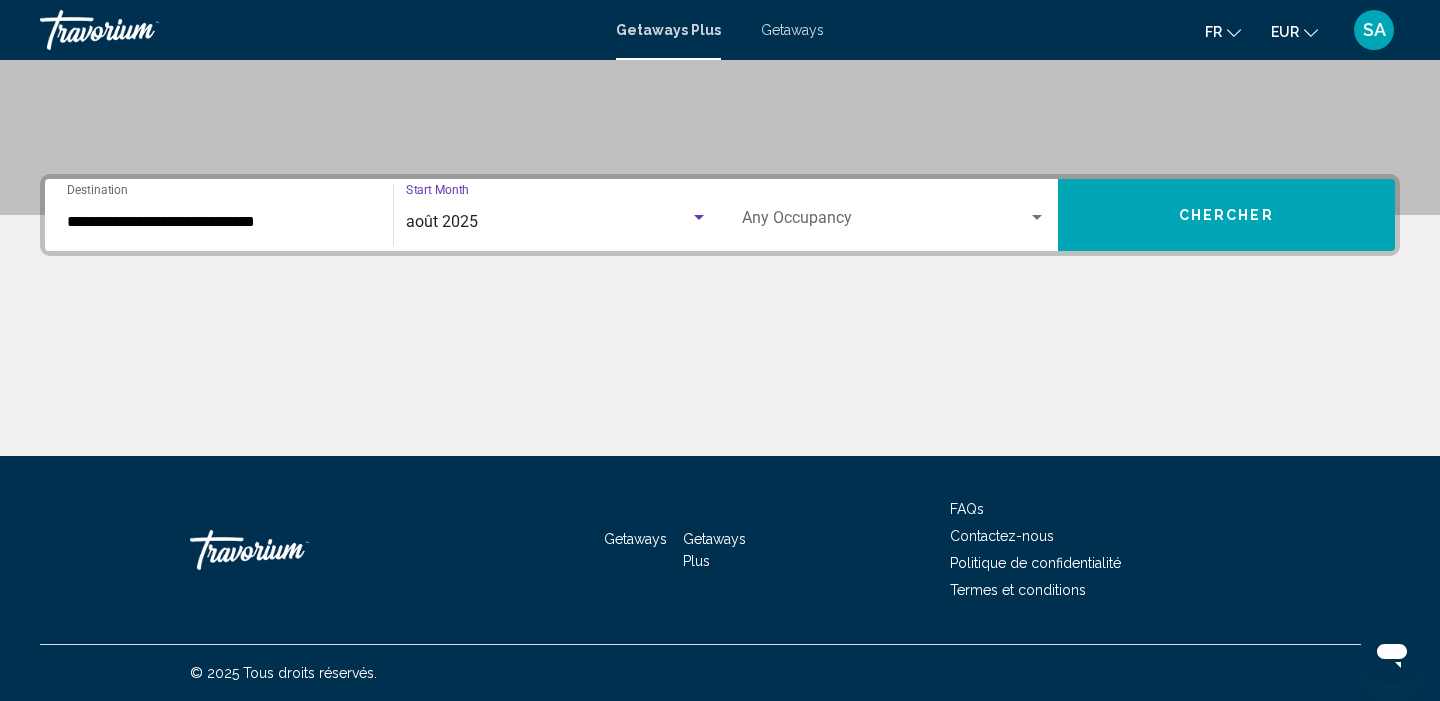 click at bounding box center (885, 222) 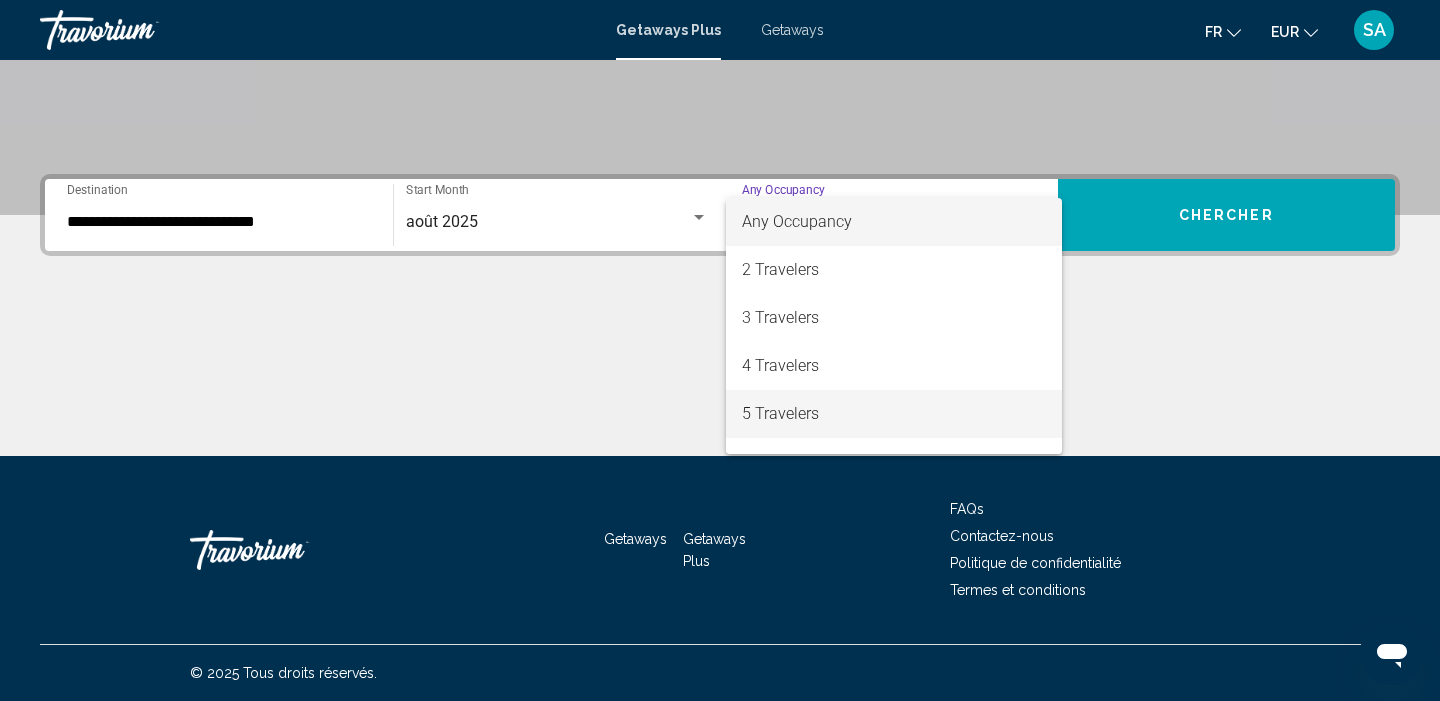 click on "5 Travelers" at bounding box center [894, 414] 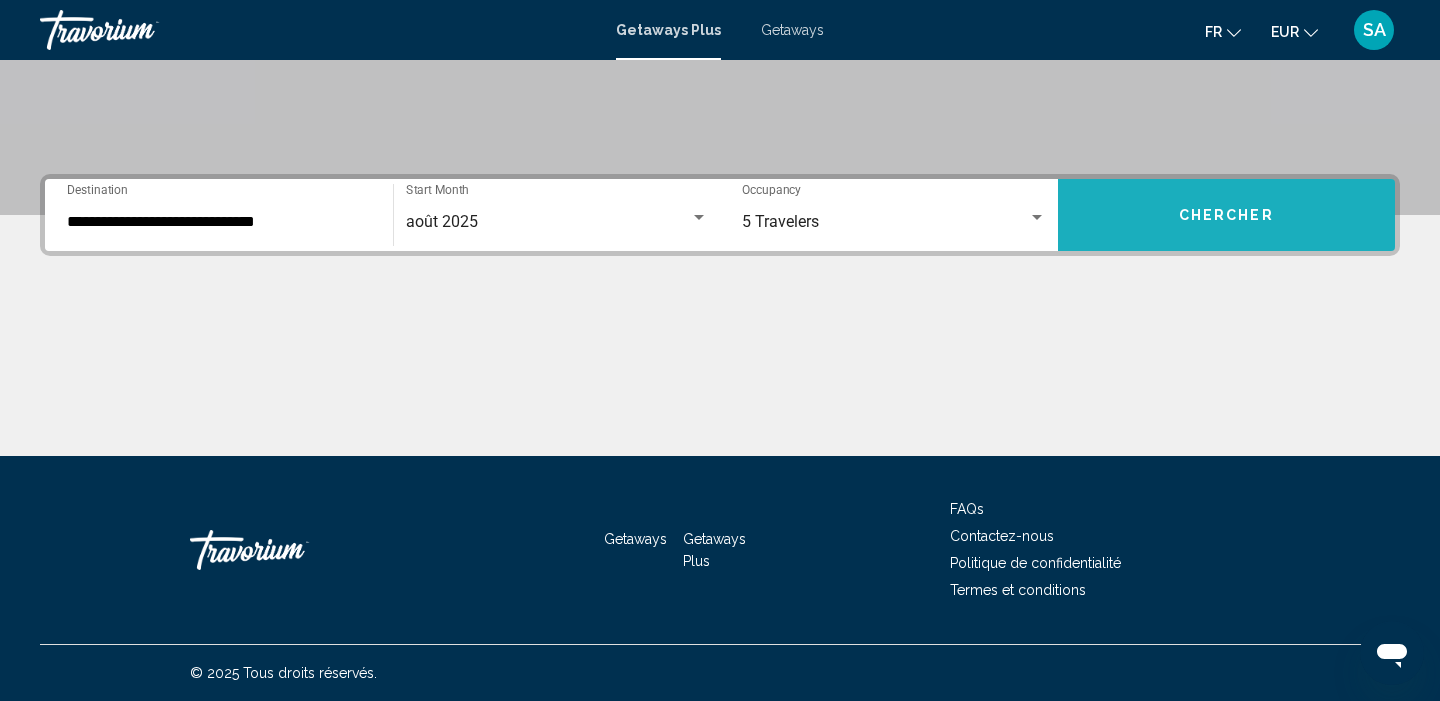 click on "Chercher" at bounding box center (1227, 215) 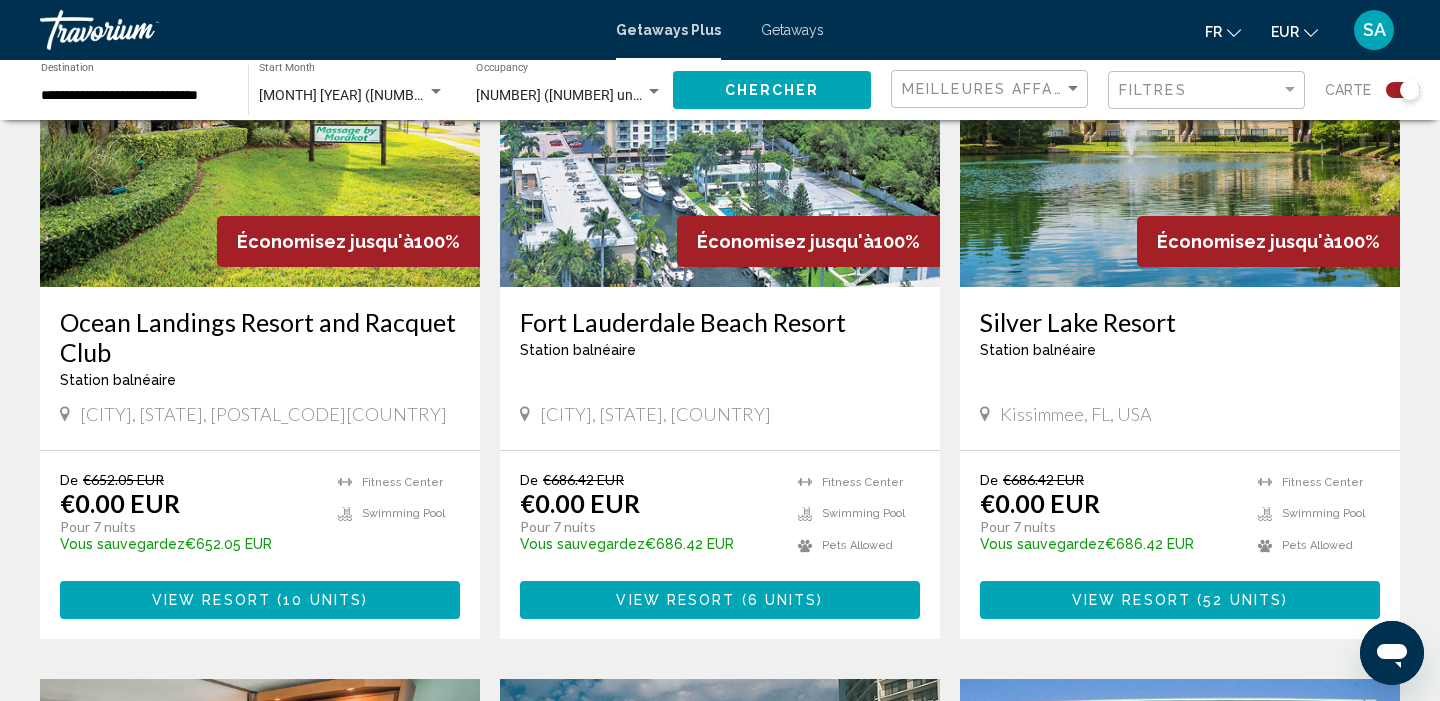 scroll, scrollTop: 1598, scrollLeft: 0, axis: vertical 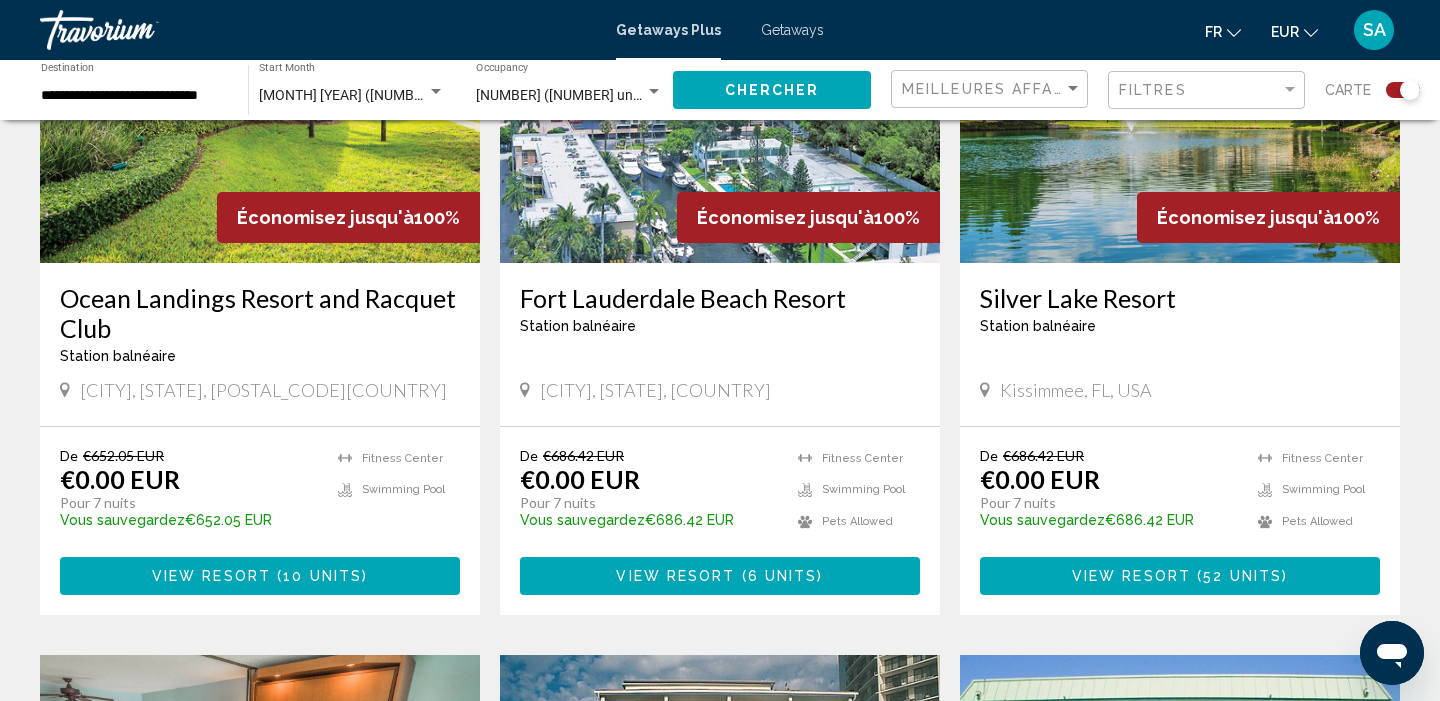 click on "View Resort    ( 6 units )" at bounding box center (720, 575) 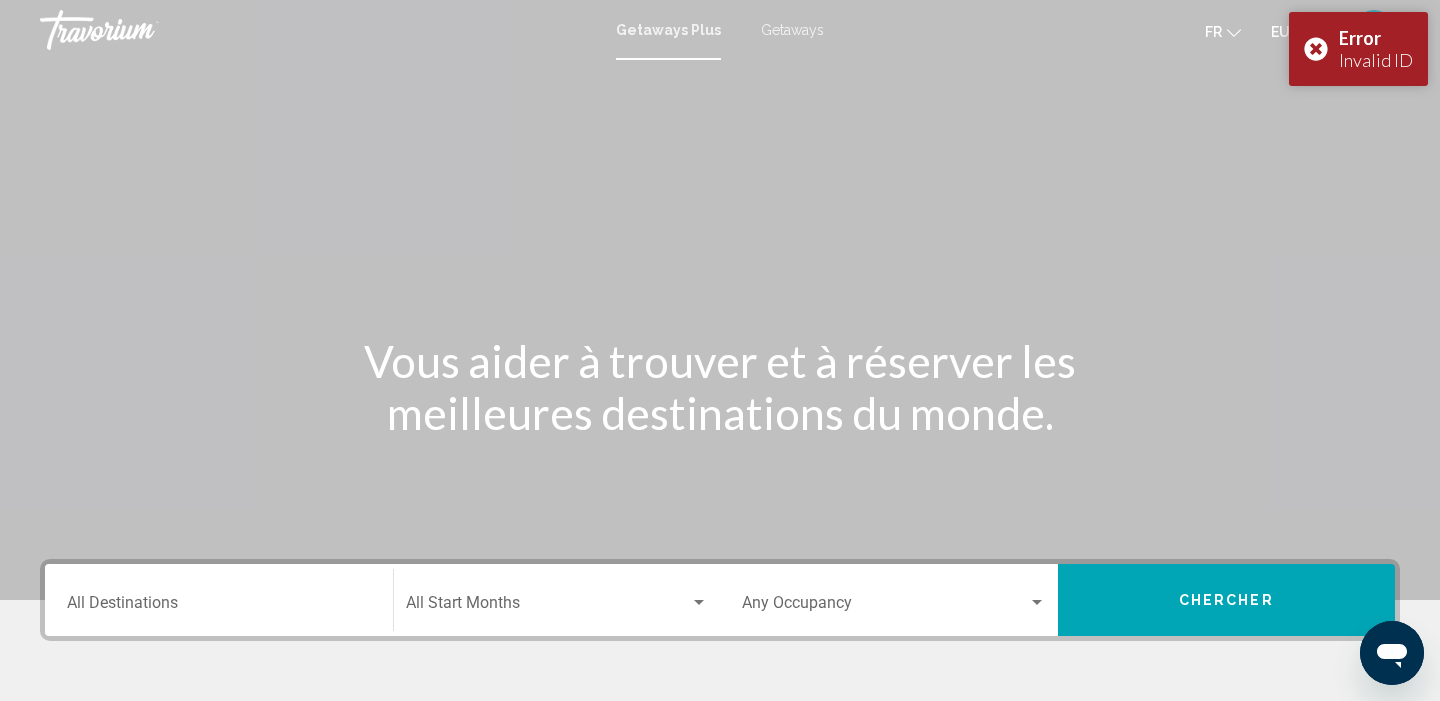 scroll, scrollTop: 0, scrollLeft: 0, axis: both 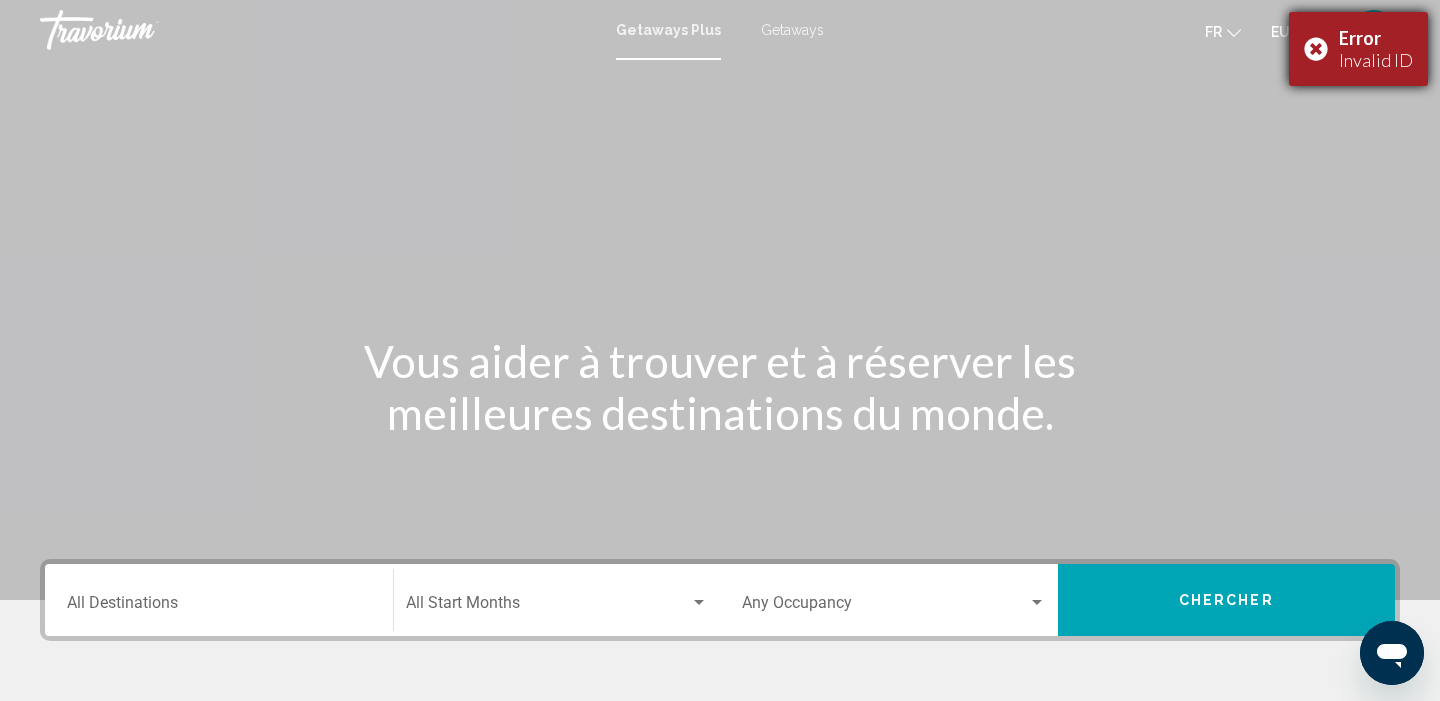 click on "Error   Invalid ID" at bounding box center [1358, 49] 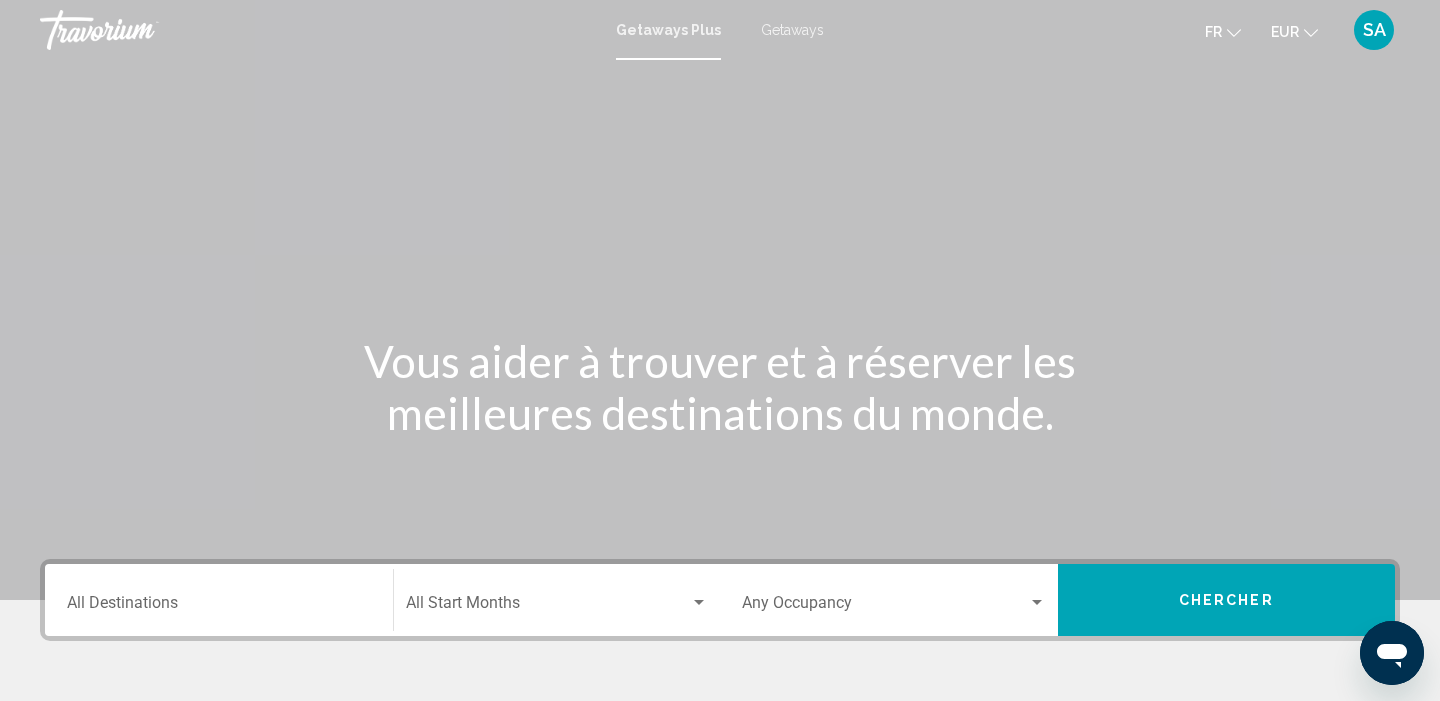 click on "Destination All Destinations" at bounding box center (219, 607) 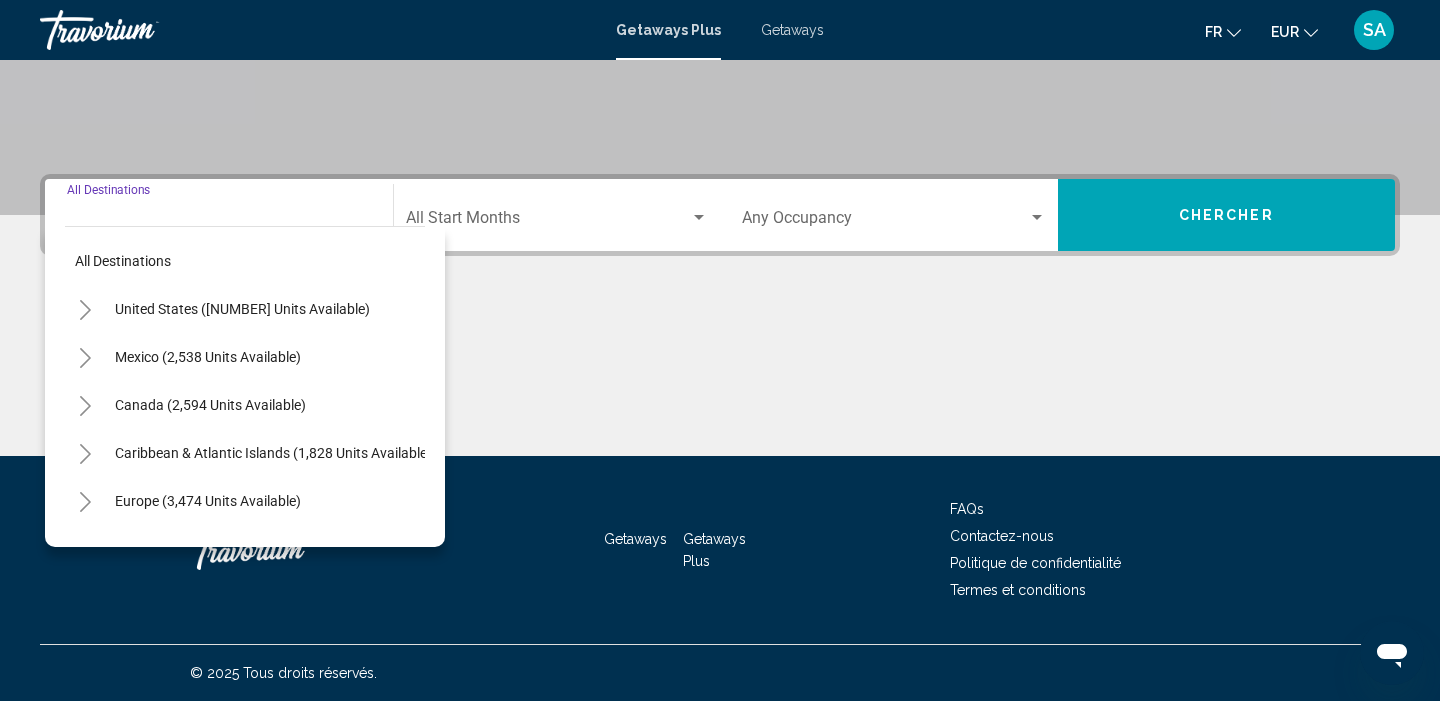click 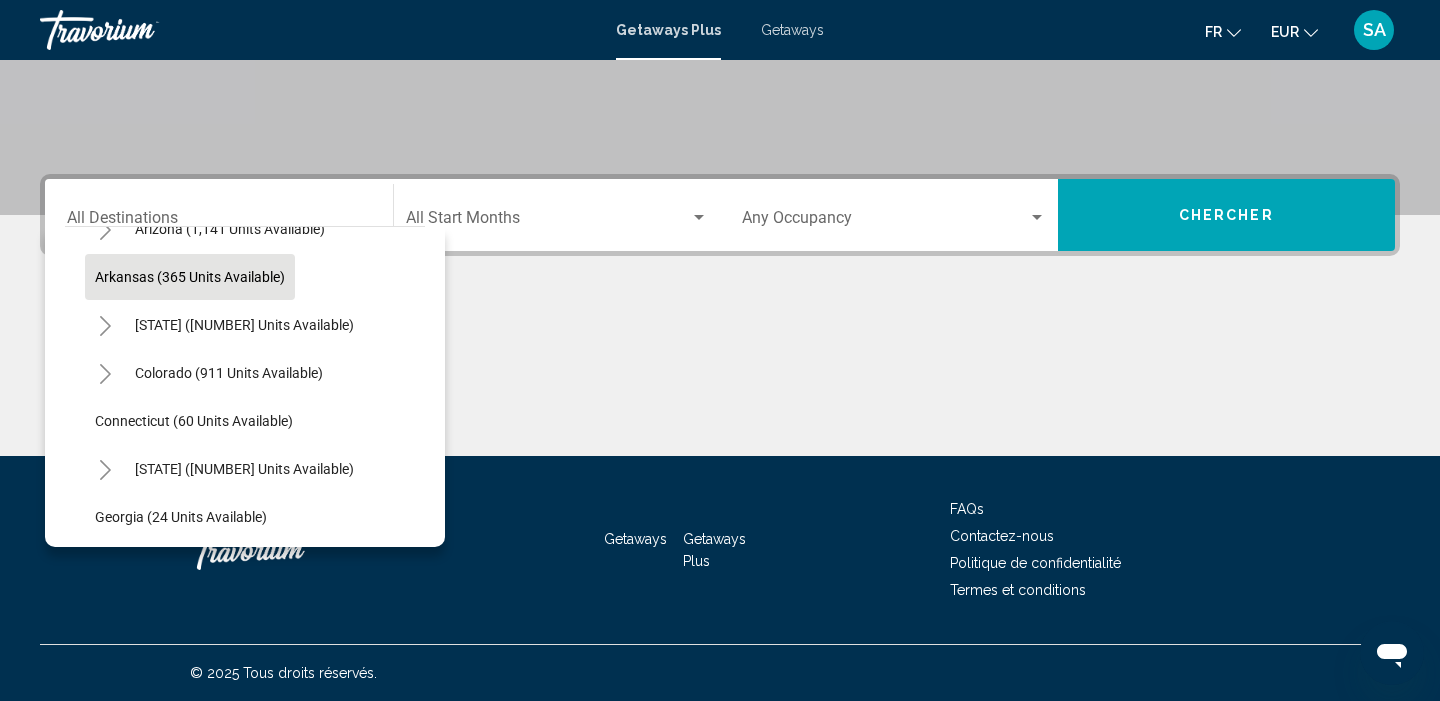 scroll, scrollTop: 183, scrollLeft: 0, axis: vertical 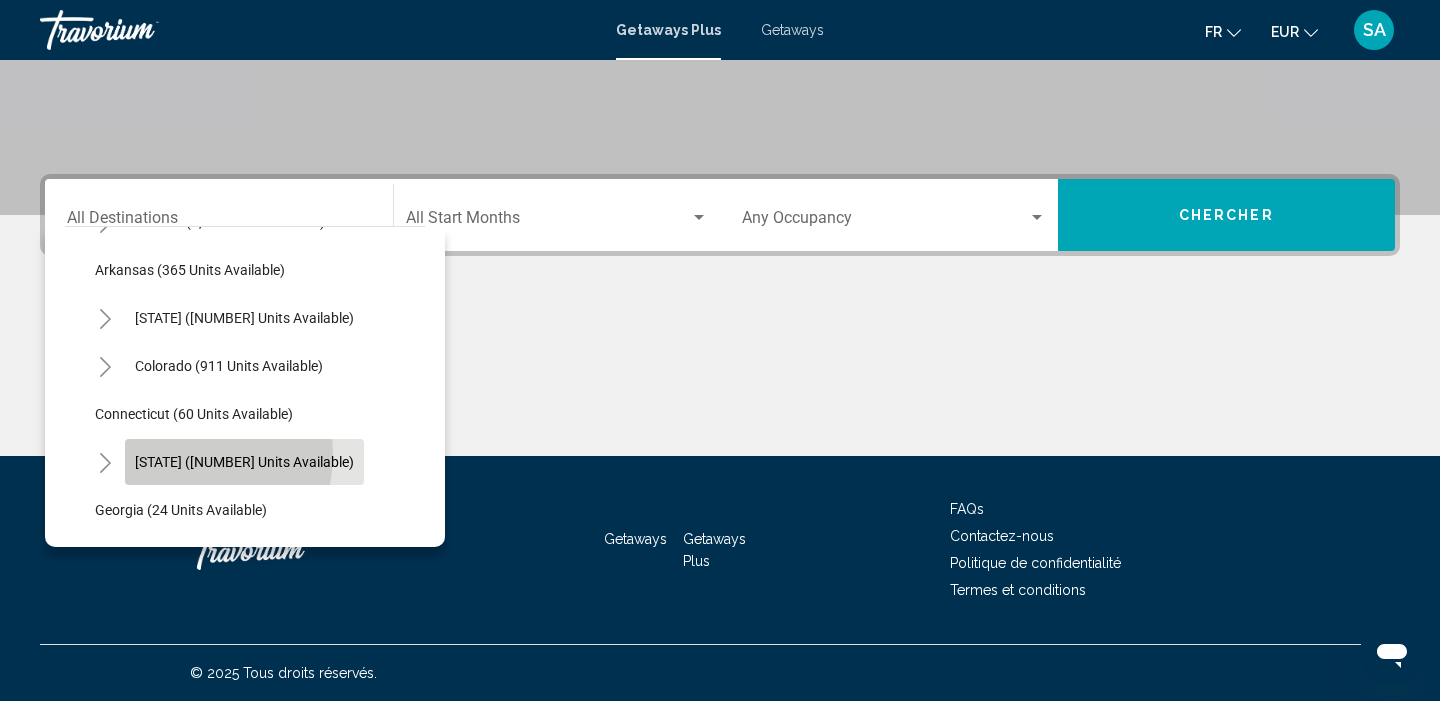 click on "Florida (8,904 units available)" 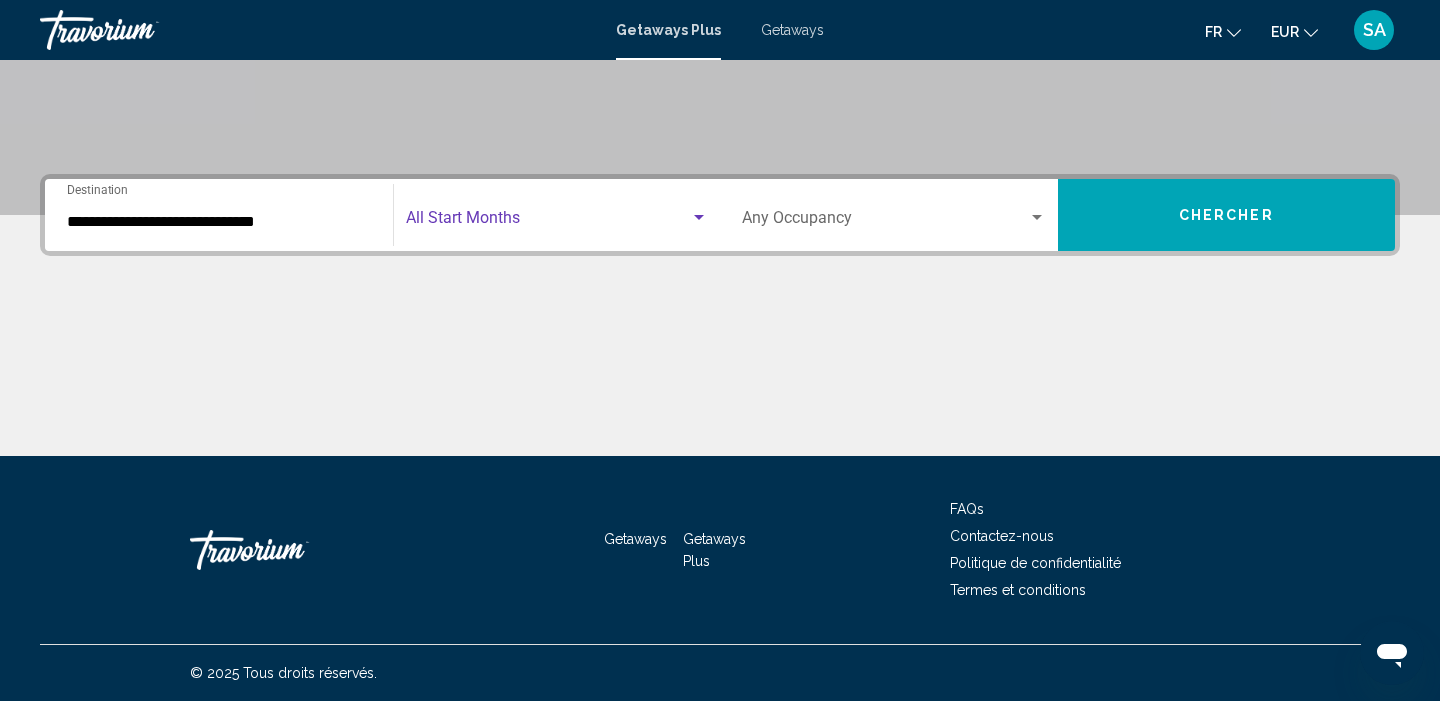 click at bounding box center [548, 222] 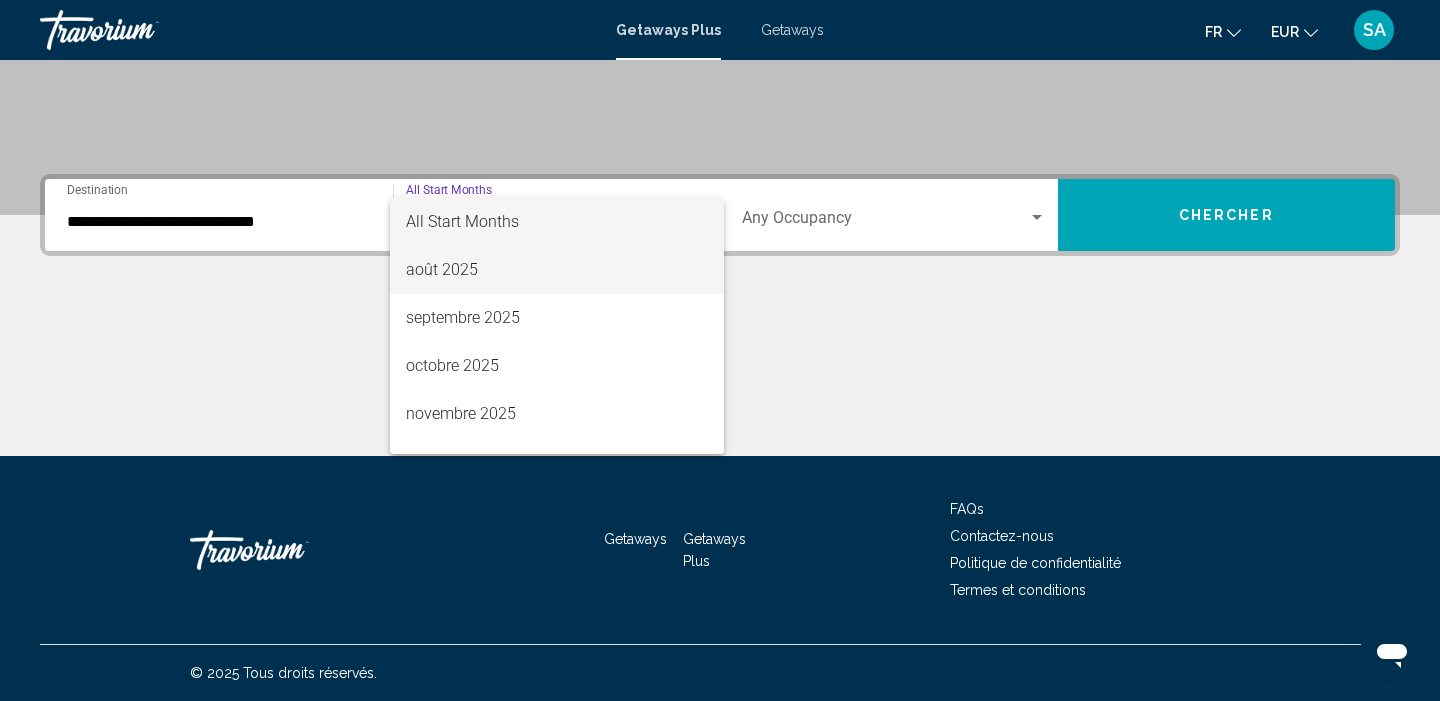 click on "août 2025" at bounding box center [557, 270] 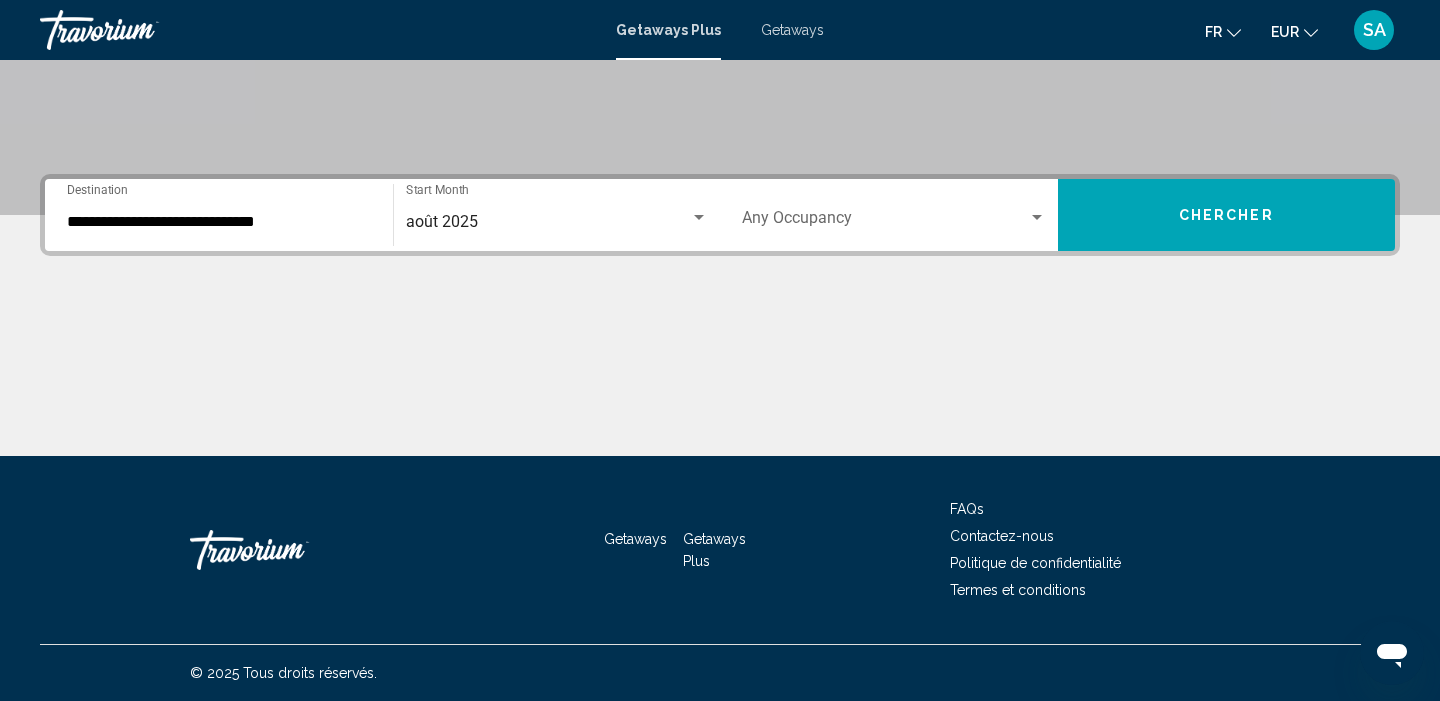click on "Occupancy Any Occupancy" at bounding box center [894, 215] 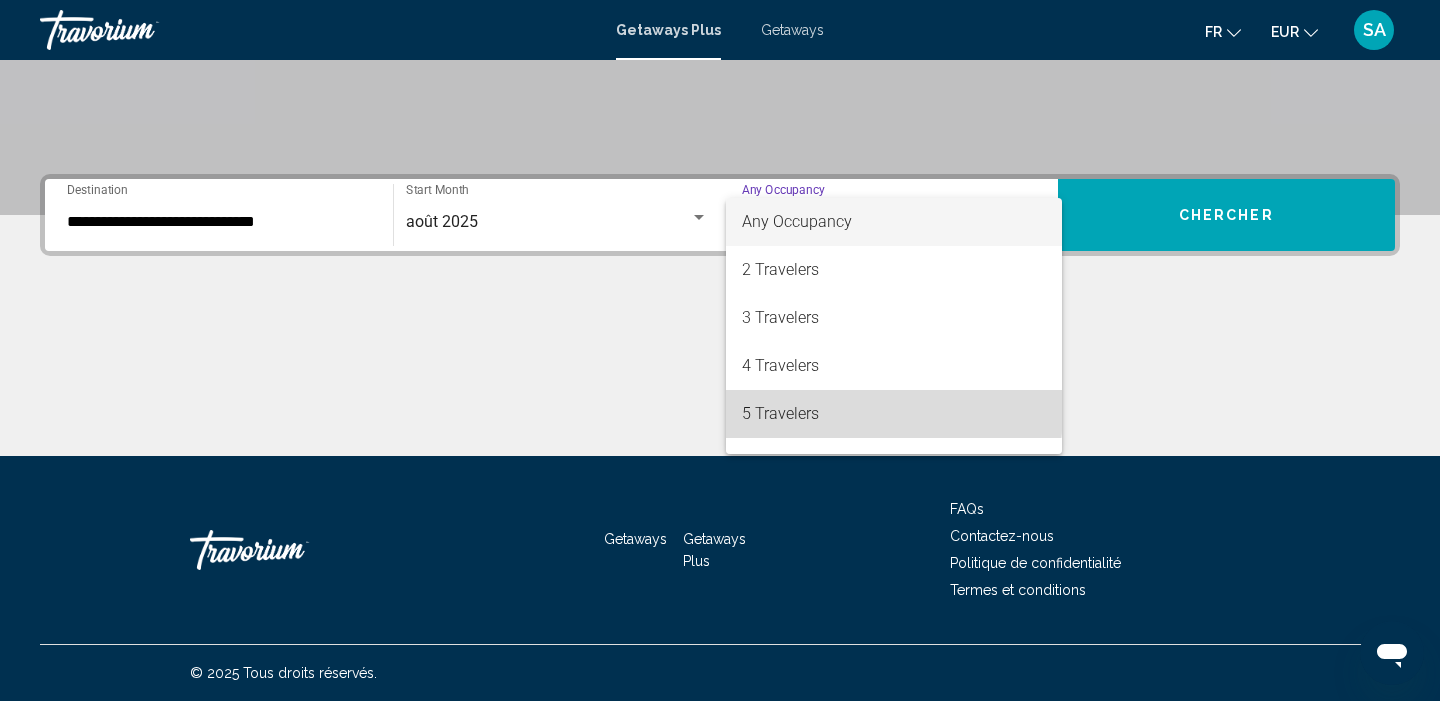 click on "5 Travelers" at bounding box center (894, 414) 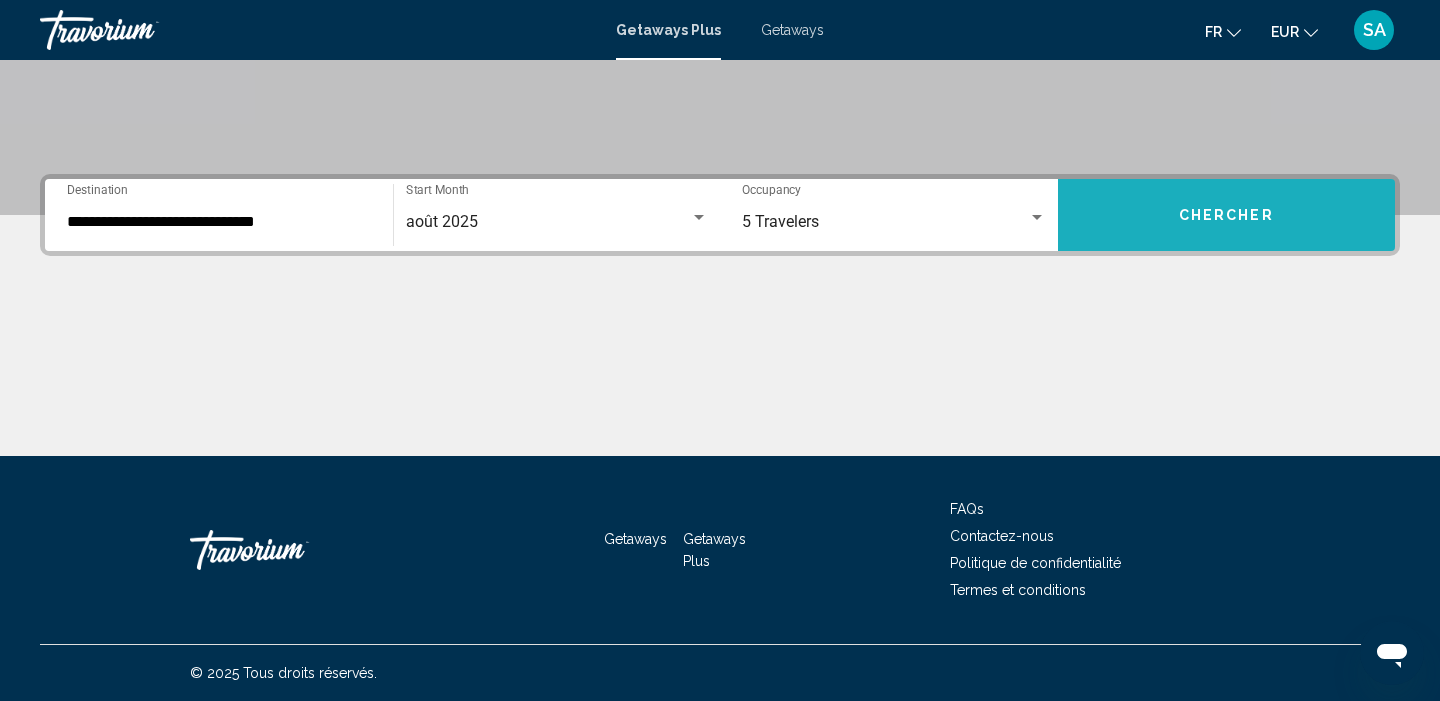 click on "Chercher" at bounding box center [1226, 214] 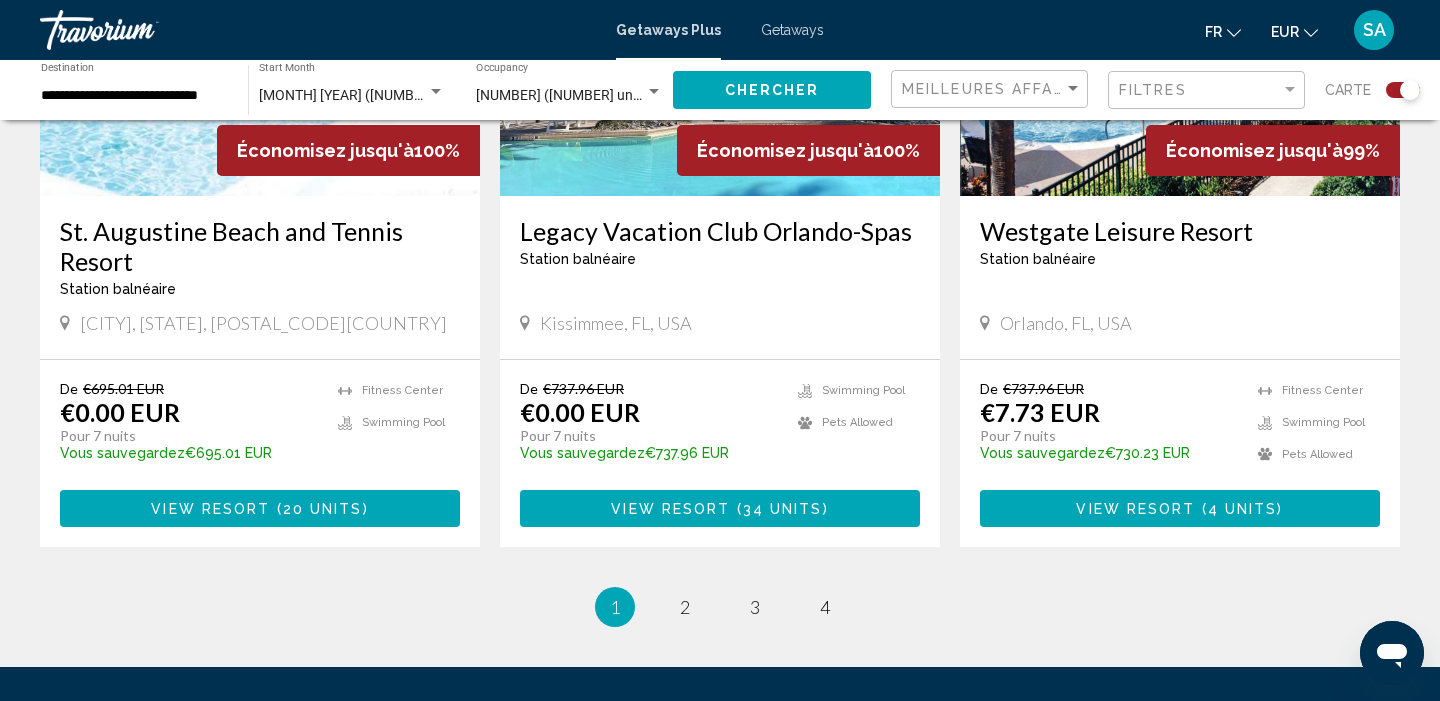 scroll, scrollTop: 3063, scrollLeft: 0, axis: vertical 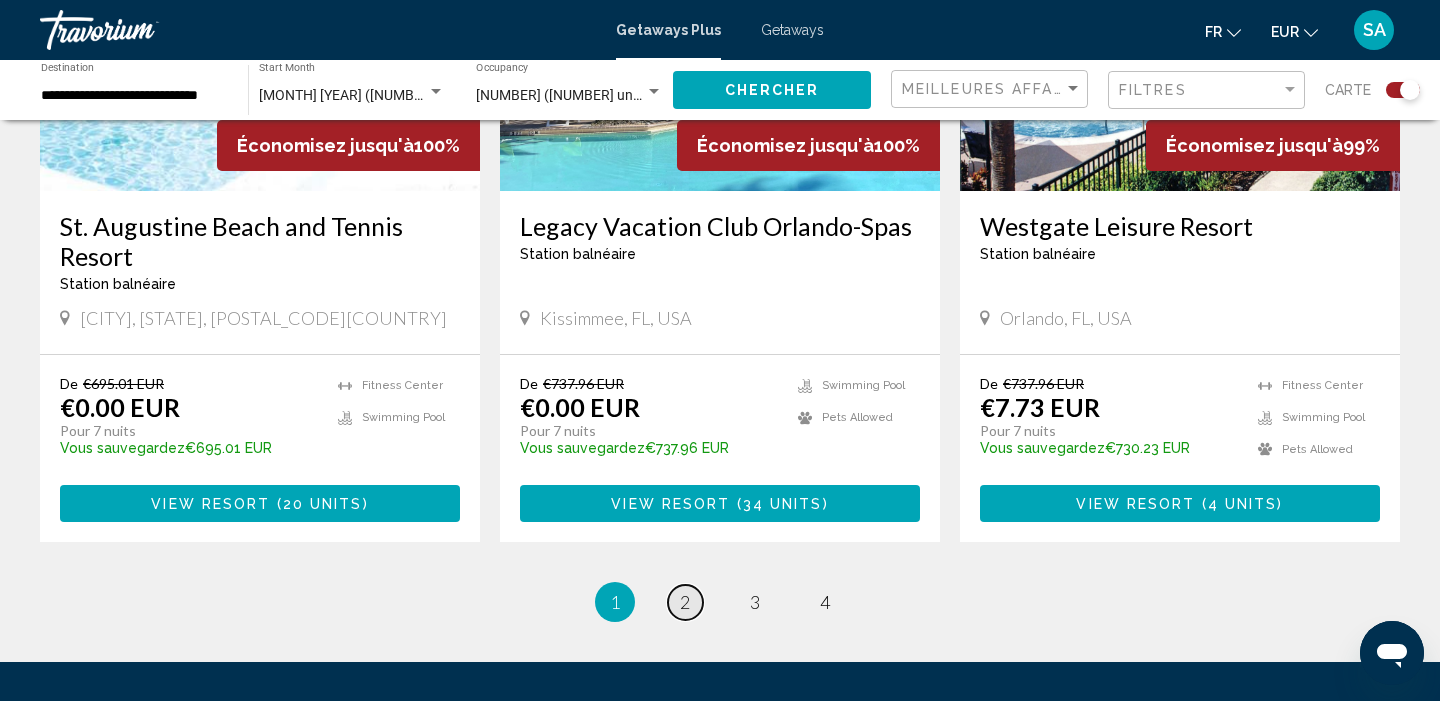 click on "2" at bounding box center [685, 602] 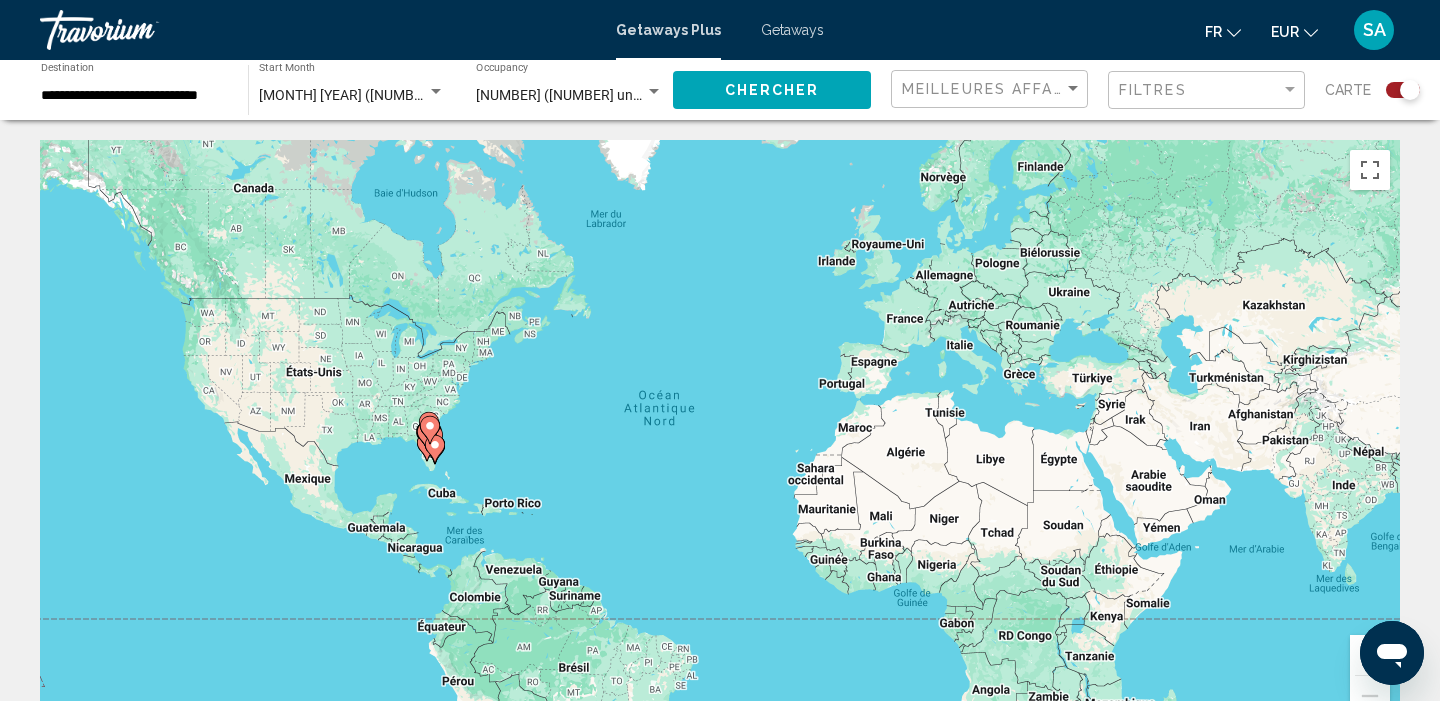 scroll, scrollTop: 0, scrollLeft: 0, axis: both 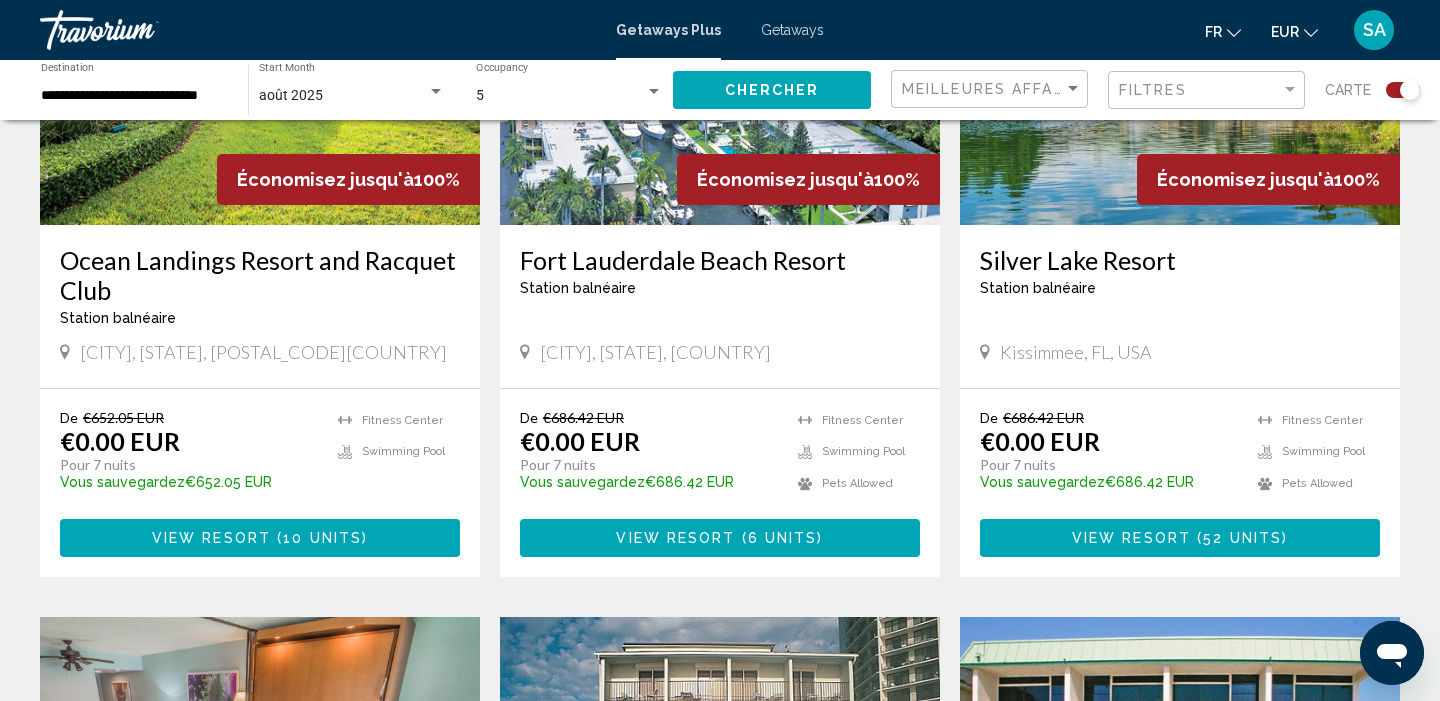 click on "View Resort" at bounding box center [675, 539] 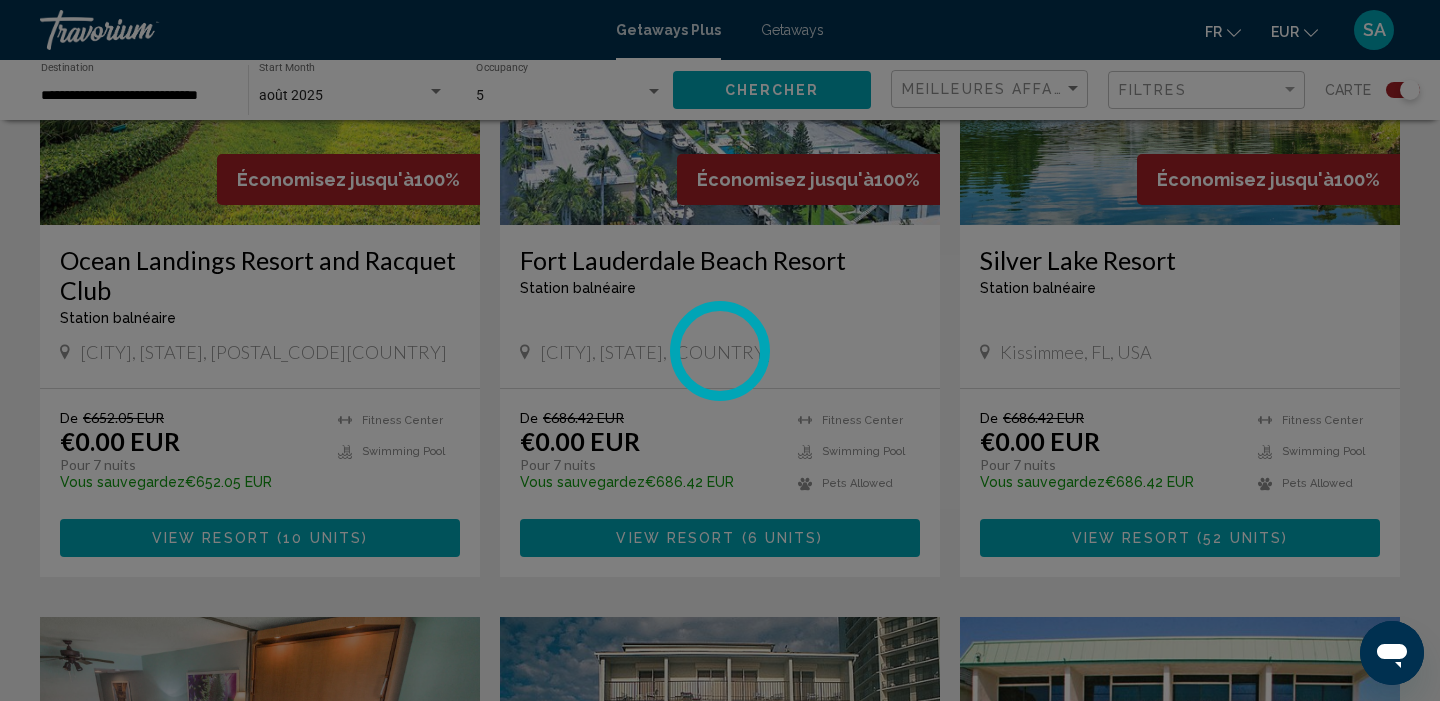 scroll, scrollTop: 0, scrollLeft: 0, axis: both 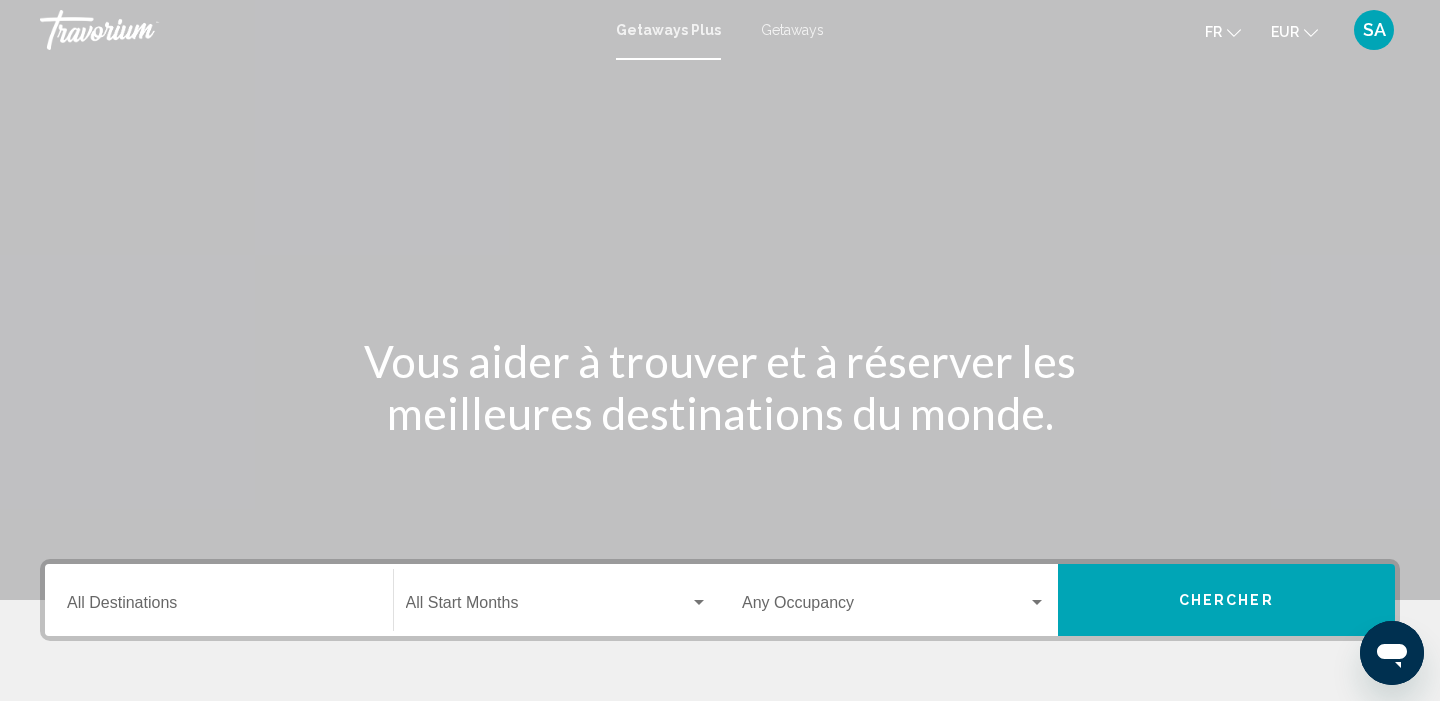 click on "Destination All Destinations" at bounding box center [219, 600] 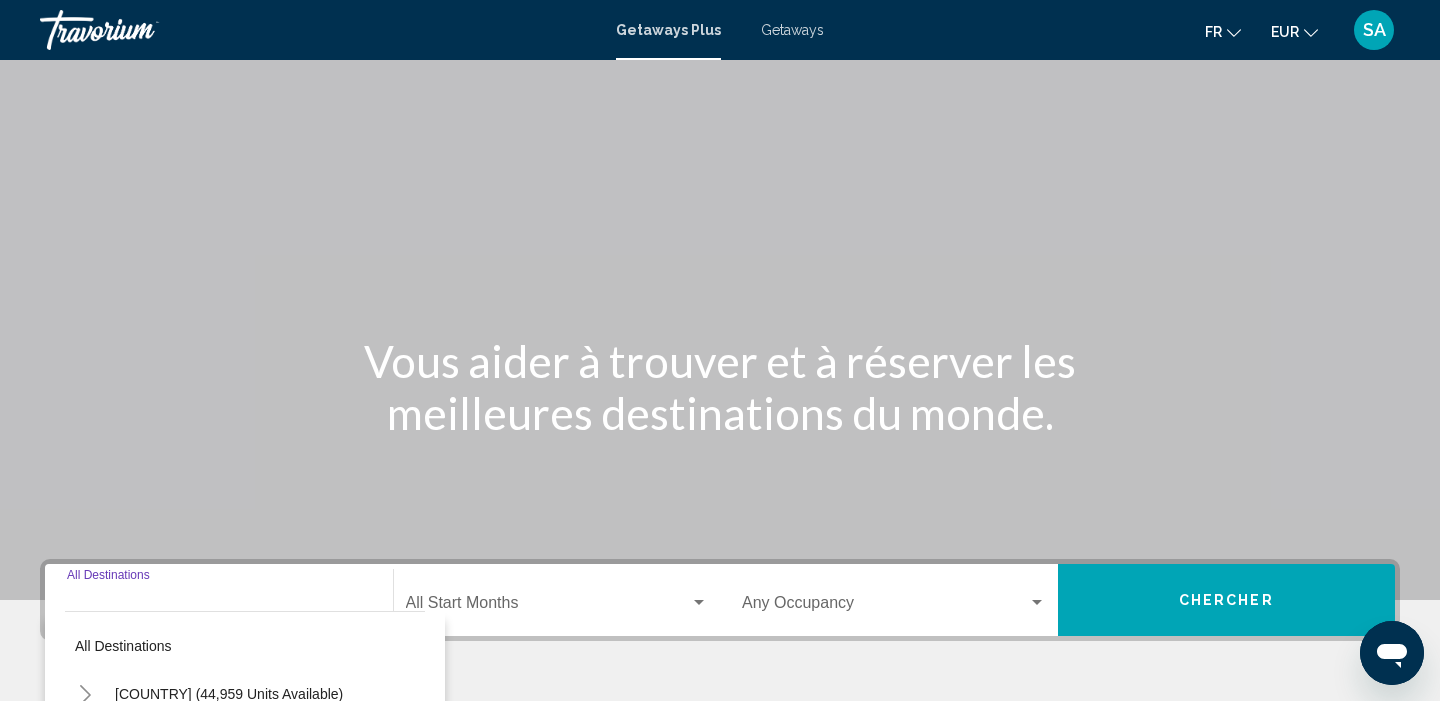 scroll, scrollTop: 385, scrollLeft: 0, axis: vertical 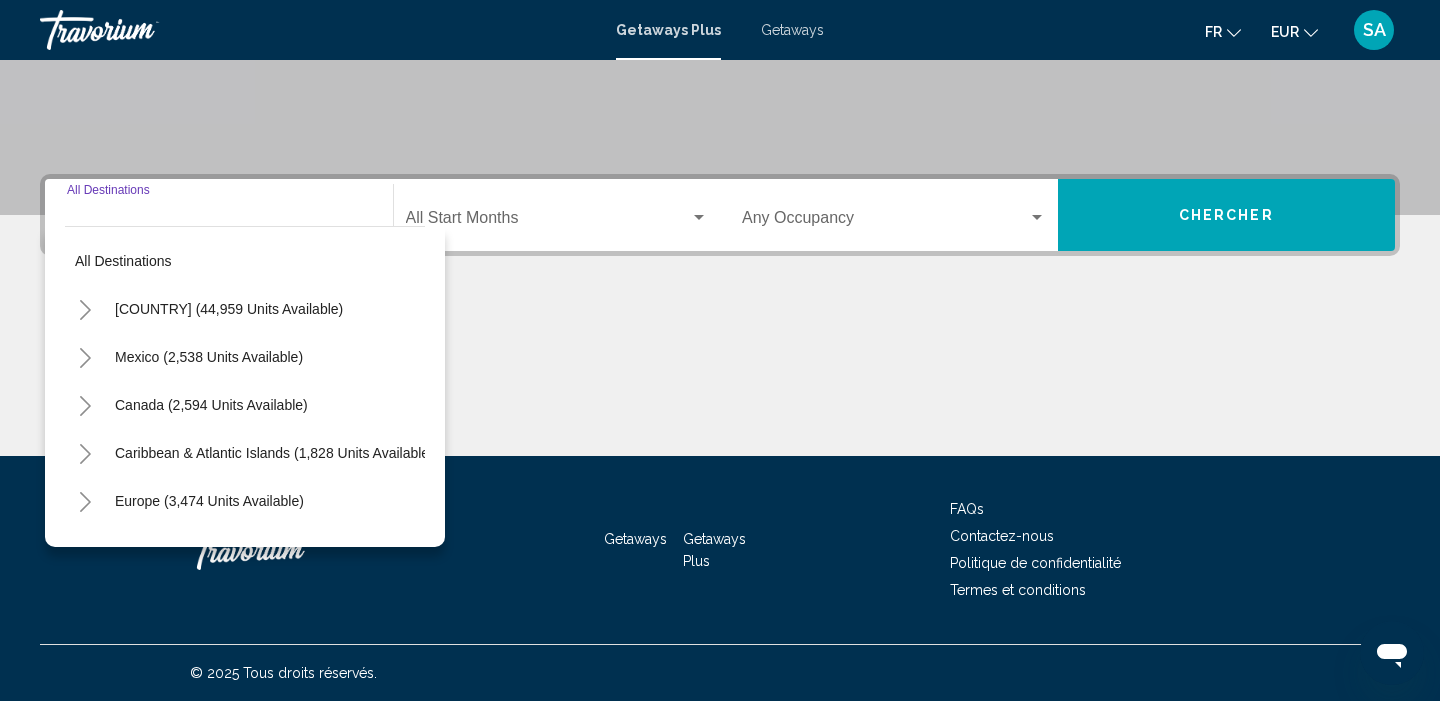 click 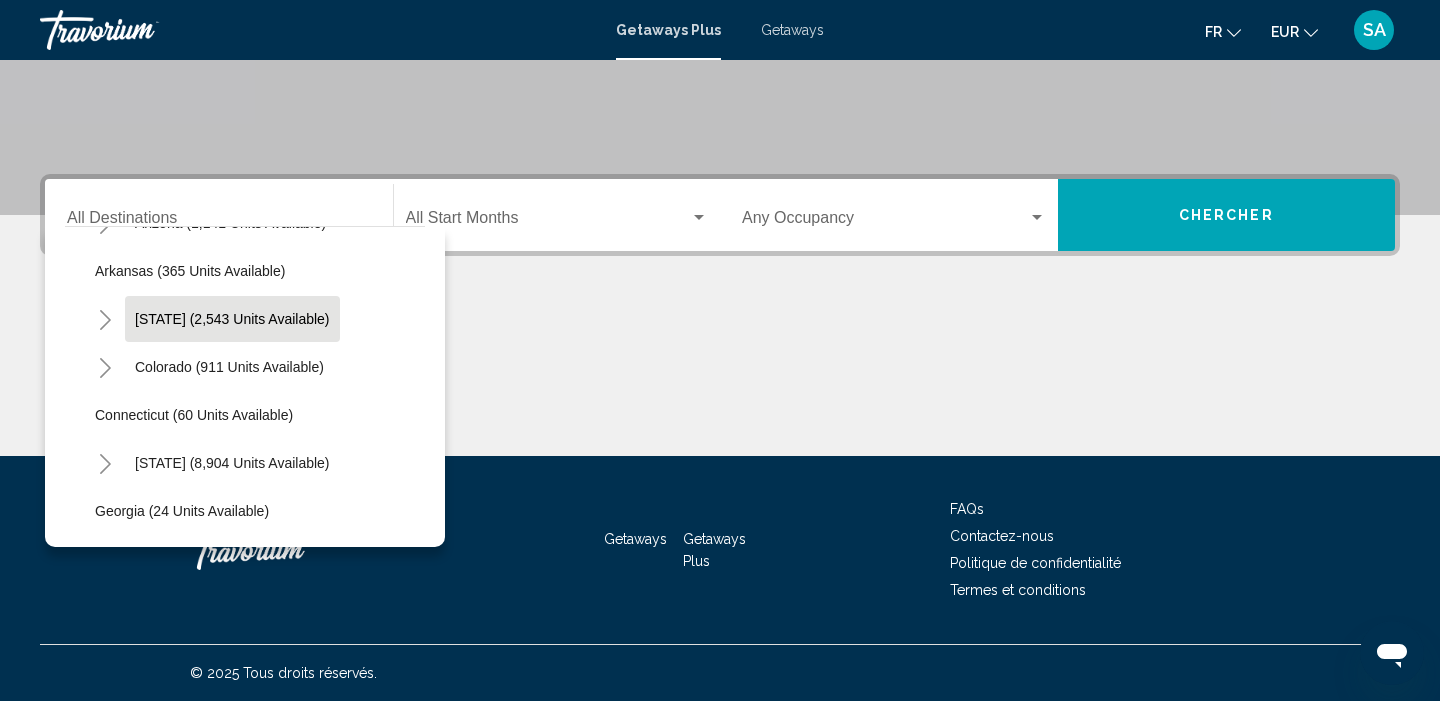 scroll, scrollTop: 184, scrollLeft: 0, axis: vertical 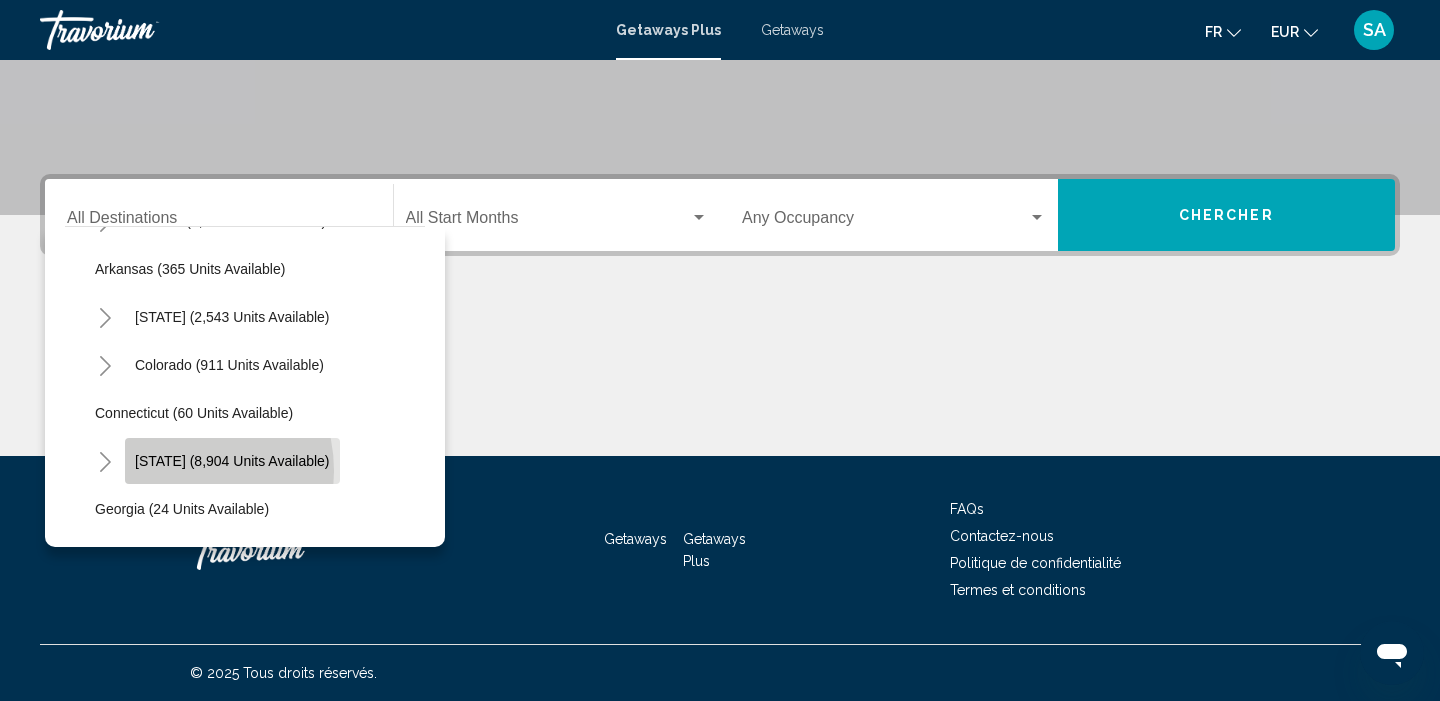 click on "[STATE] ([NUMBER] units available)" 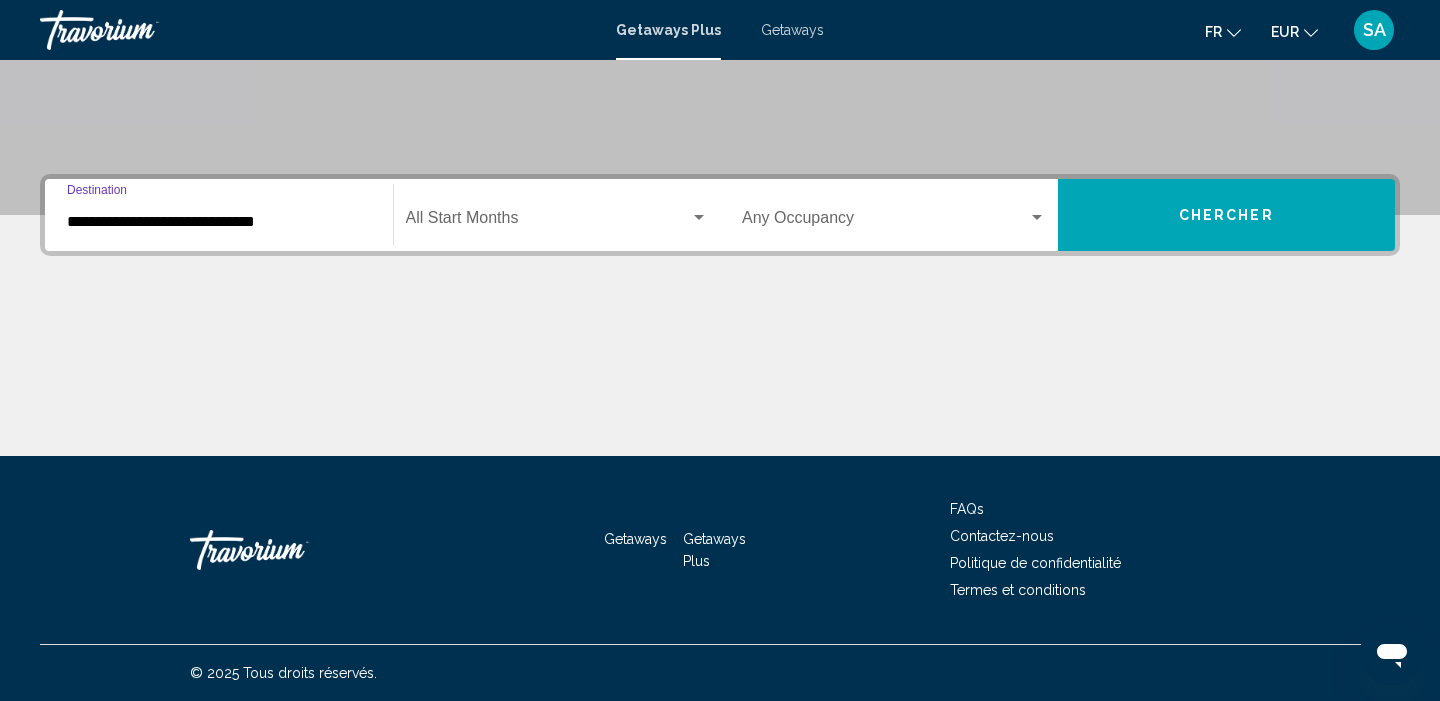click on "Start Month All Start Months" 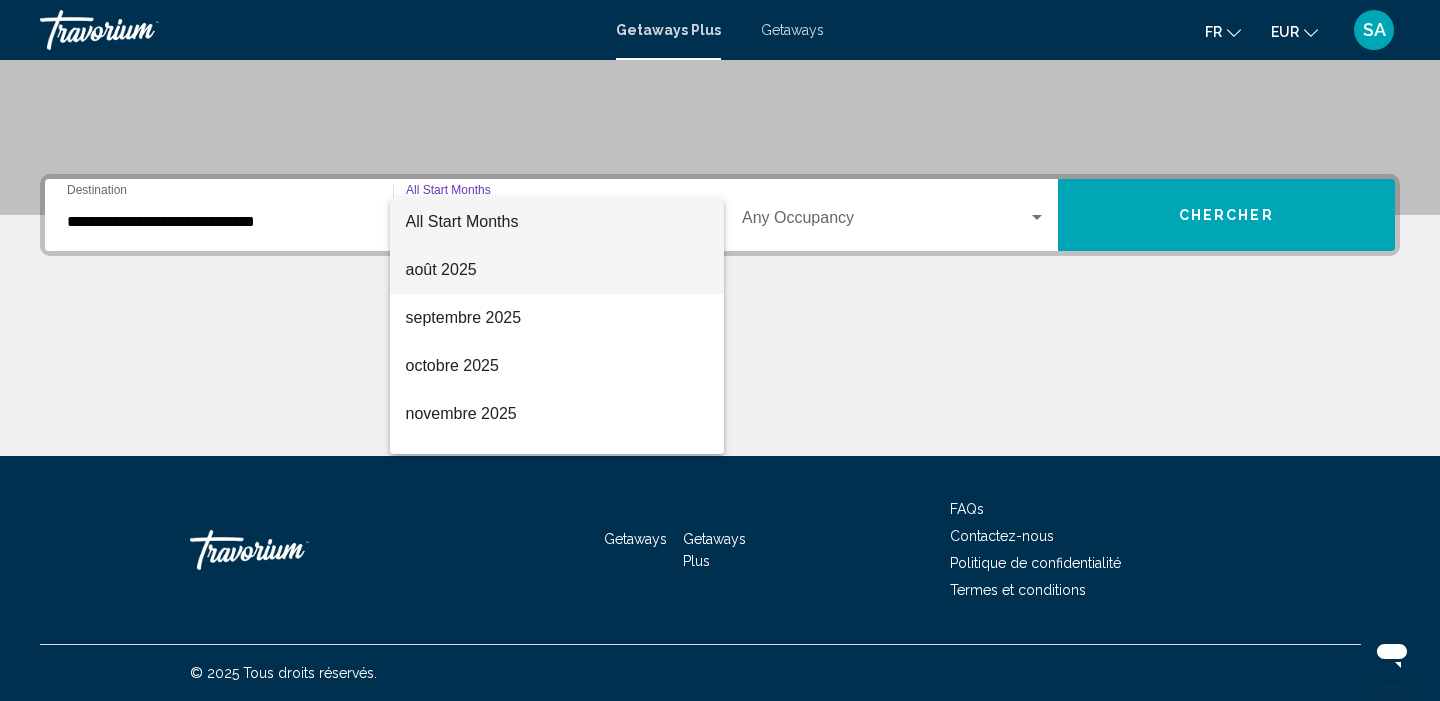 click on "août 2025" at bounding box center [557, 270] 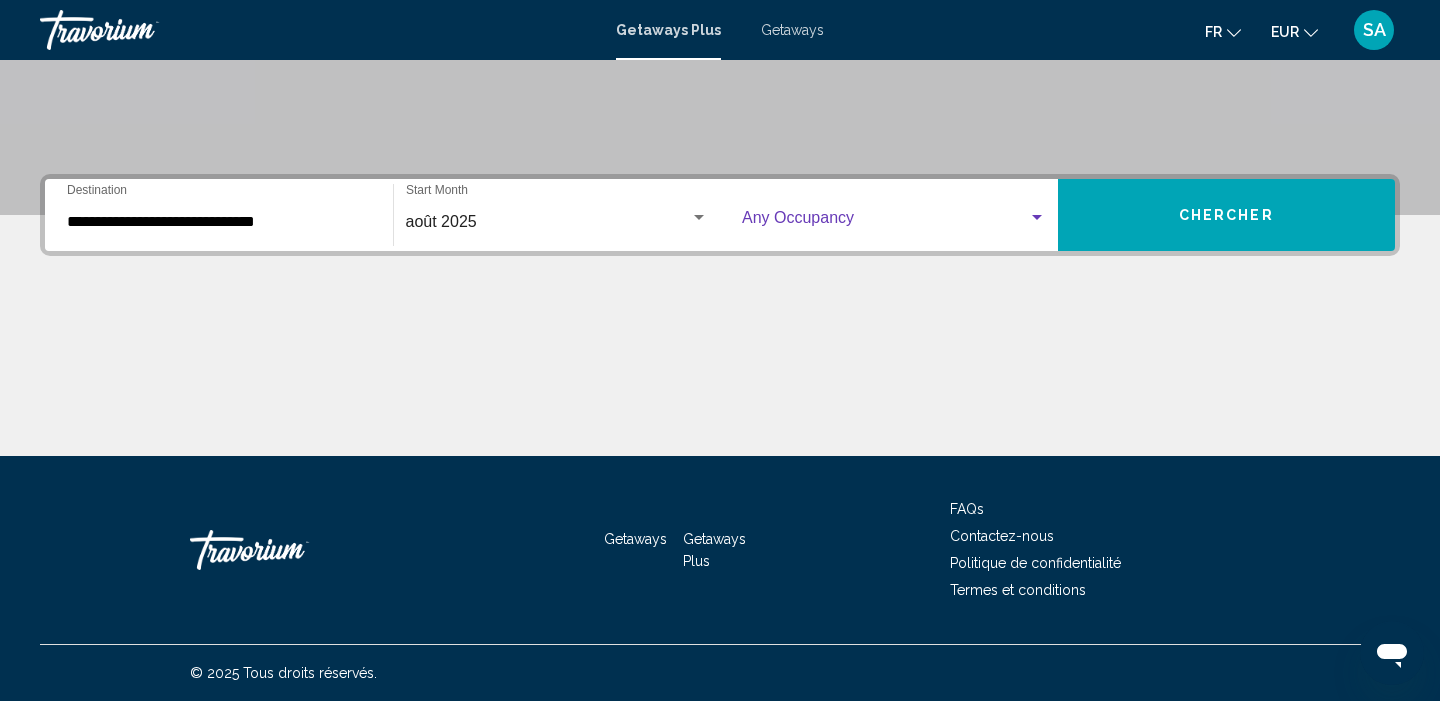 click at bounding box center [885, 222] 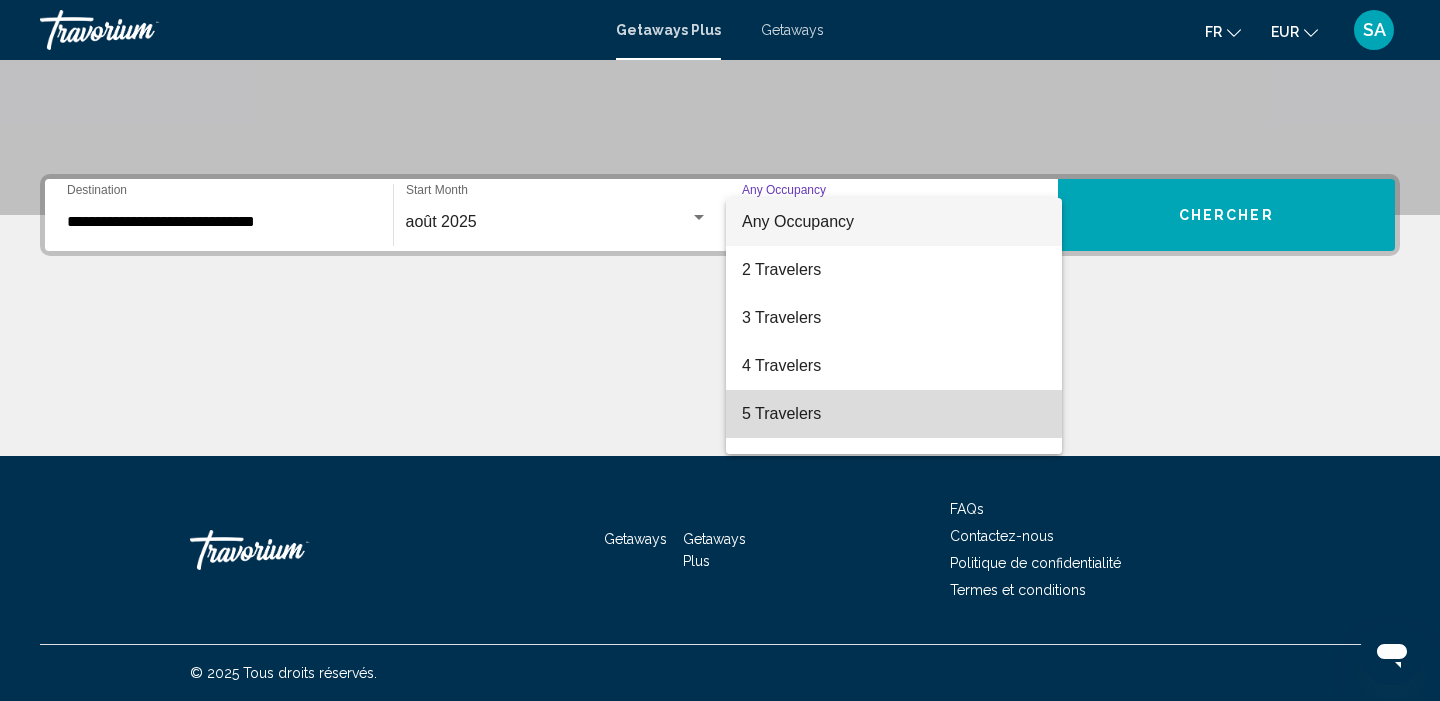 click on "5 Travelers" at bounding box center [894, 414] 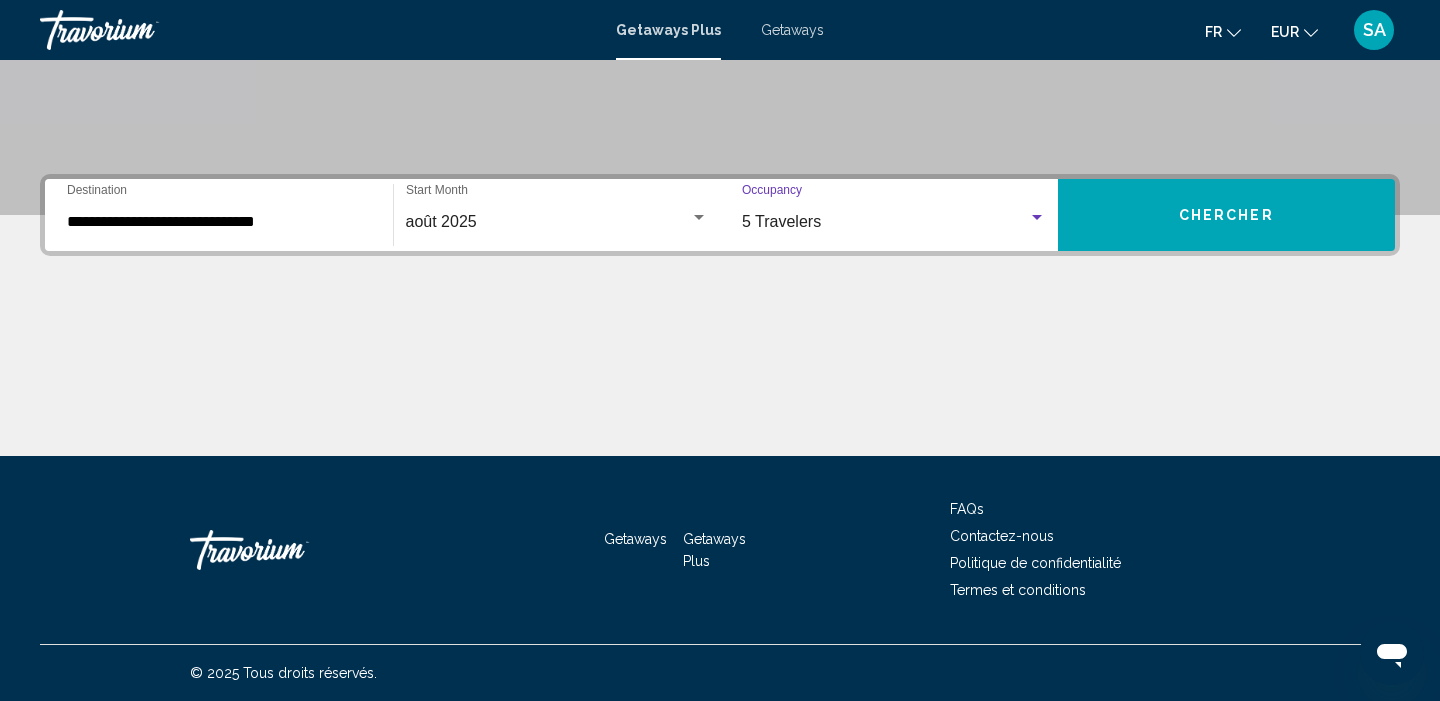 click on "Chercher" at bounding box center (1227, 215) 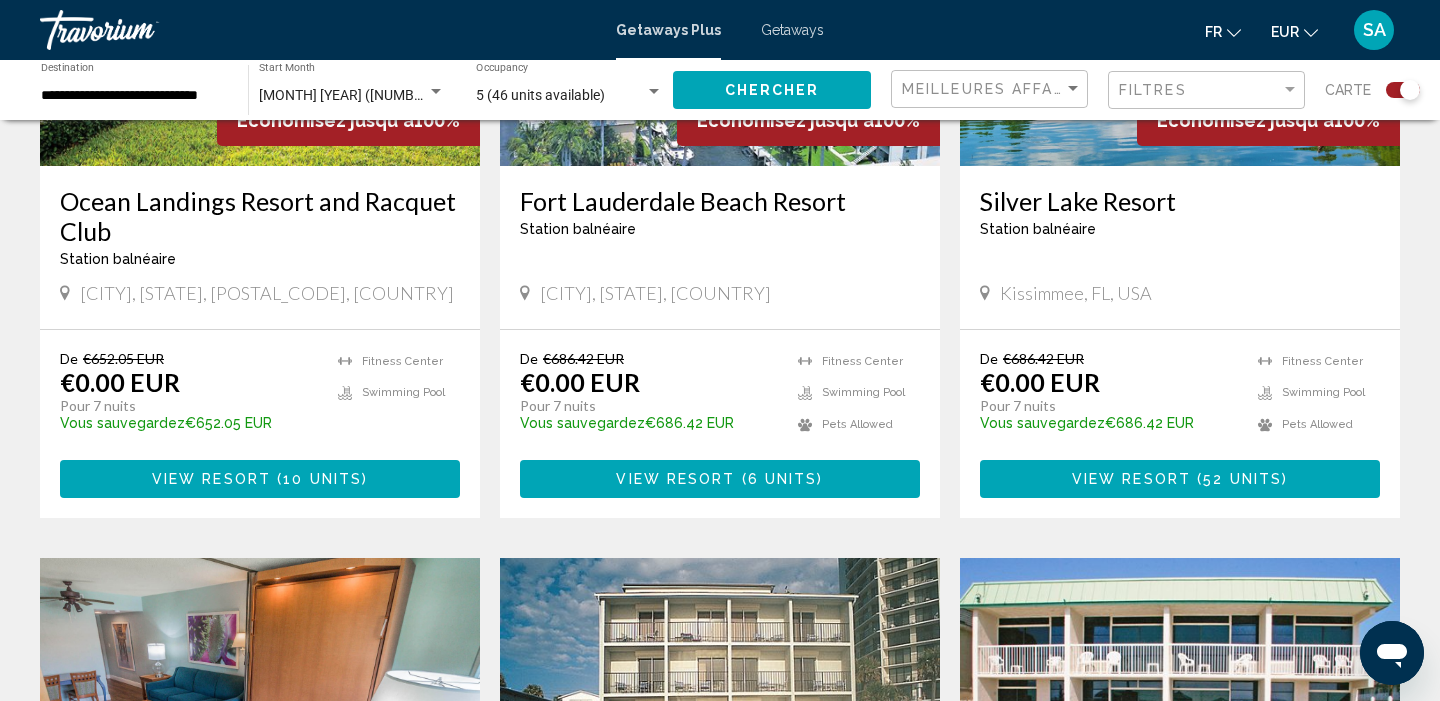 scroll, scrollTop: 1706, scrollLeft: 0, axis: vertical 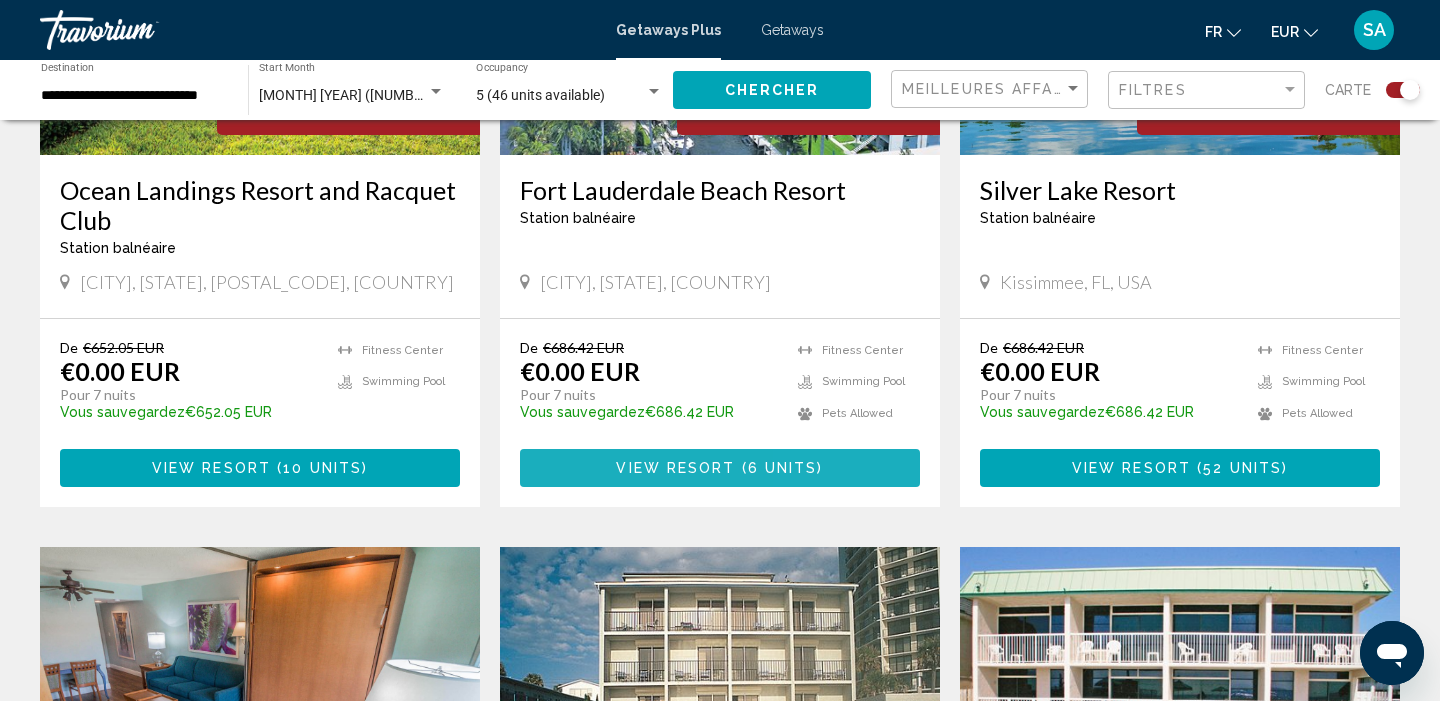 click on "View Resort    ( 6 units )" at bounding box center [720, 467] 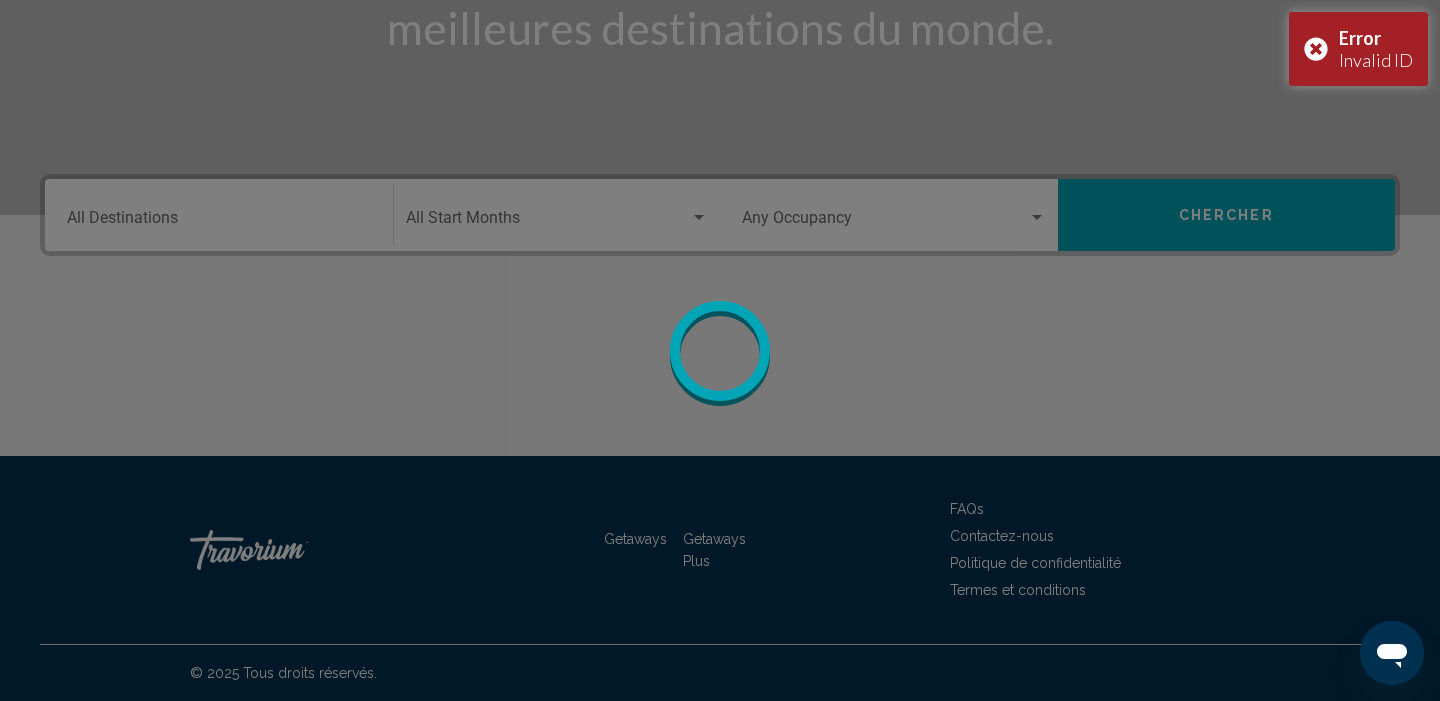 scroll, scrollTop: 0, scrollLeft: 0, axis: both 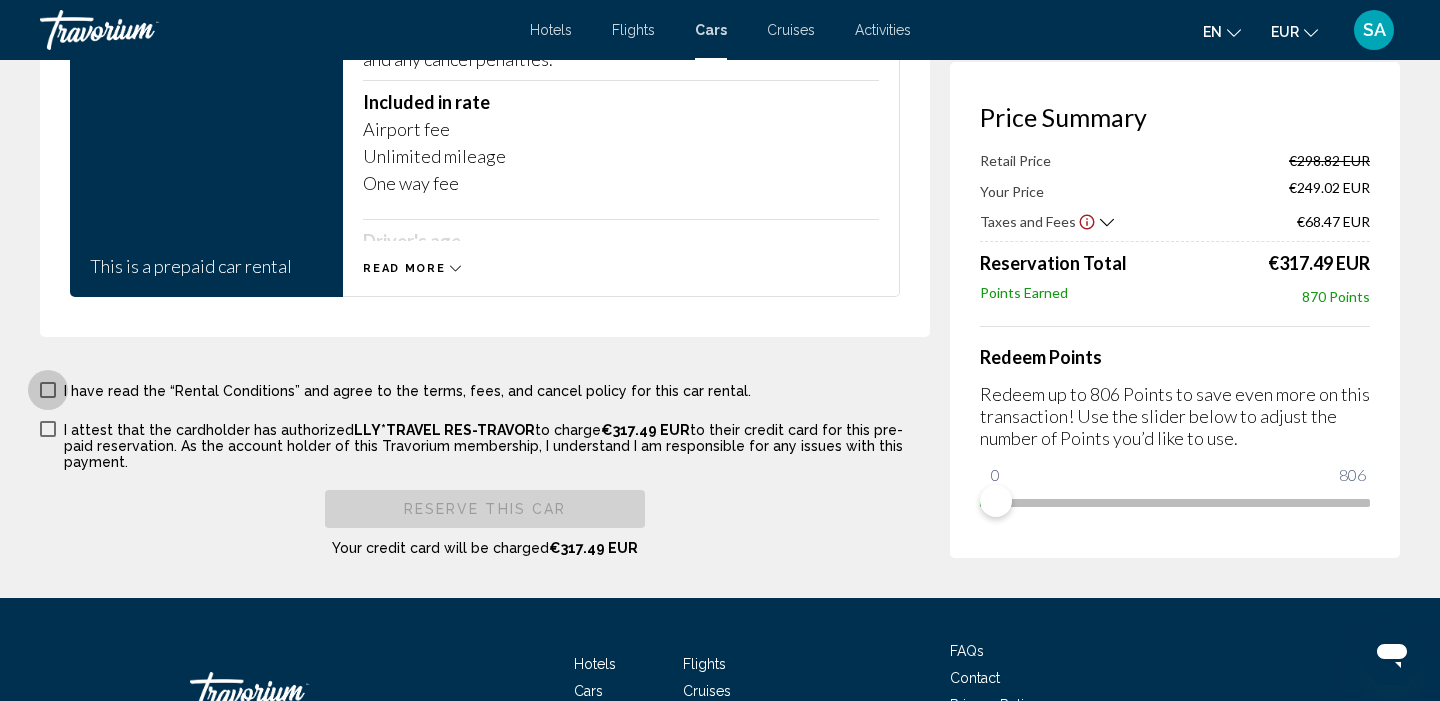 click at bounding box center (48, 390) 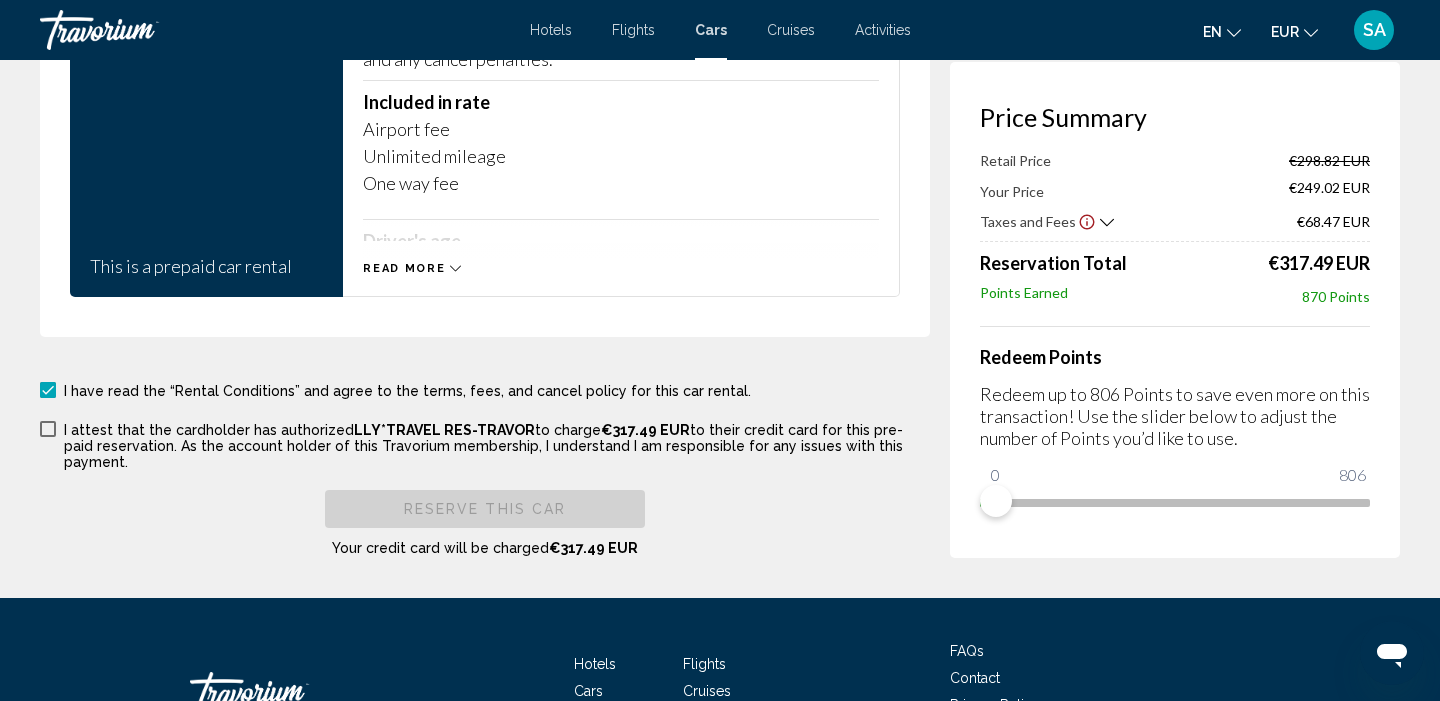 click at bounding box center [48, 429] 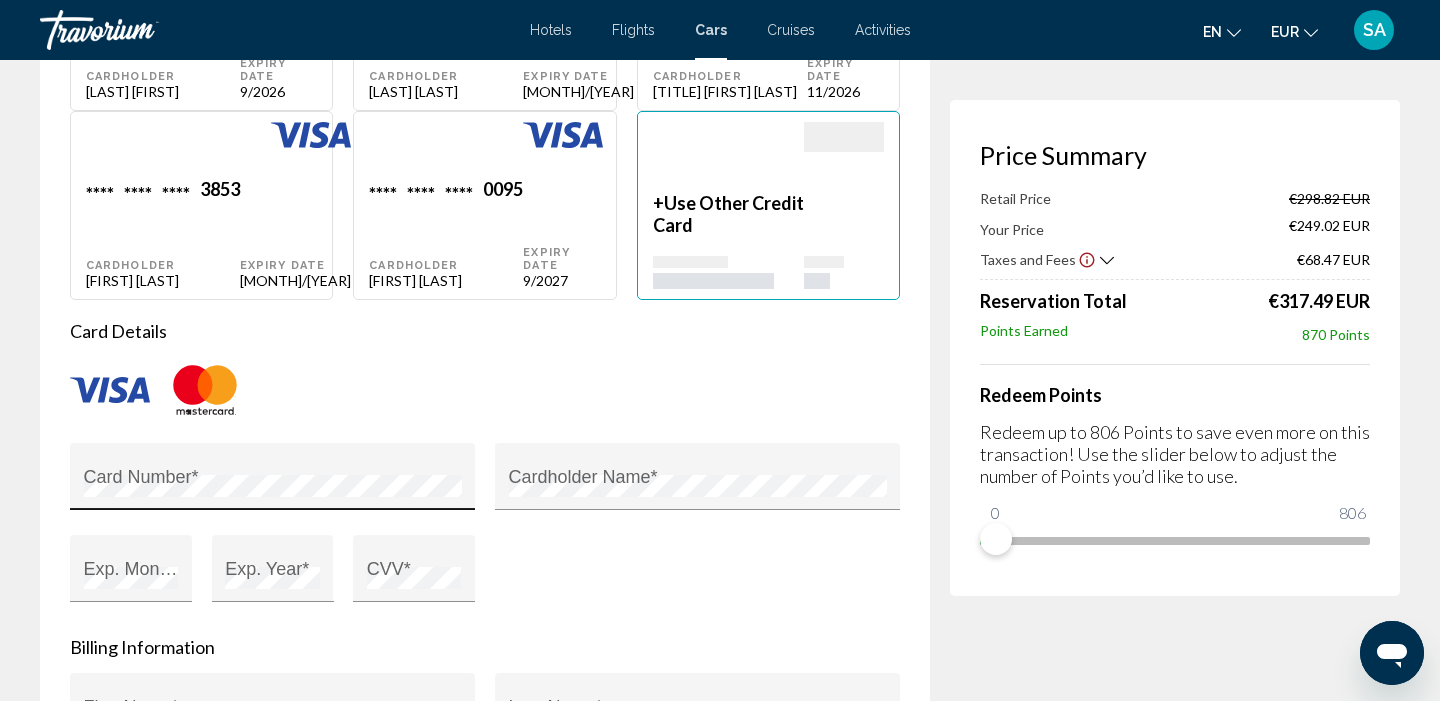 scroll, scrollTop: 2069, scrollLeft: 0, axis: vertical 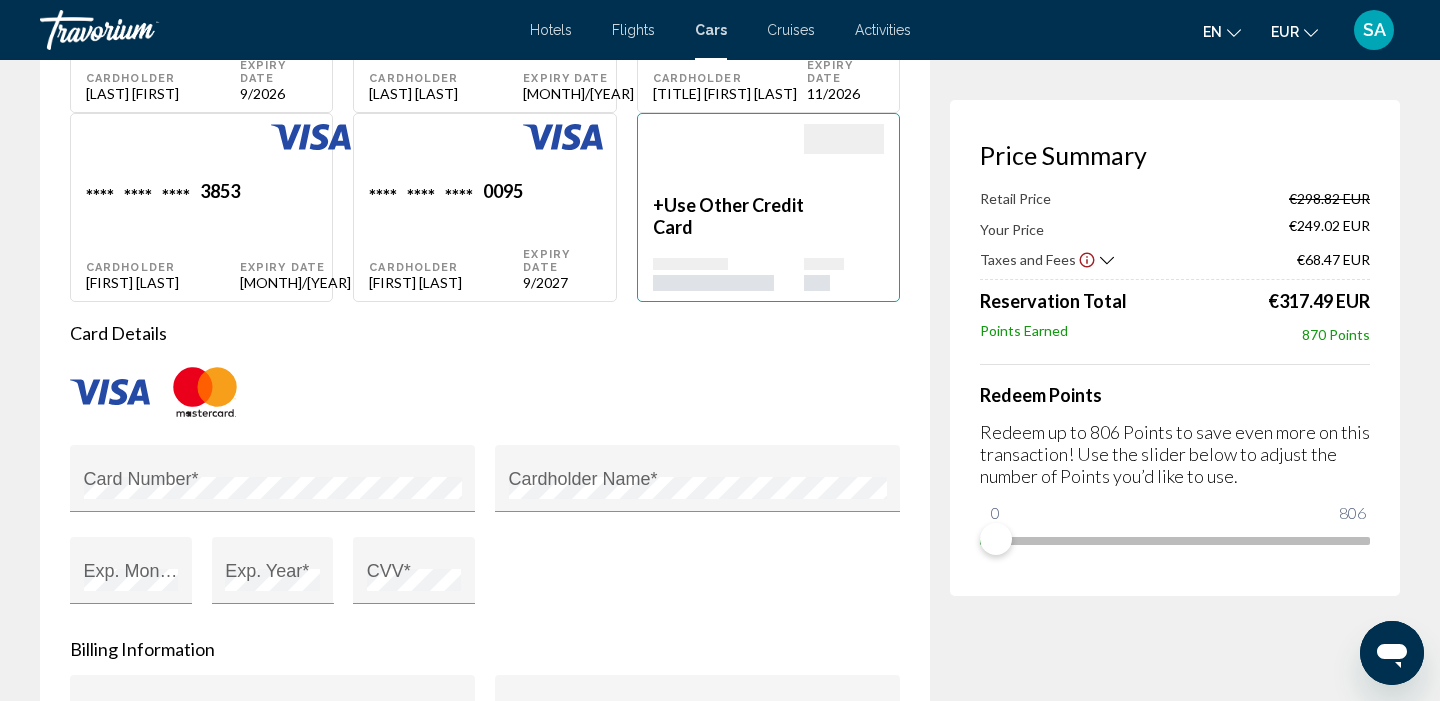 click on "**** **** **** 0095 Cardholder Sophie assing" at bounding box center [163, 44] 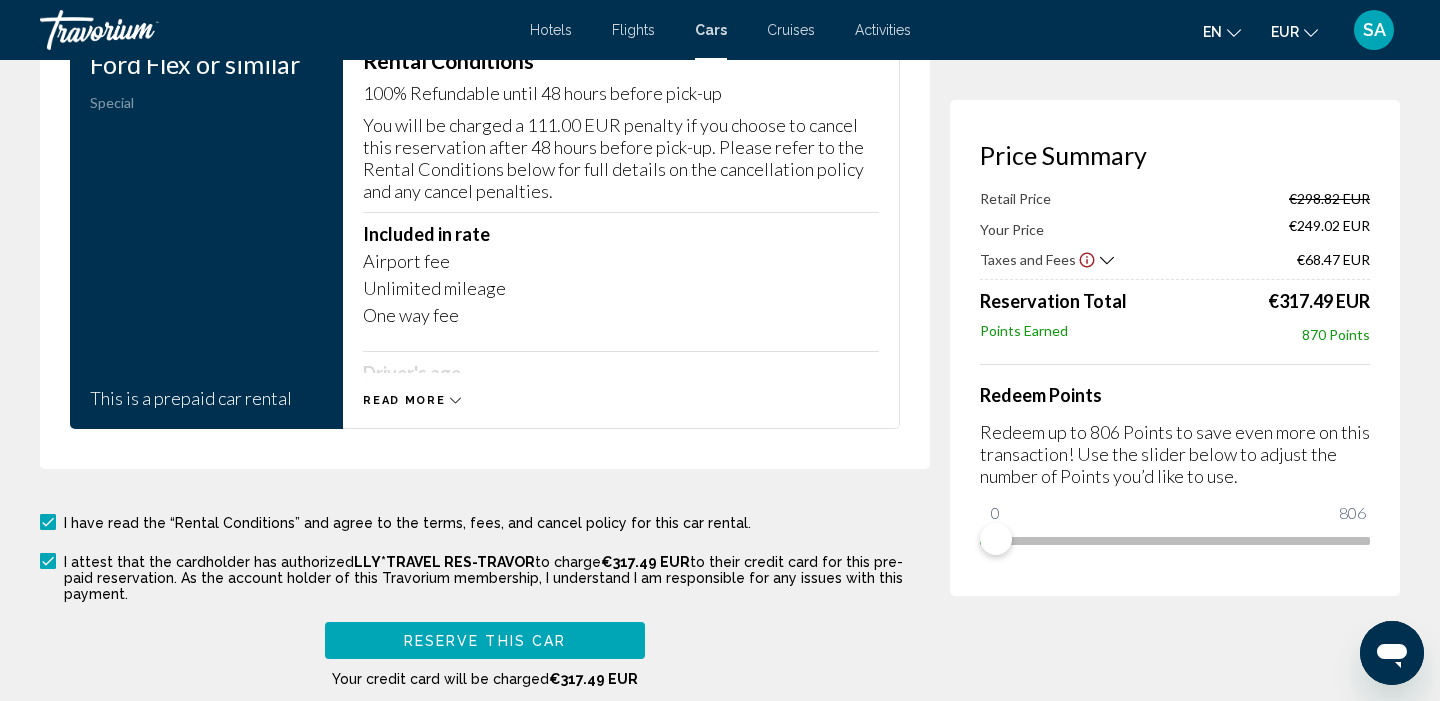scroll, scrollTop: 3279, scrollLeft: 0, axis: vertical 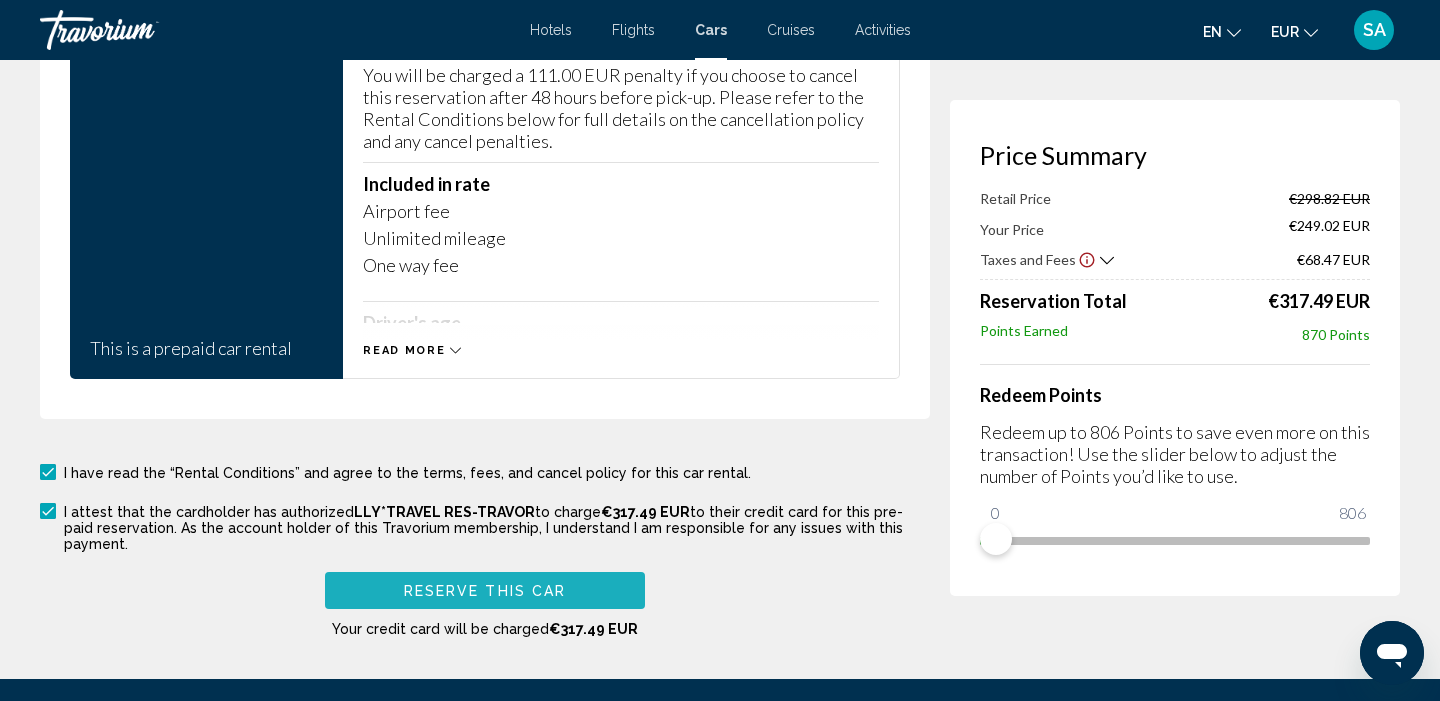 click on "Reserve this car" at bounding box center [485, 591] 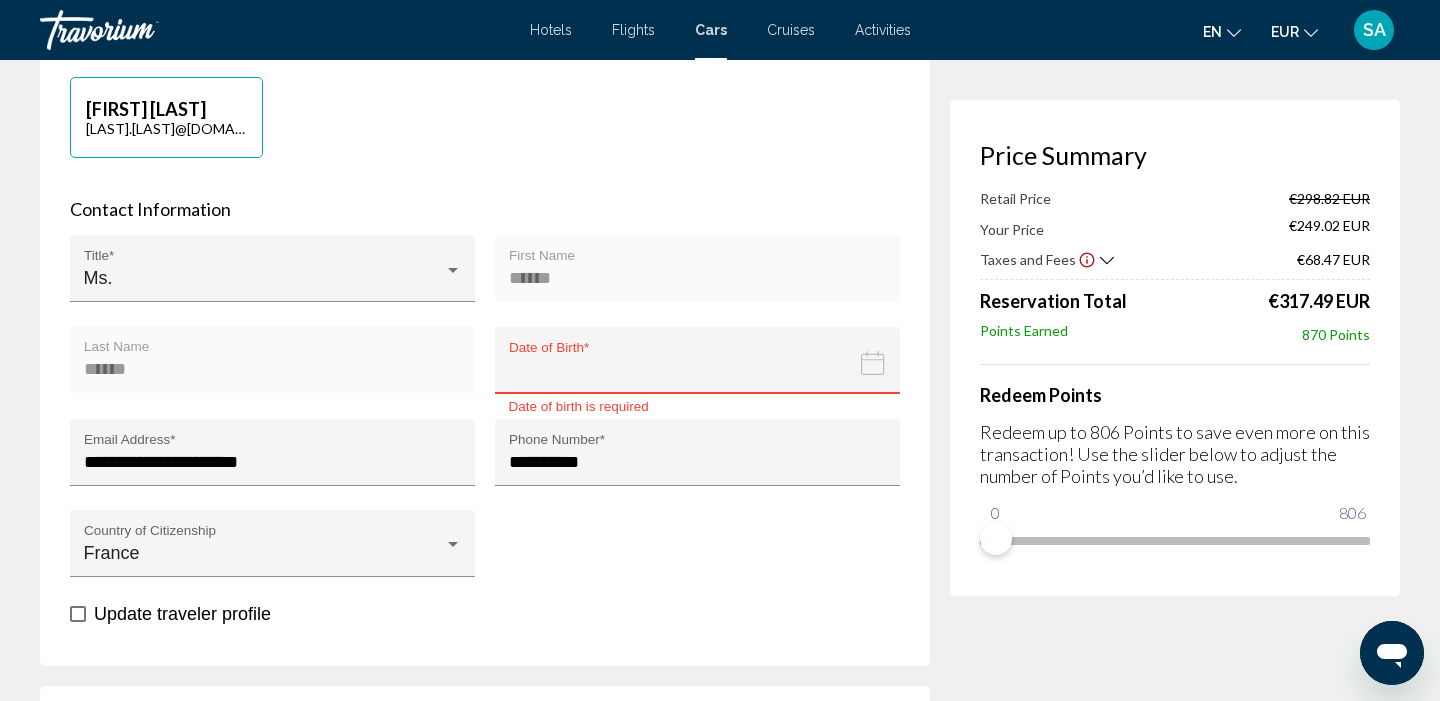 click at bounding box center [701, 375] 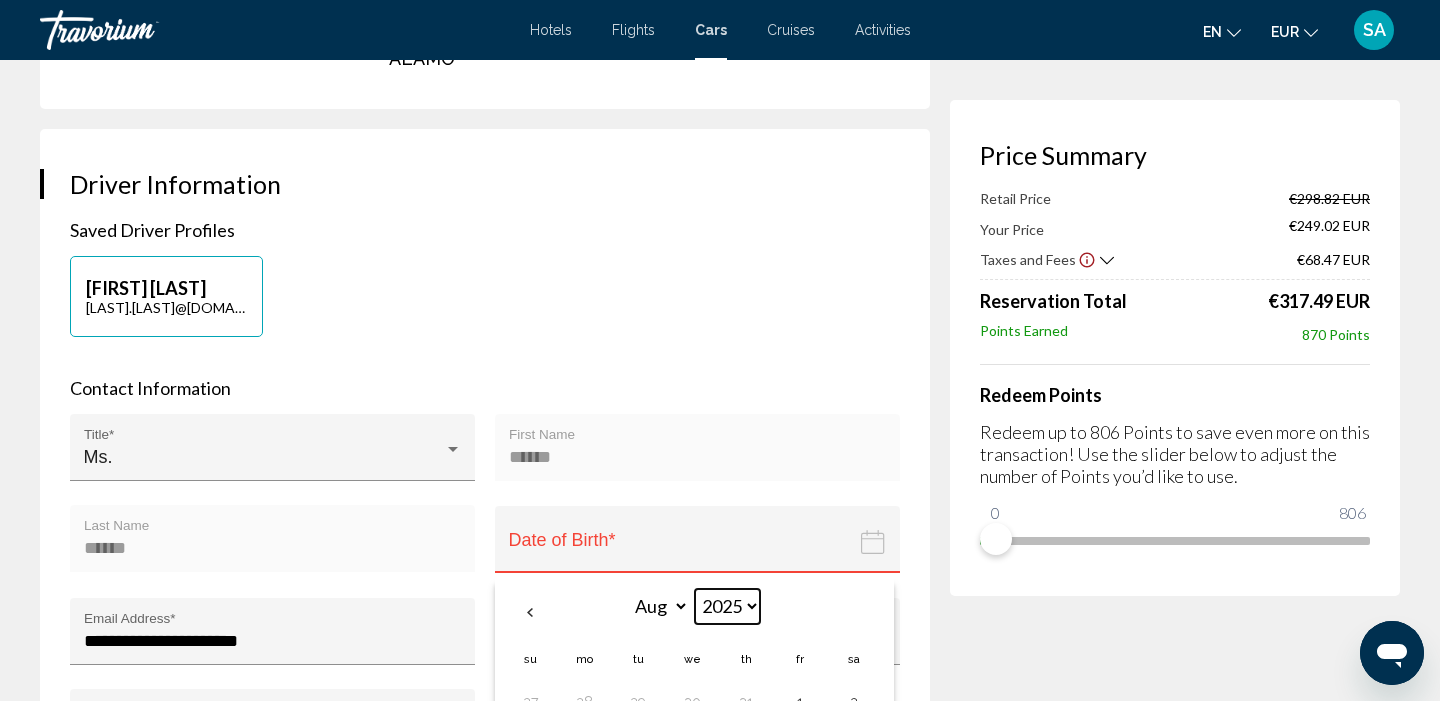 scroll, scrollTop: 454, scrollLeft: 0, axis: vertical 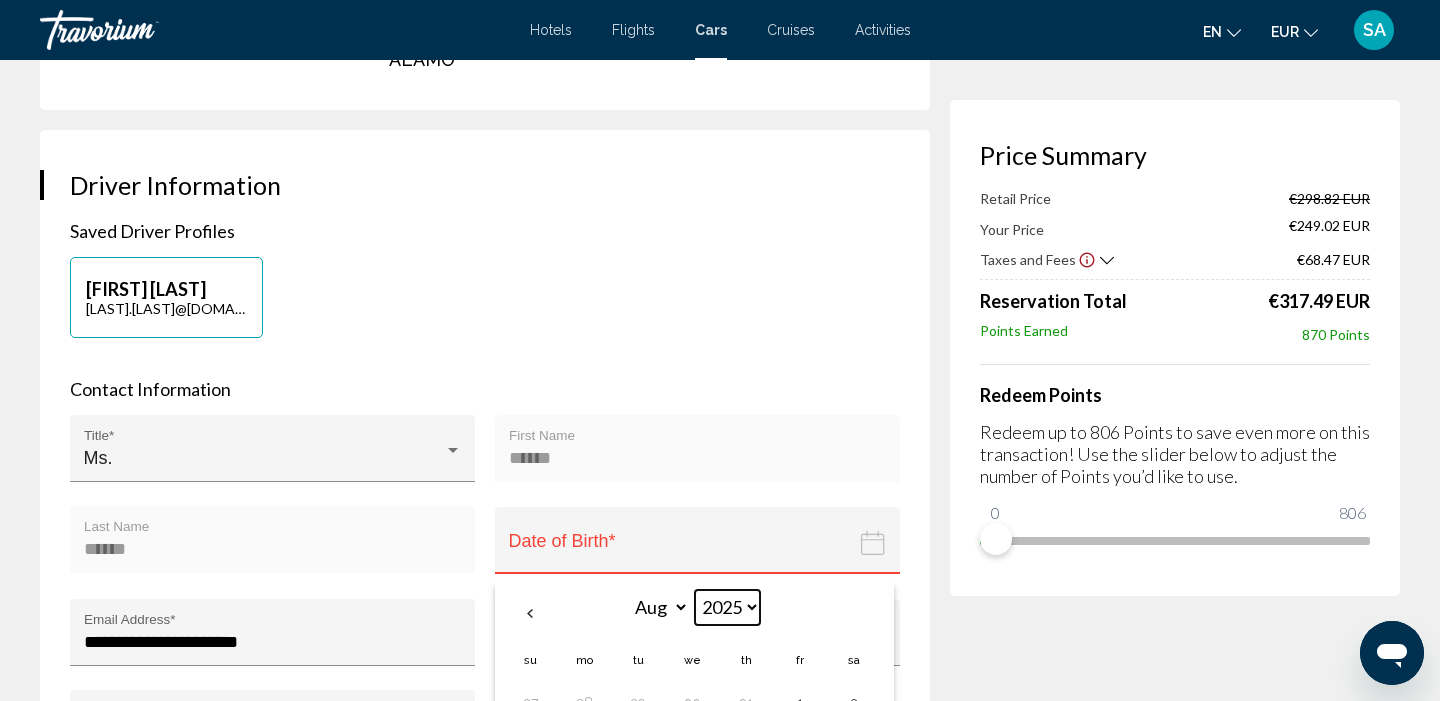 select on "****" 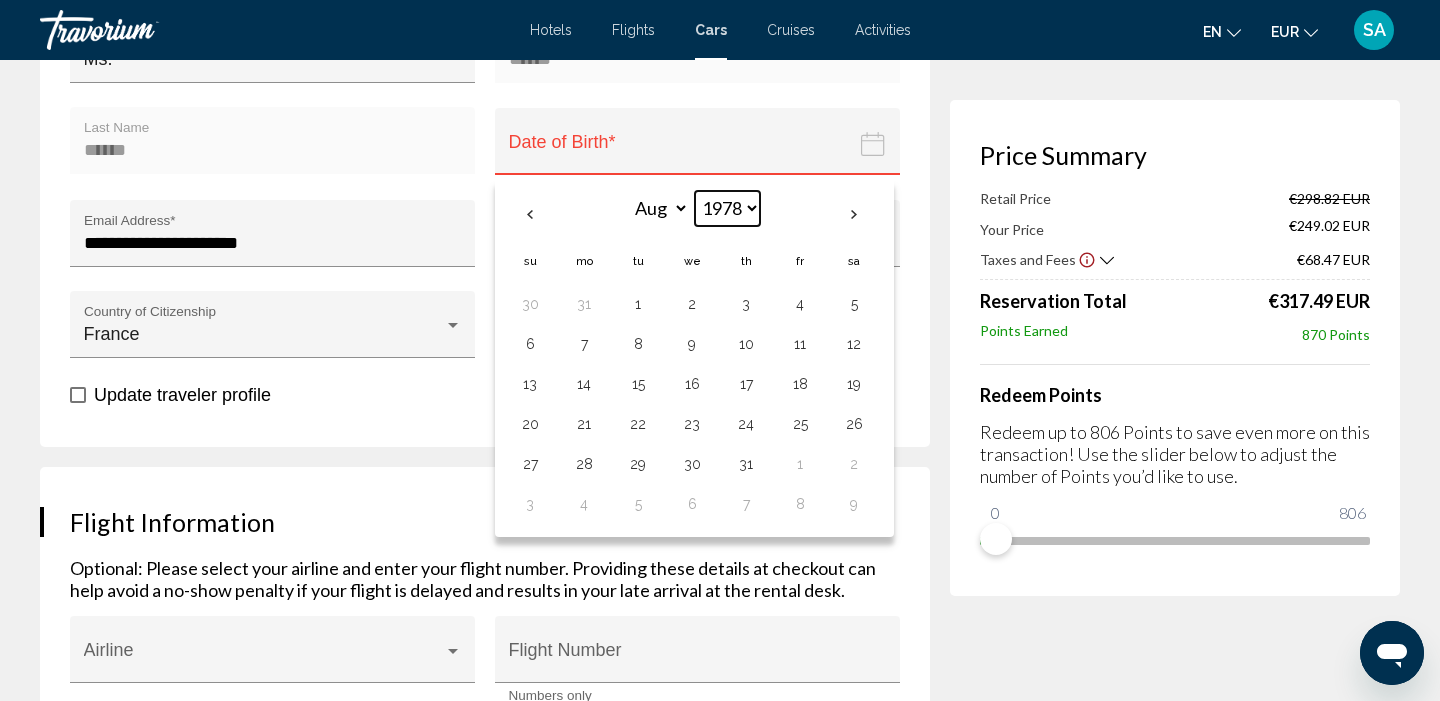 scroll, scrollTop: 861, scrollLeft: 0, axis: vertical 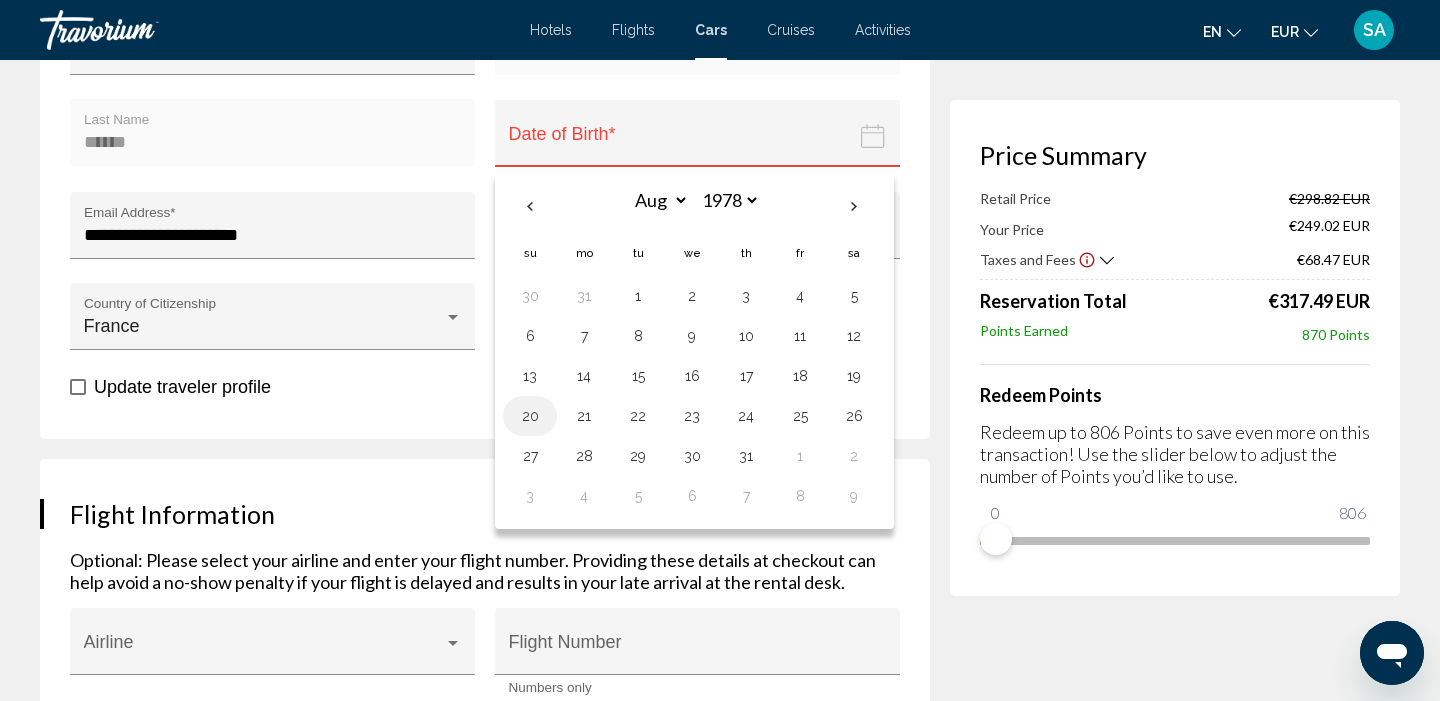 click on "20" at bounding box center [530, 416] 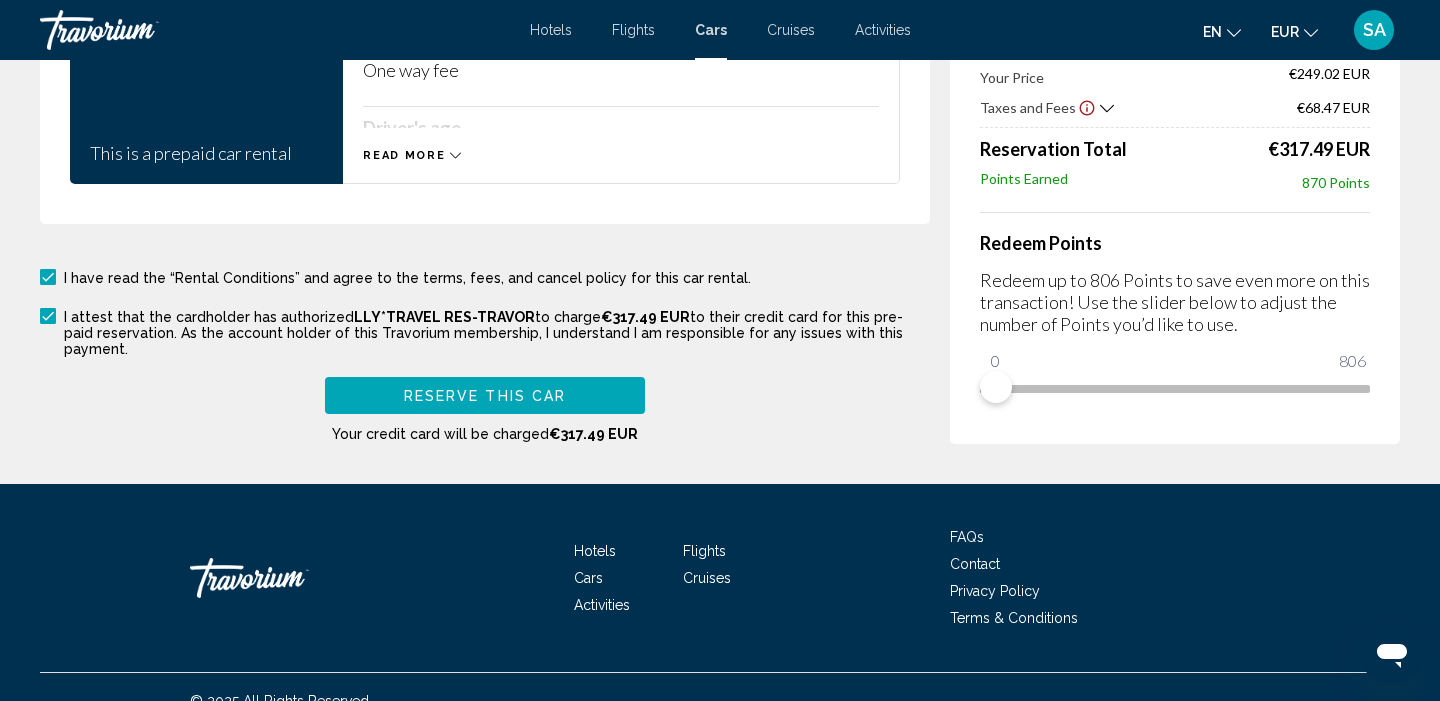 scroll, scrollTop: 3473, scrollLeft: 0, axis: vertical 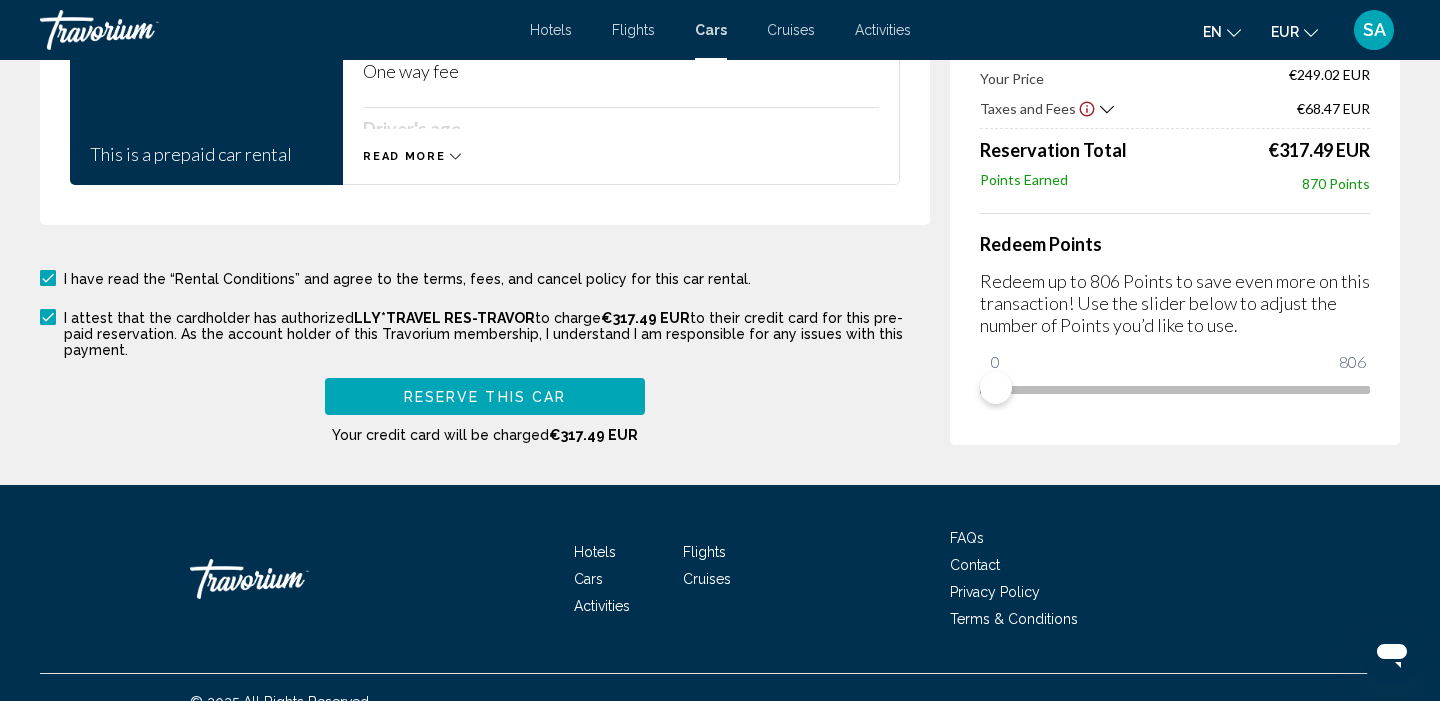 click on "Reserve this car" at bounding box center (485, 396) 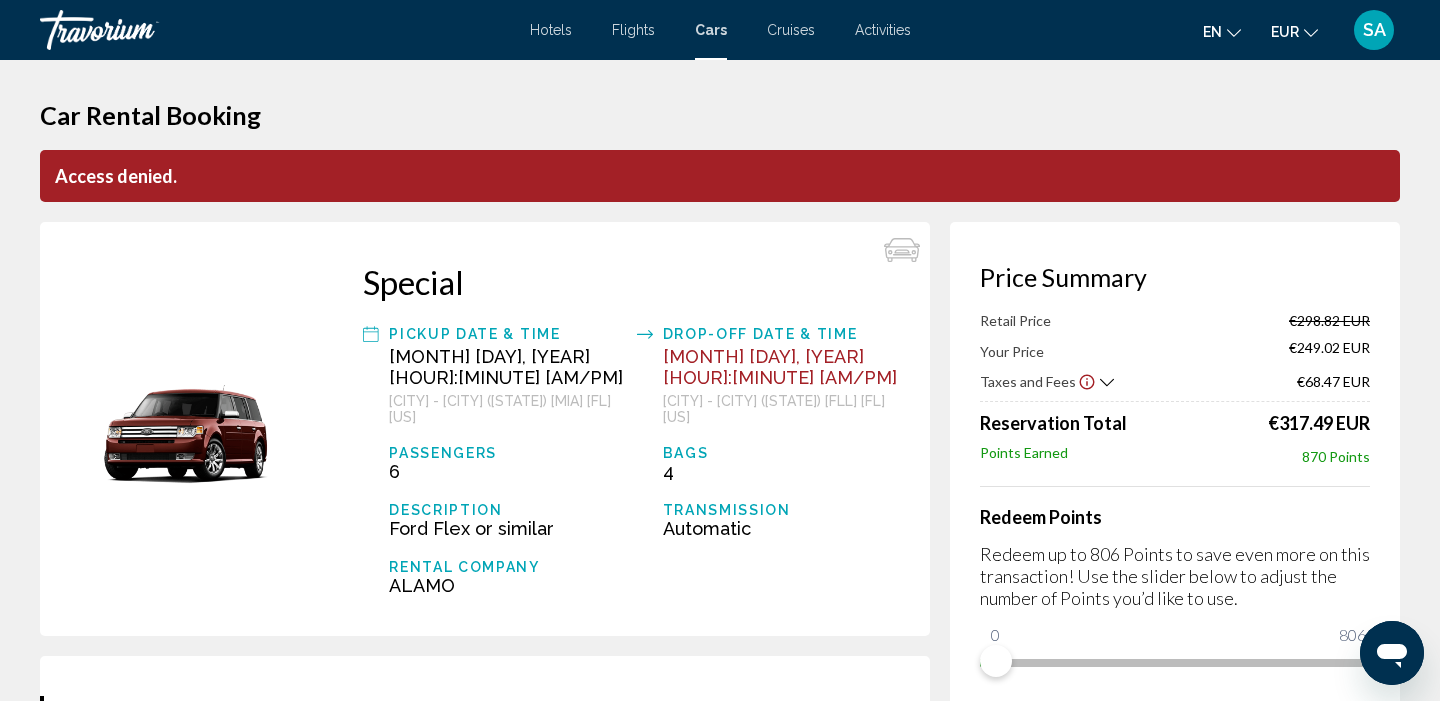 scroll, scrollTop: 0, scrollLeft: 0, axis: both 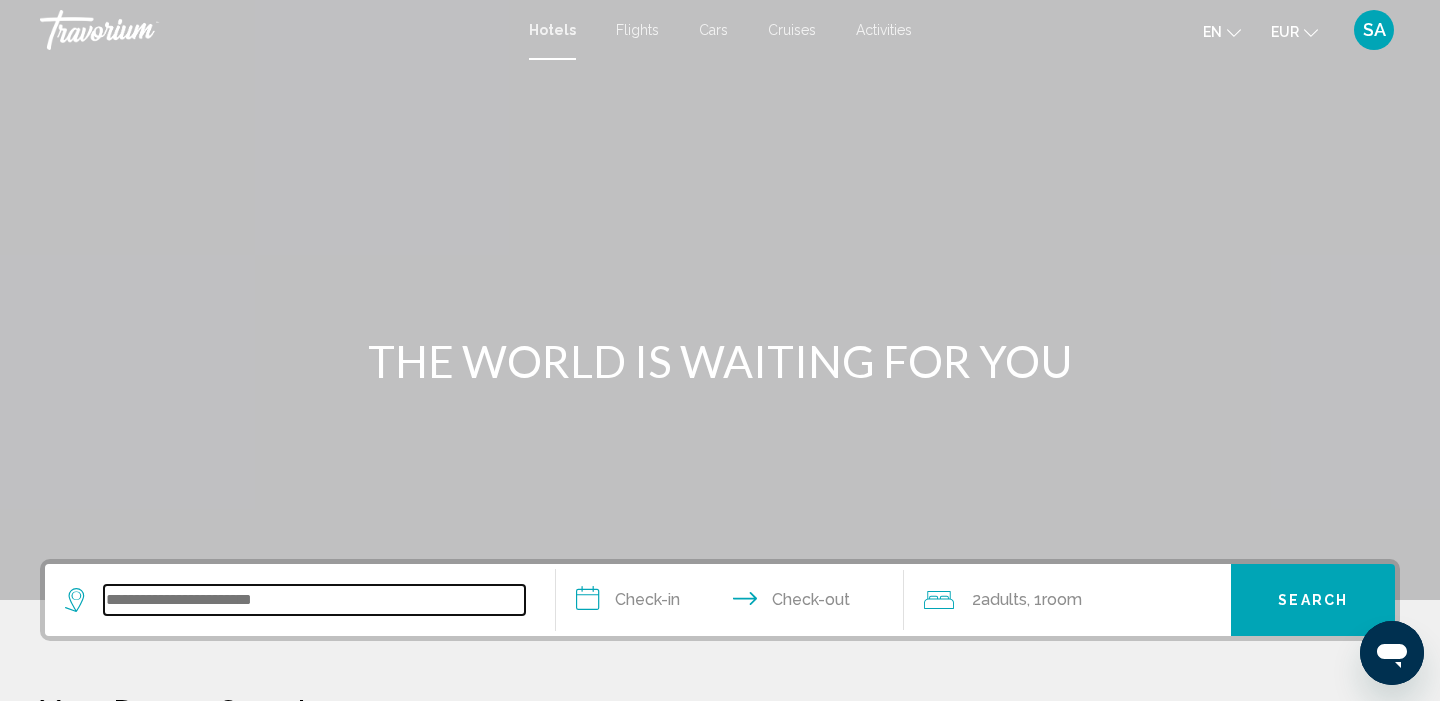 click at bounding box center (314, 600) 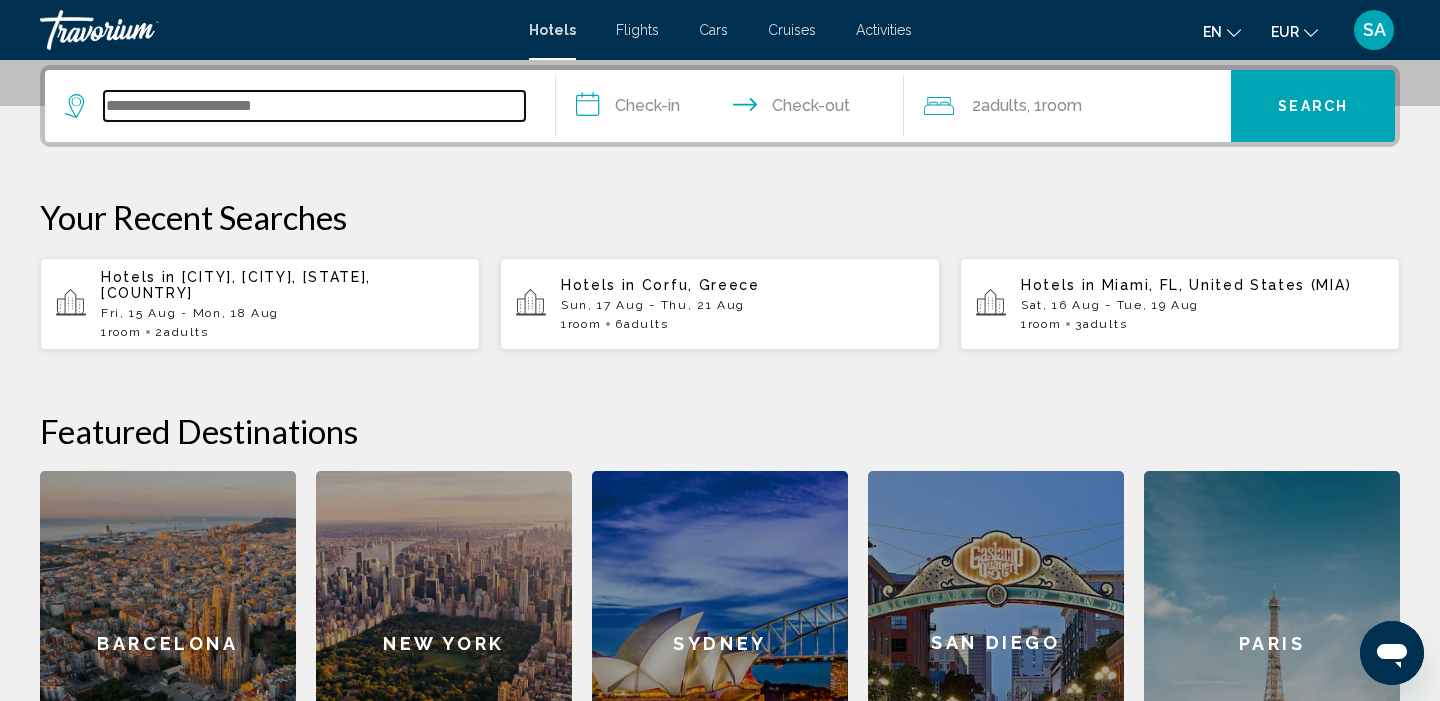 click at bounding box center [314, 106] 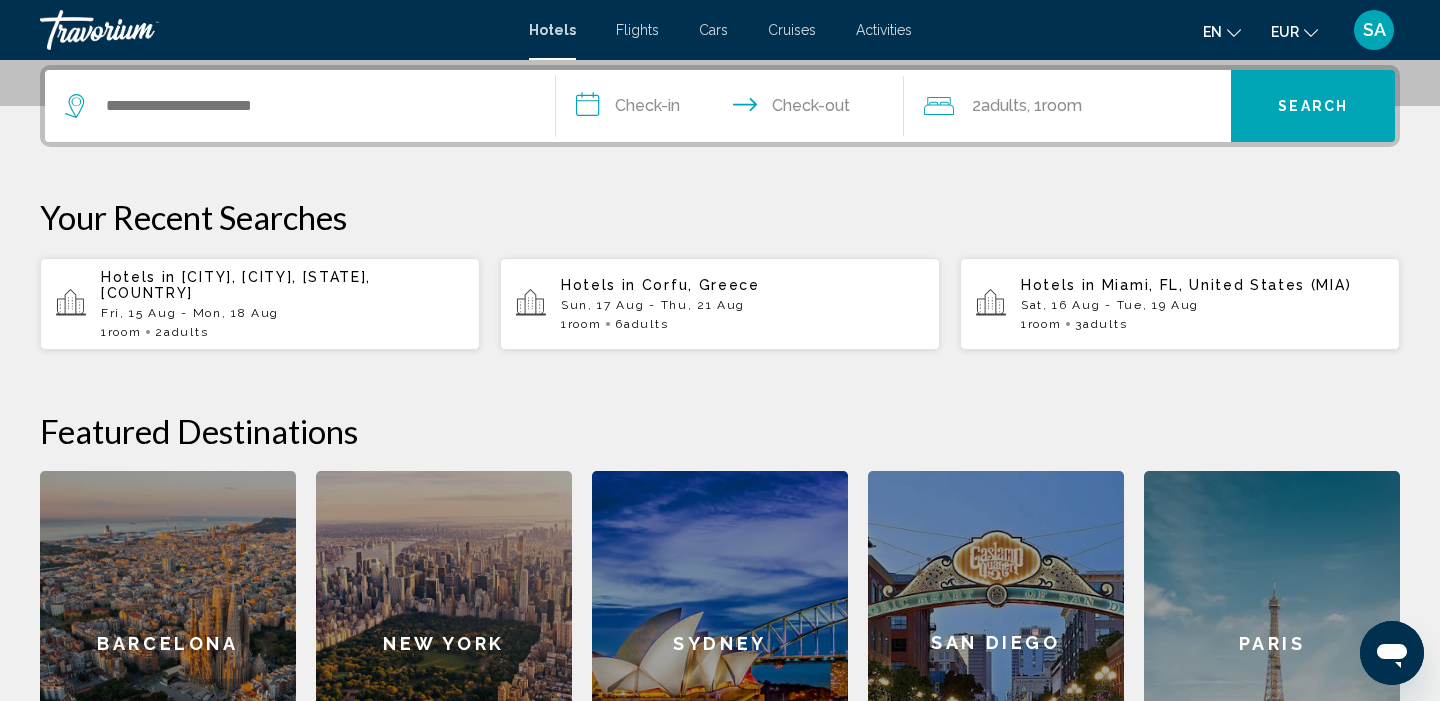 click on "Cars" at bounding box center (713, 30) 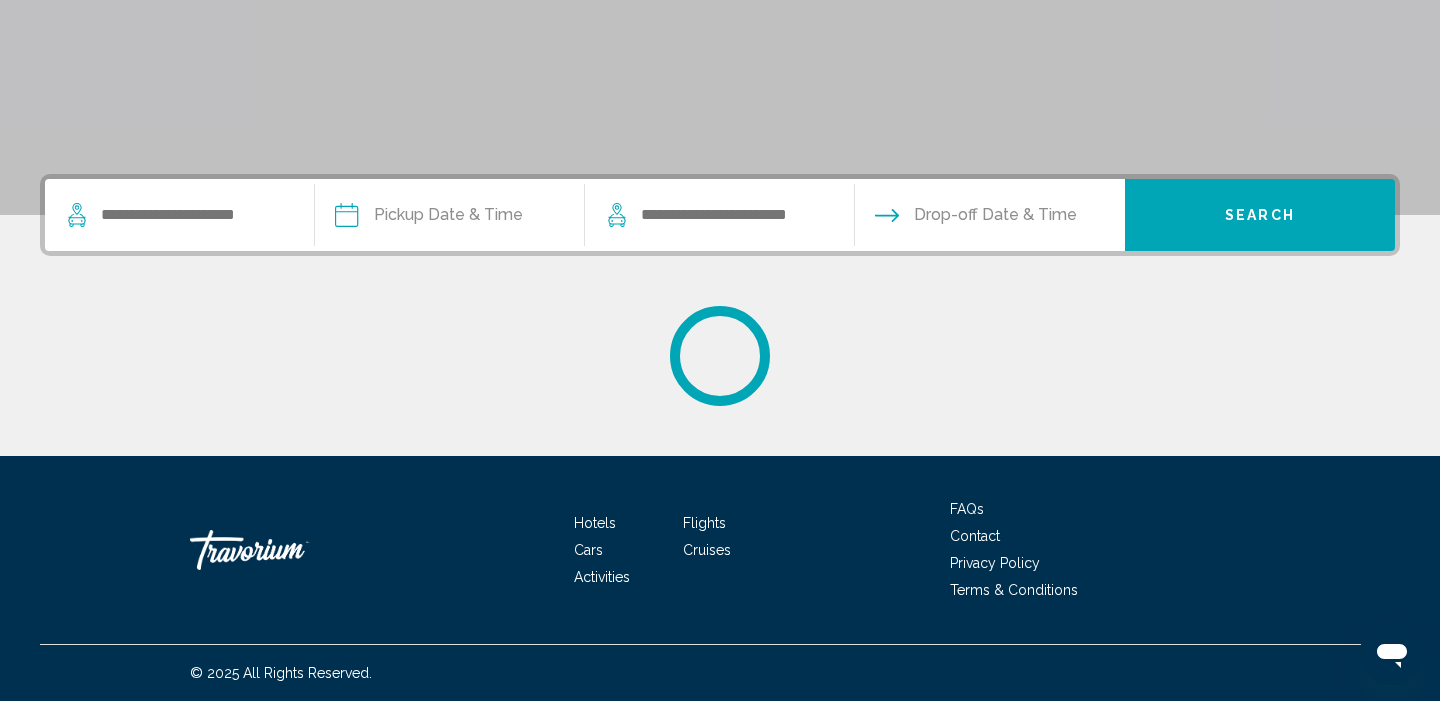 scroll, scrollTop: 0, scrollLeft: 0, axis: both 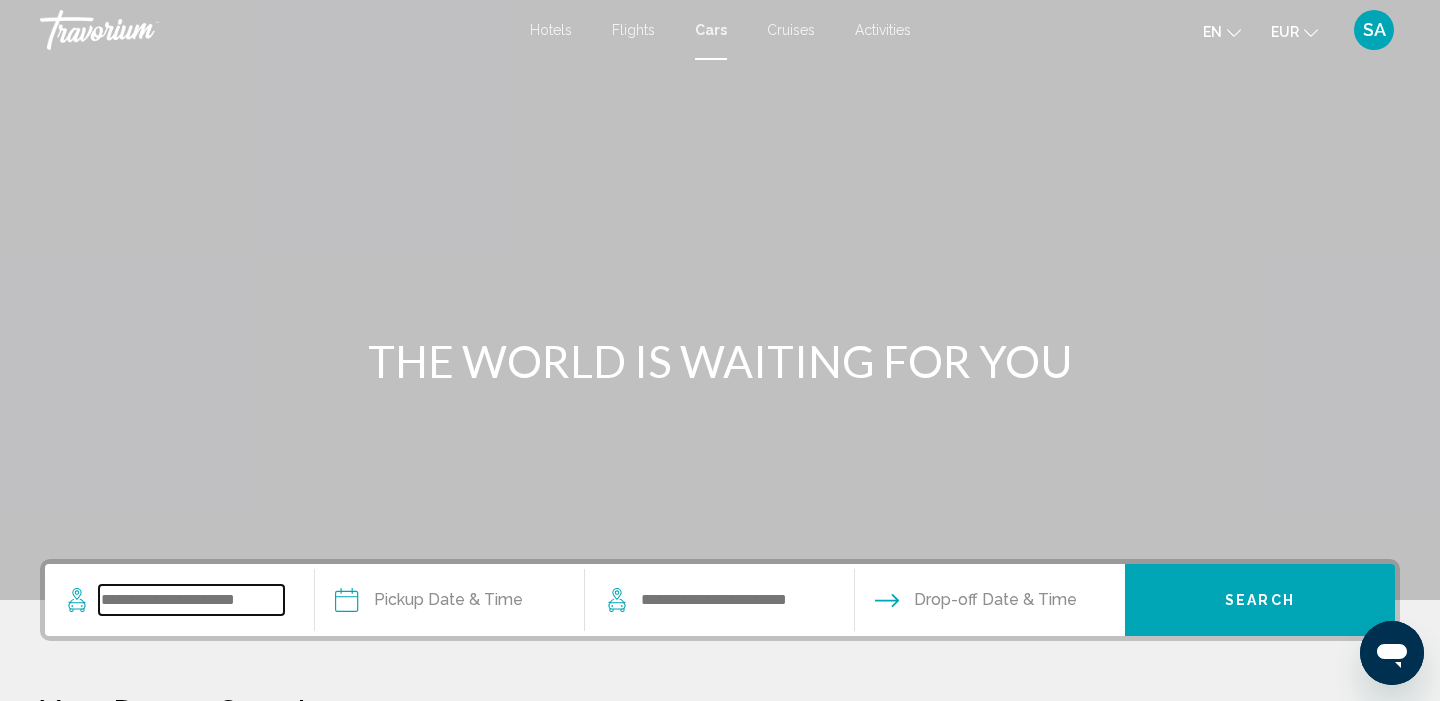 click at bounding box center [191, 600] 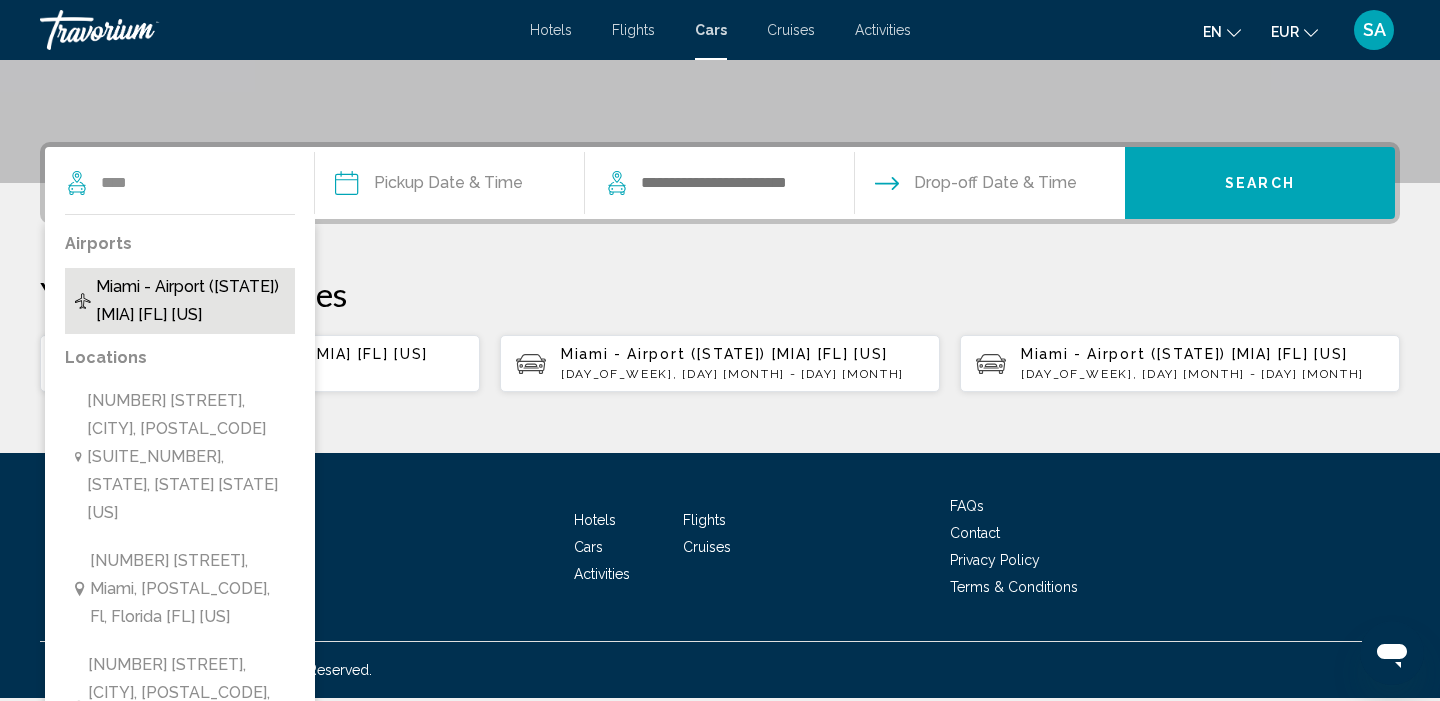 click on "Miami - Airport ([STATE]) [MIA] [FL] [US]" at bounding box center (190, 301) 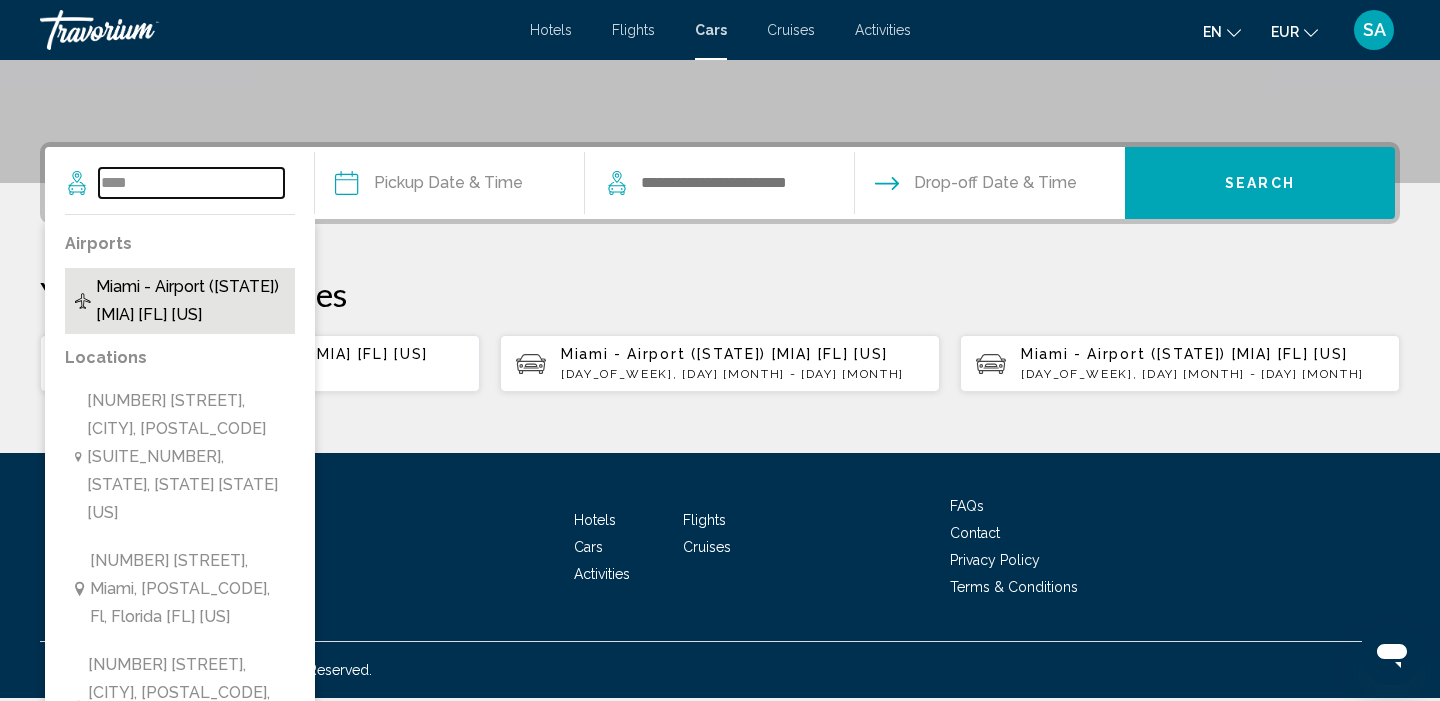 type on "**********" 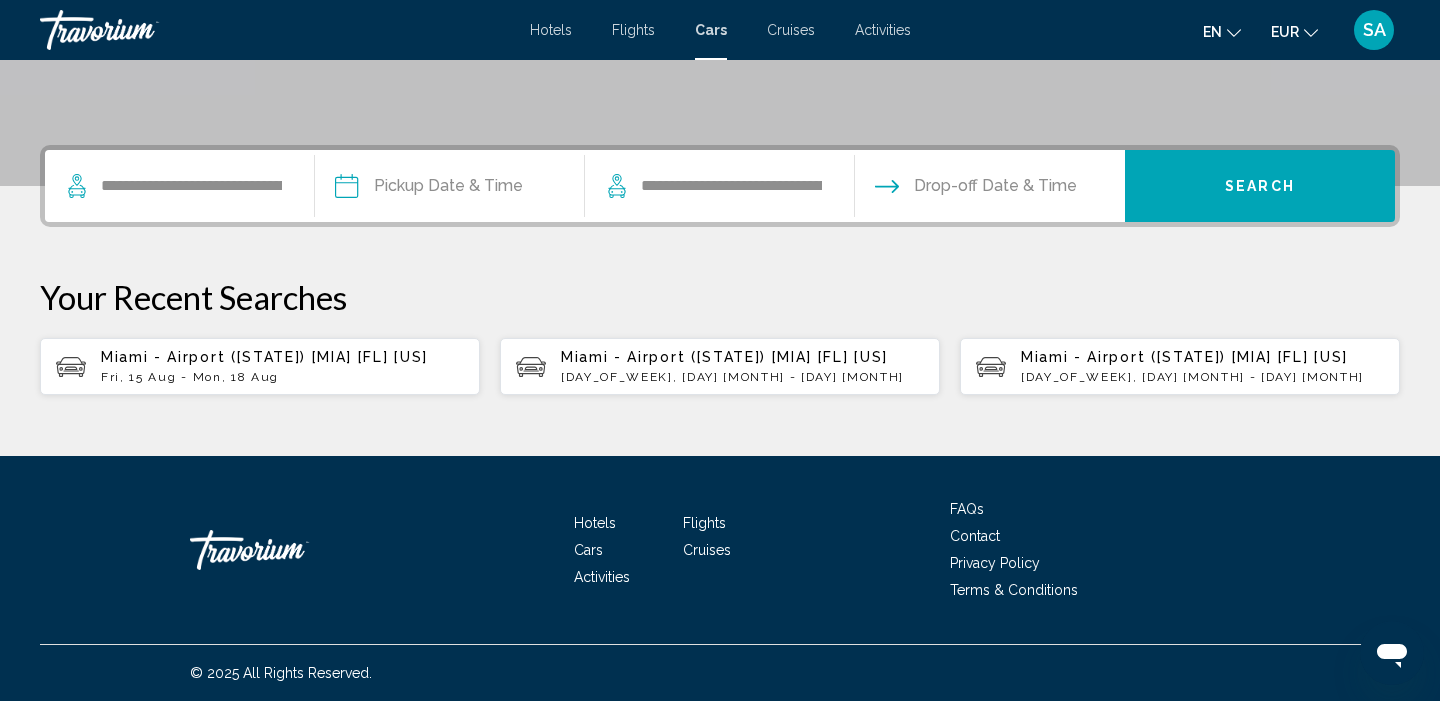 click at bounding box center (449, 189) 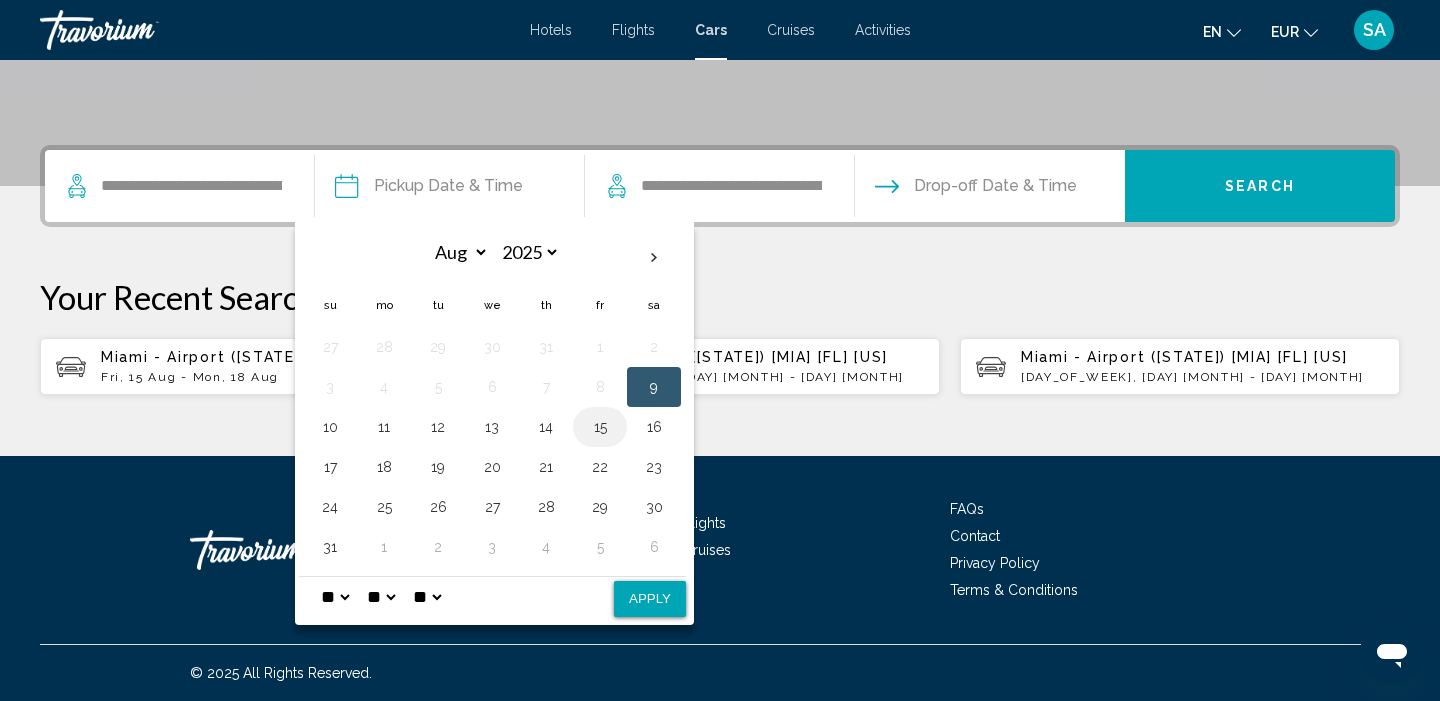 click on "15" at bounding box center [600, 427] 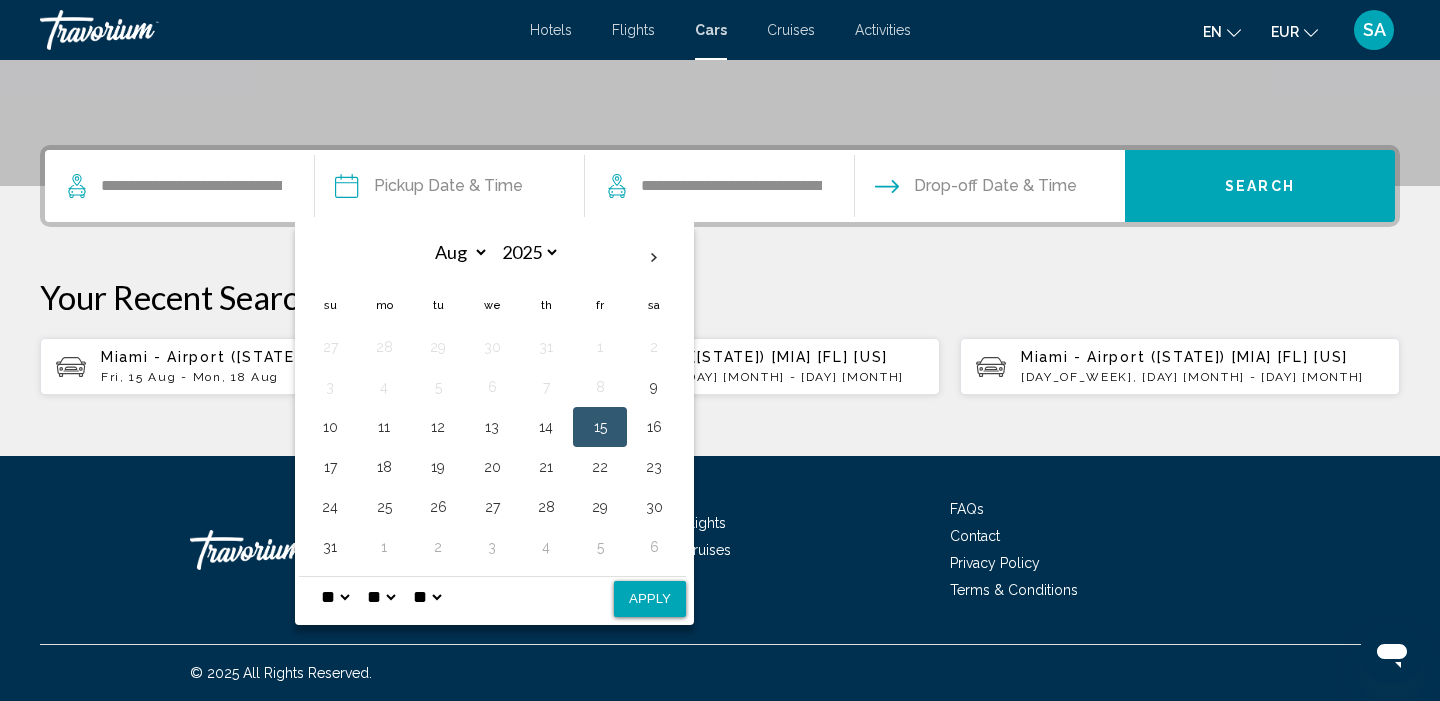 select on "*" 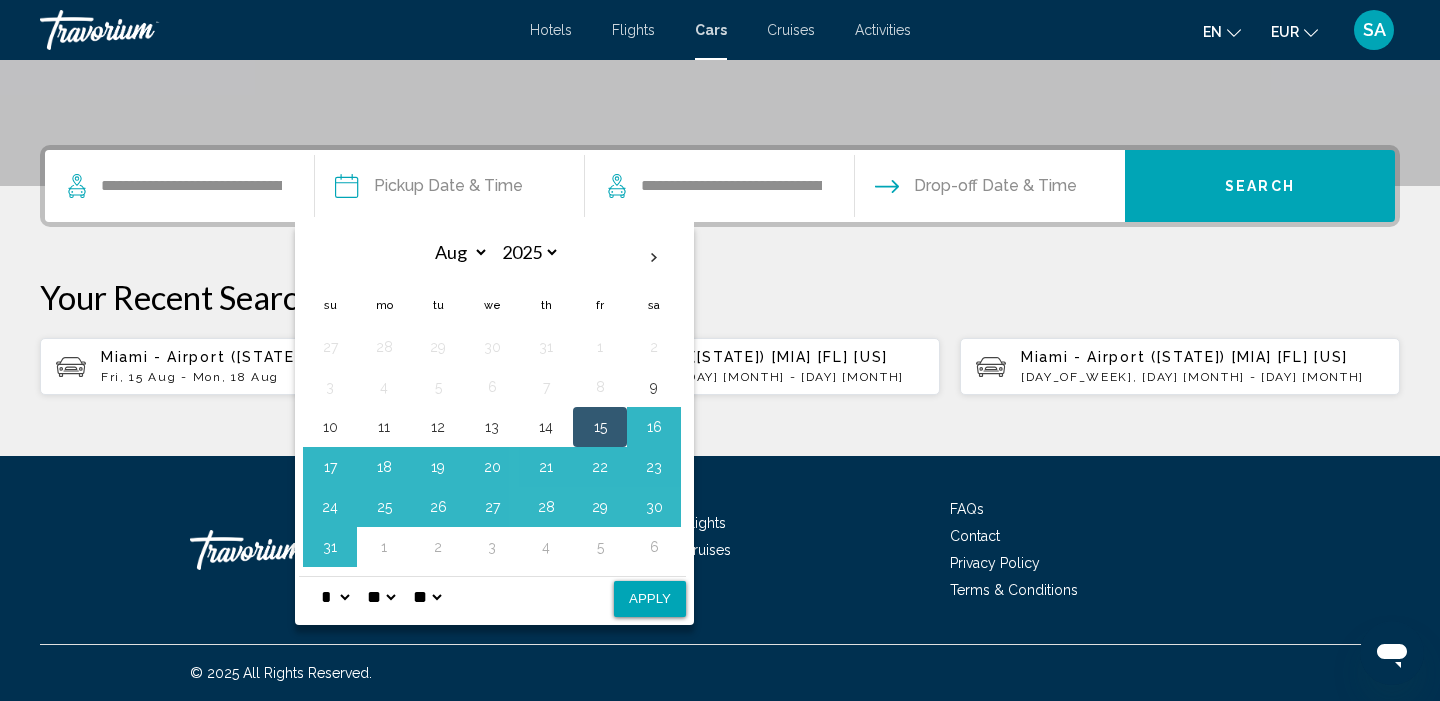 click on "Apply" at bounding box center [650, 599] 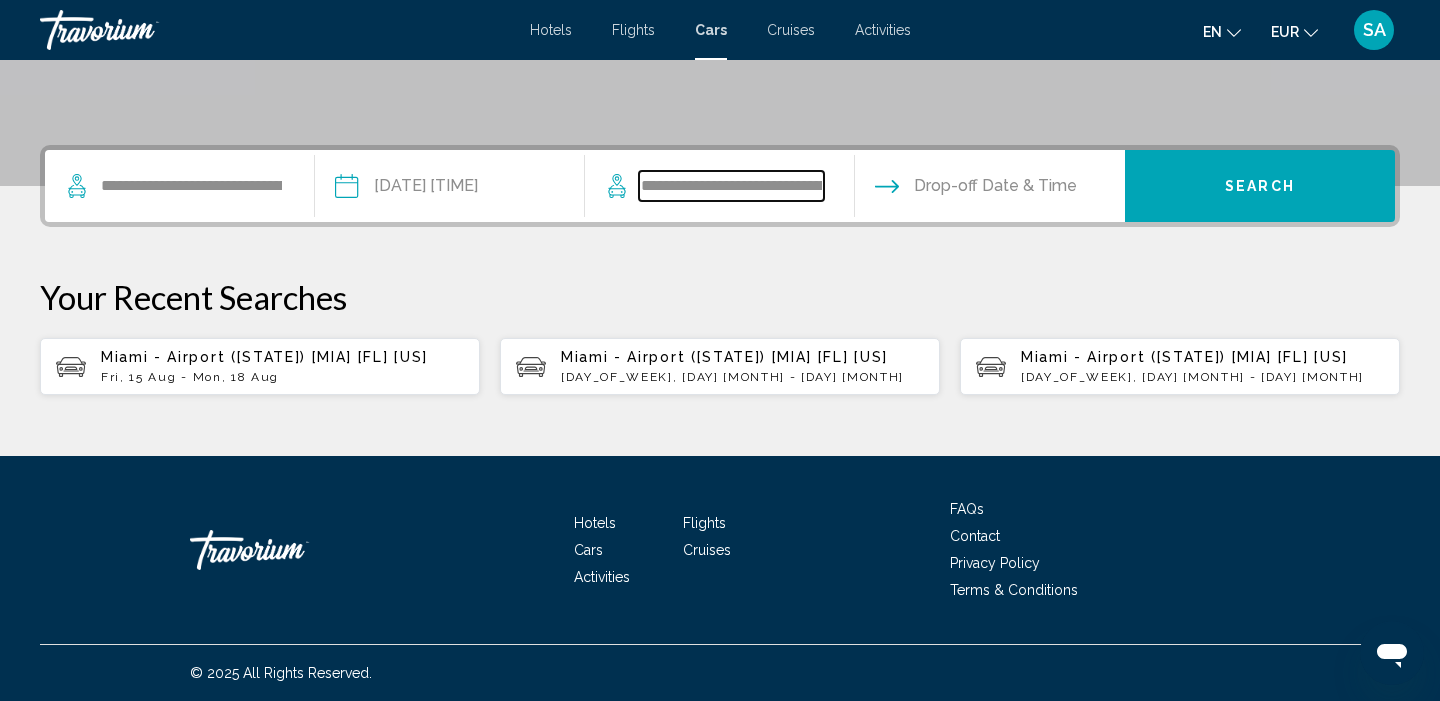 click on "**********" at bounding box center (731, 186) 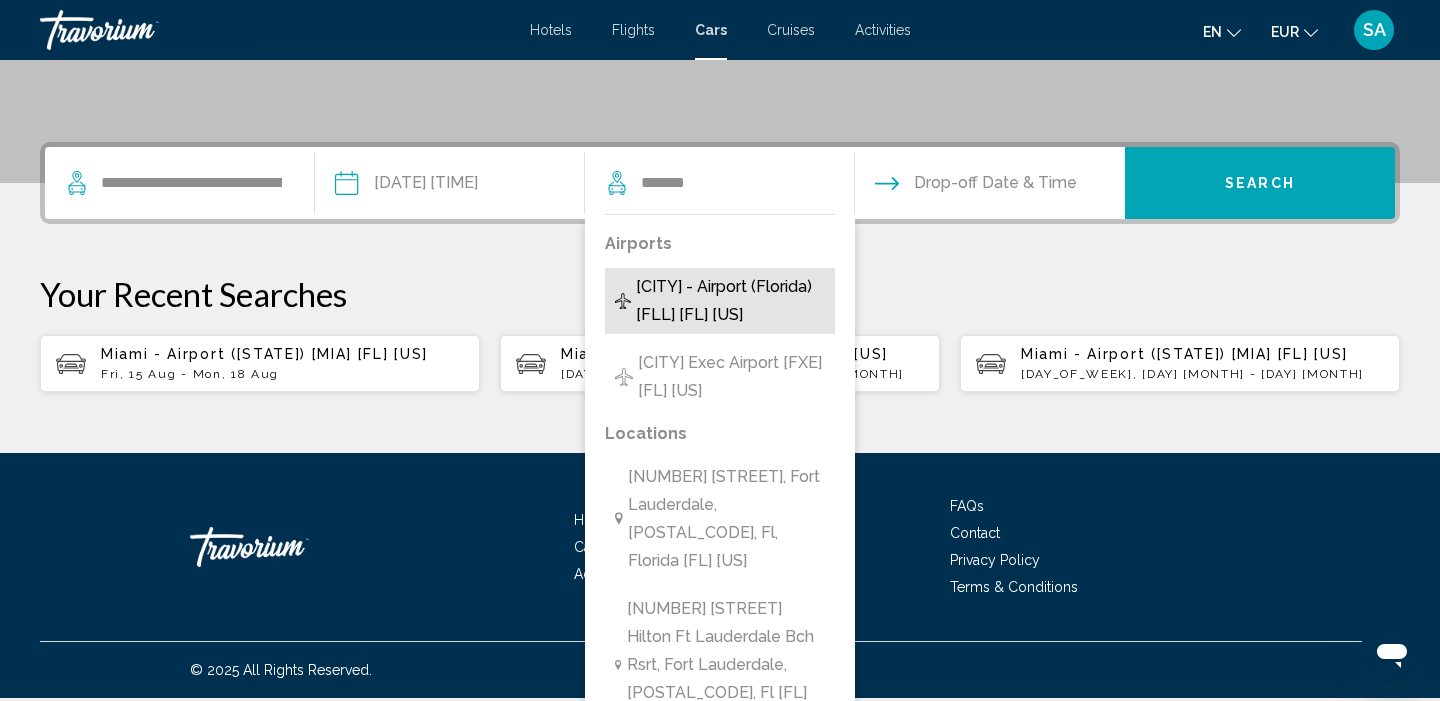 click on "[CITY] - Airport (Florida) [FLL] [FL] [US]" at bounding box center (730, 301) 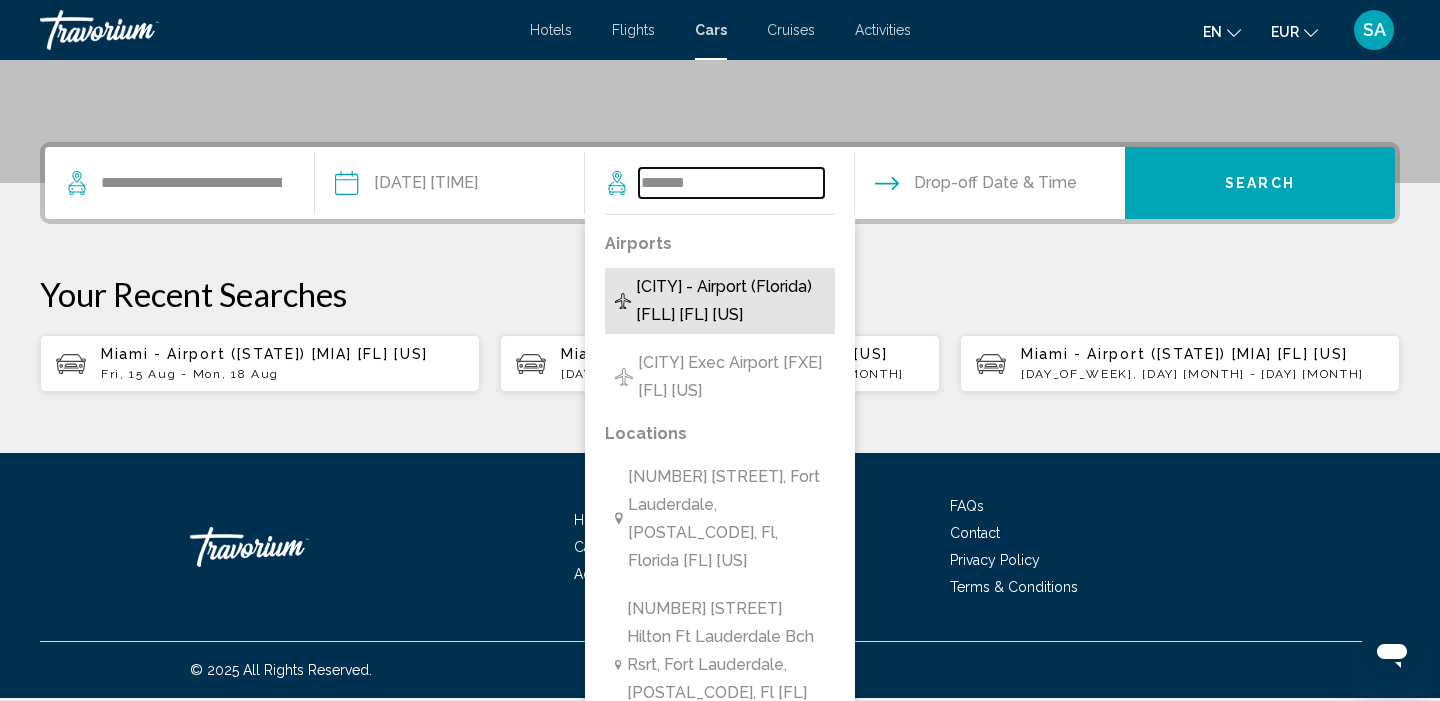 type on "**********" 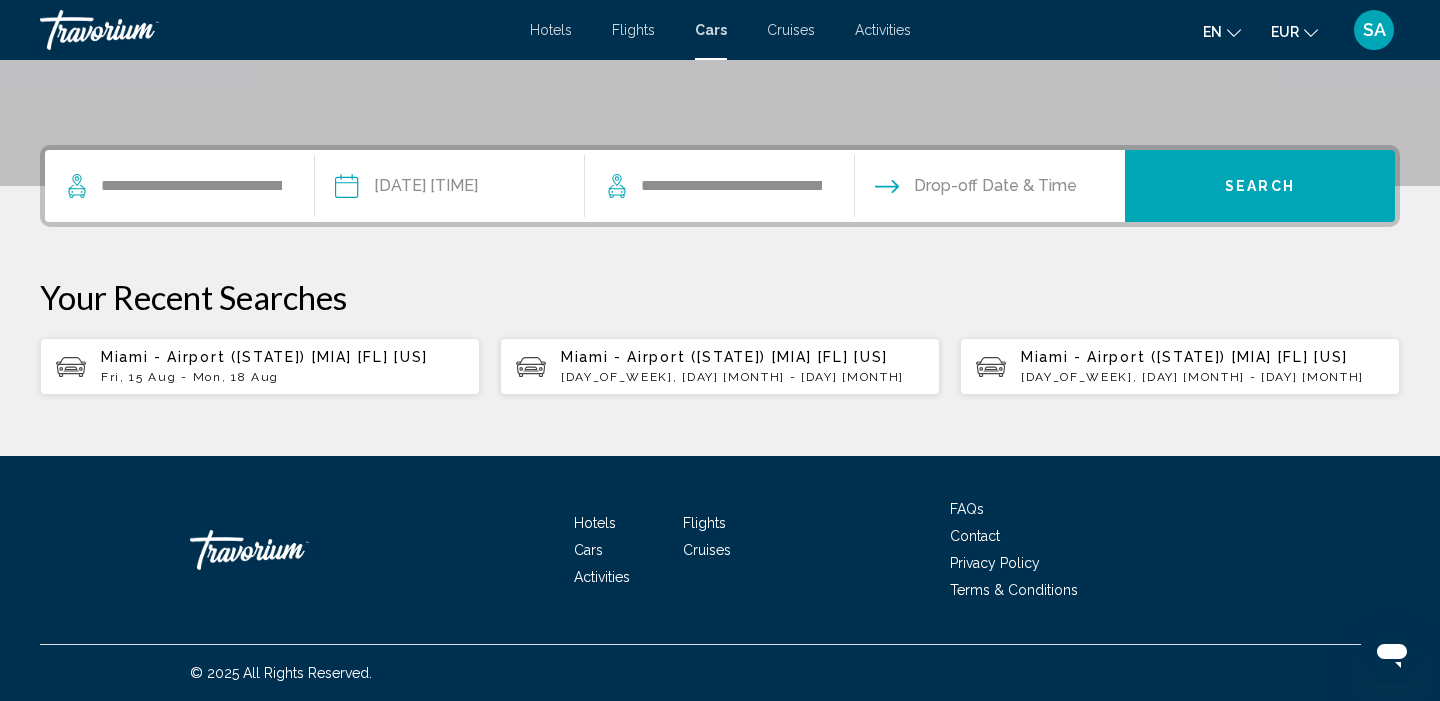 click at bounding box center [989, 189] 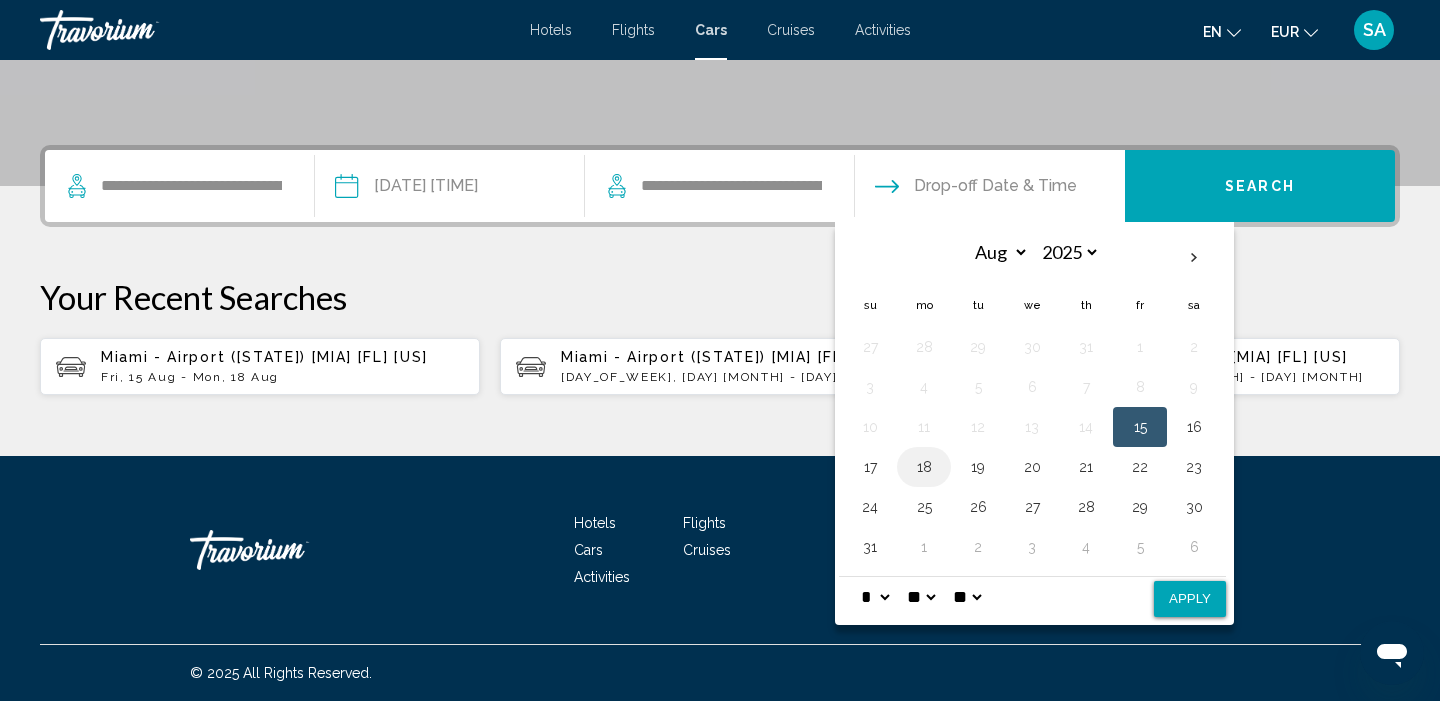 click on "18" at bounding box center [924, 467] 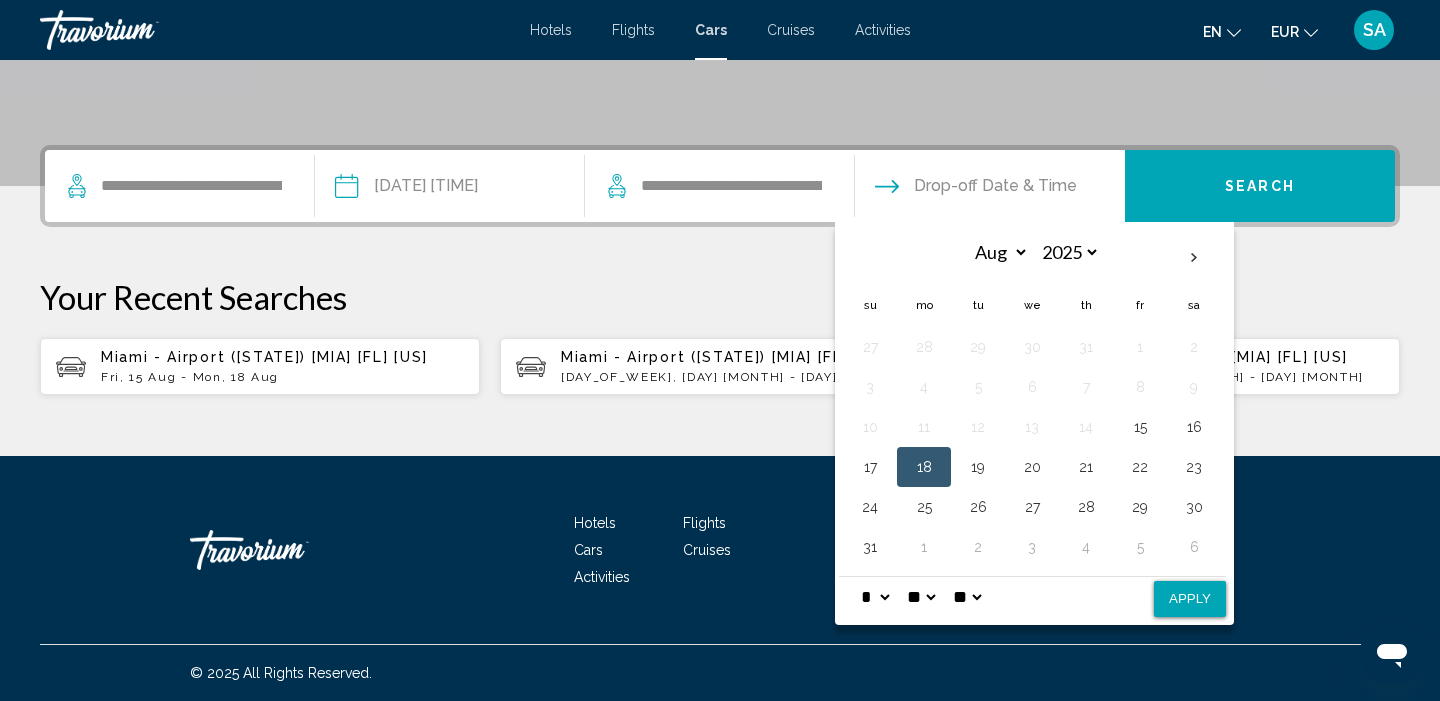 select on "**" 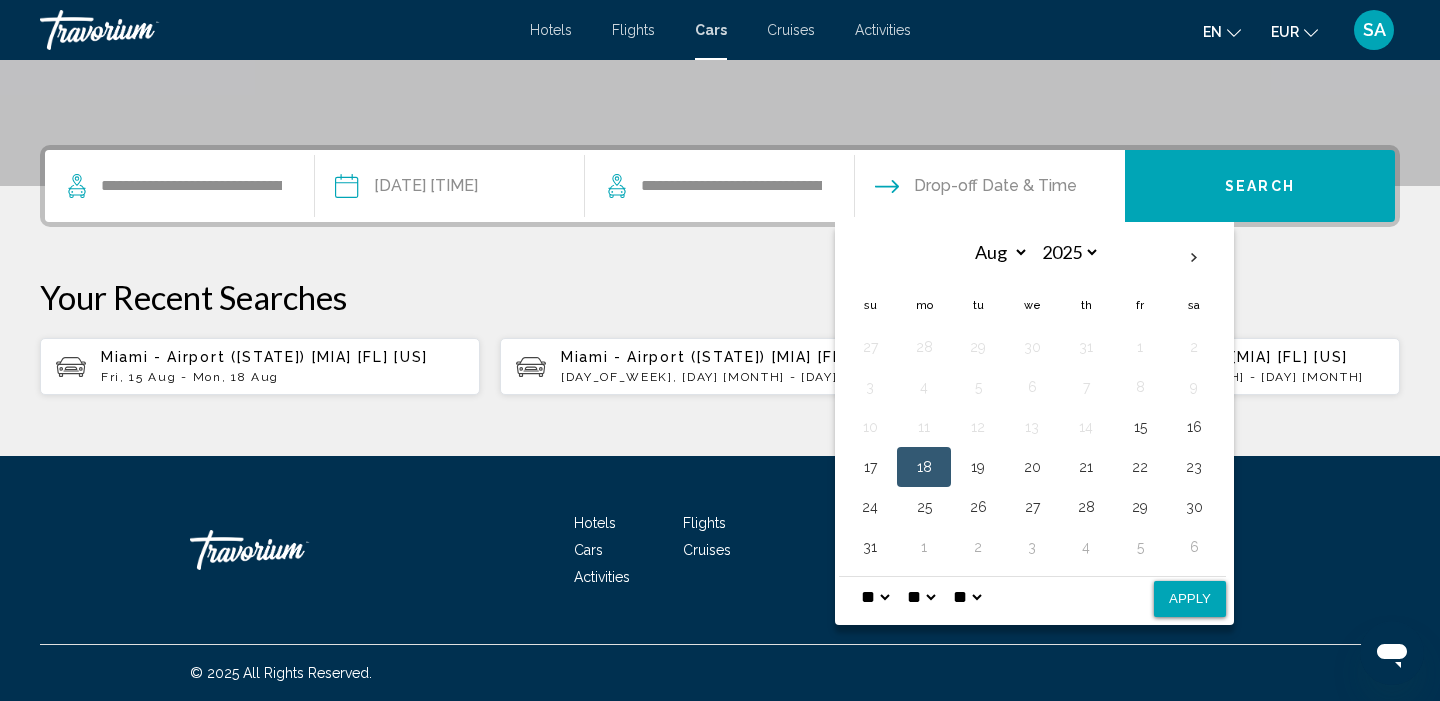 select on "**" 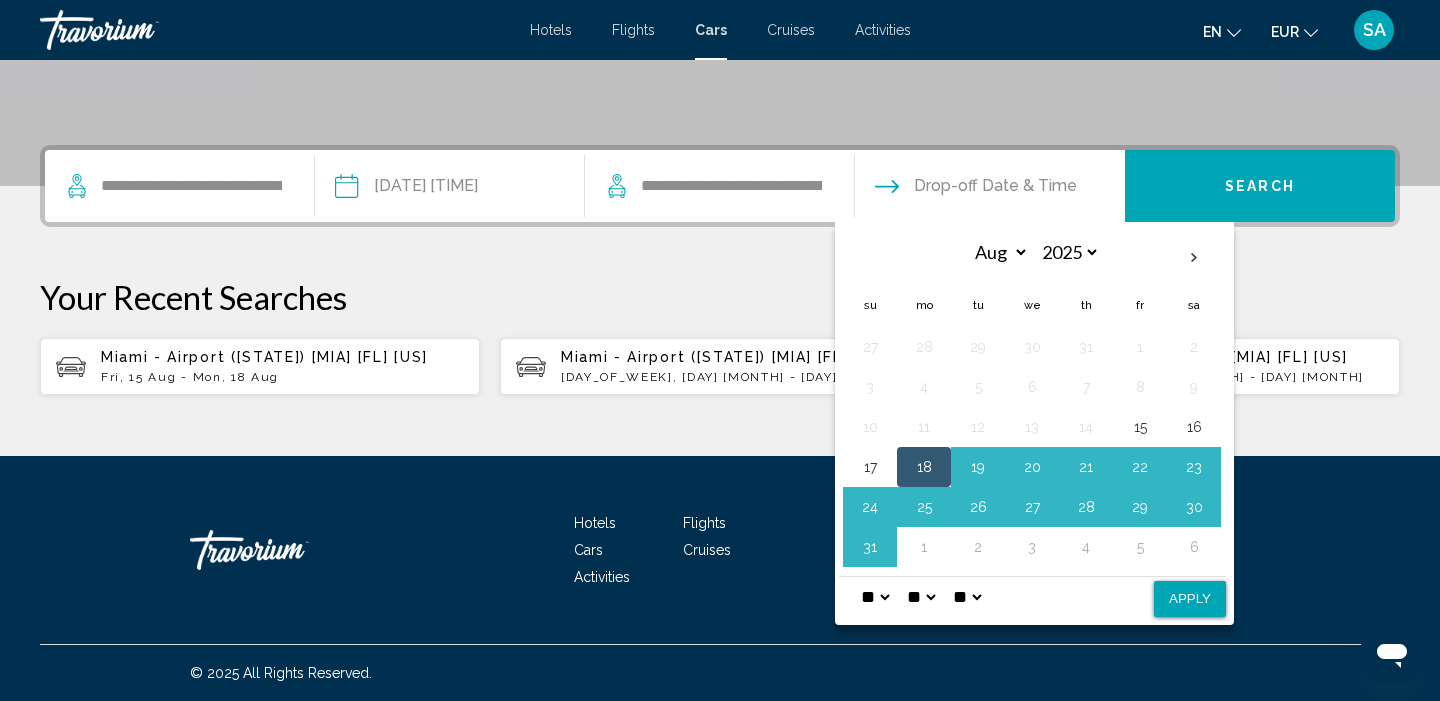 click on "Apply" at bounding box center (1190, 599) 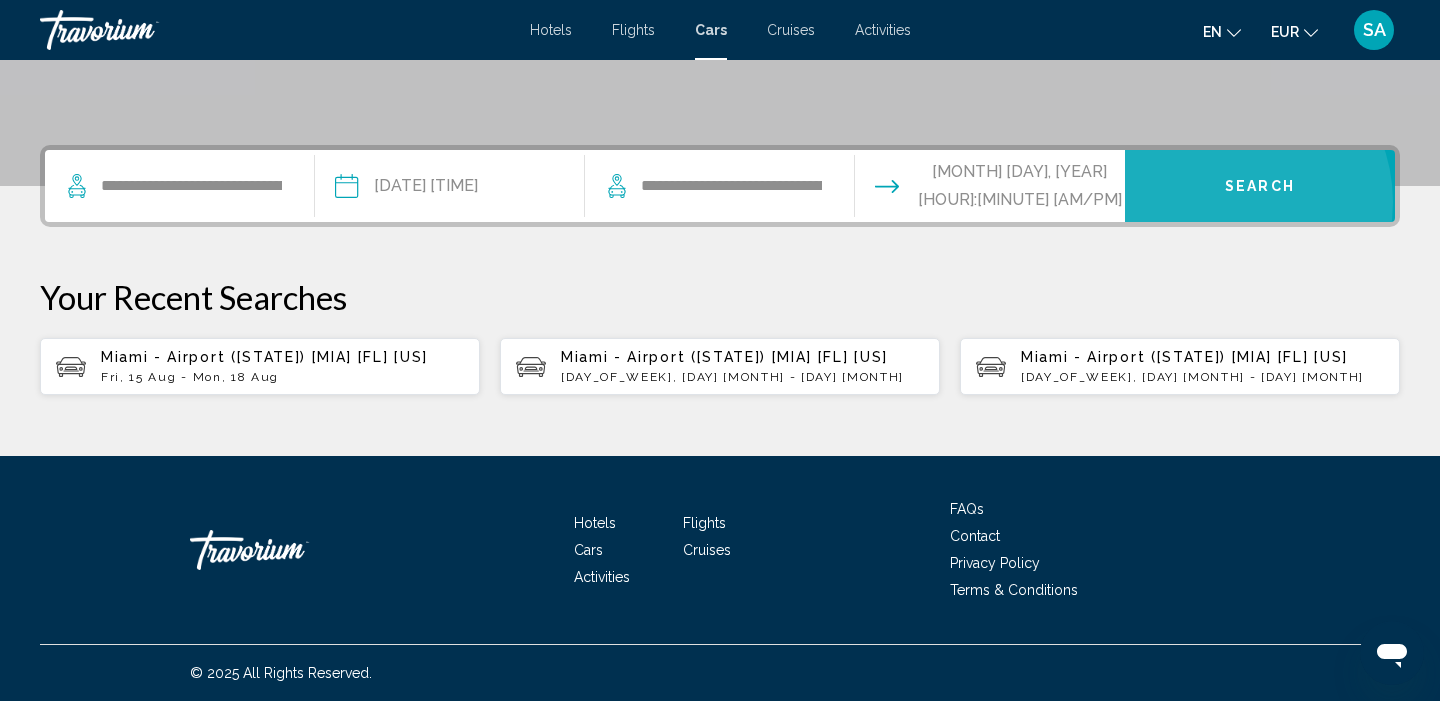 click on "Search" at bounding box center [1260, 186] 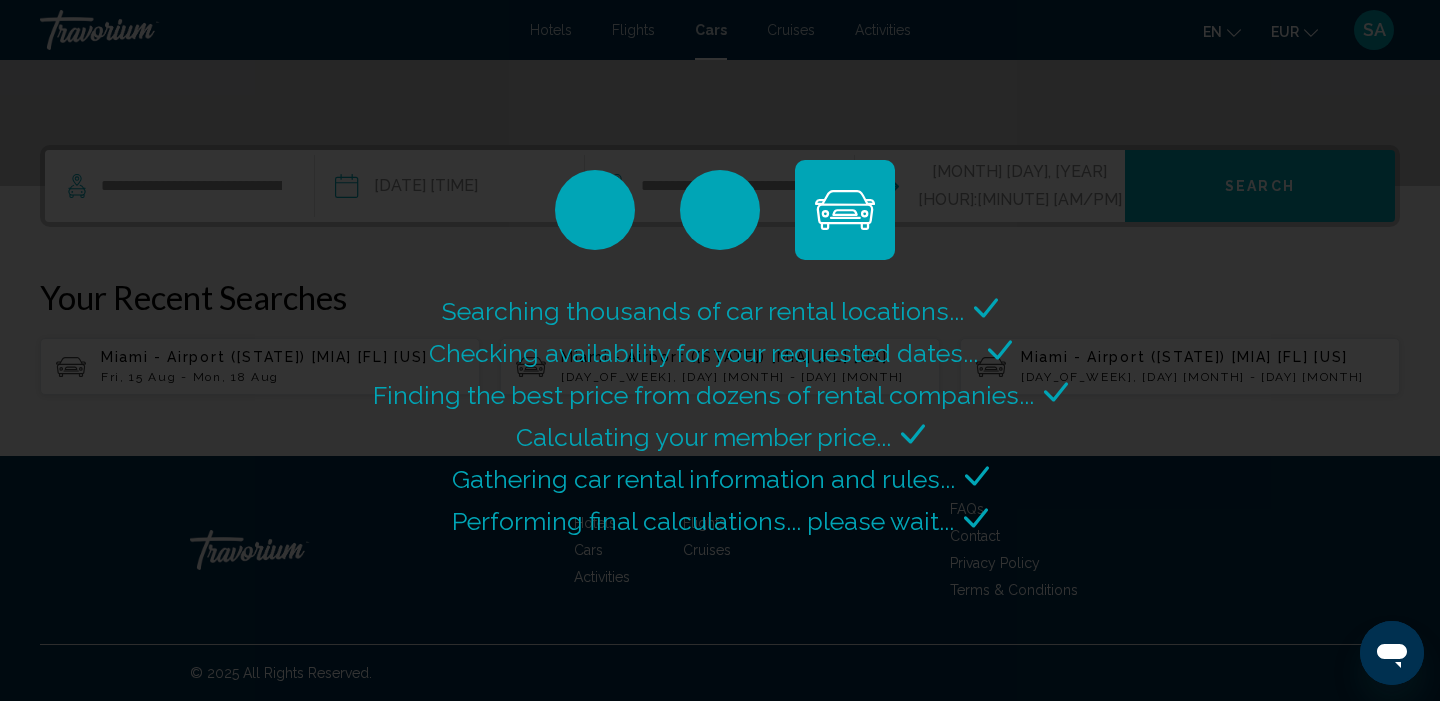 scroll, scrollTop: 0, scrollLeft: 0, axis: both 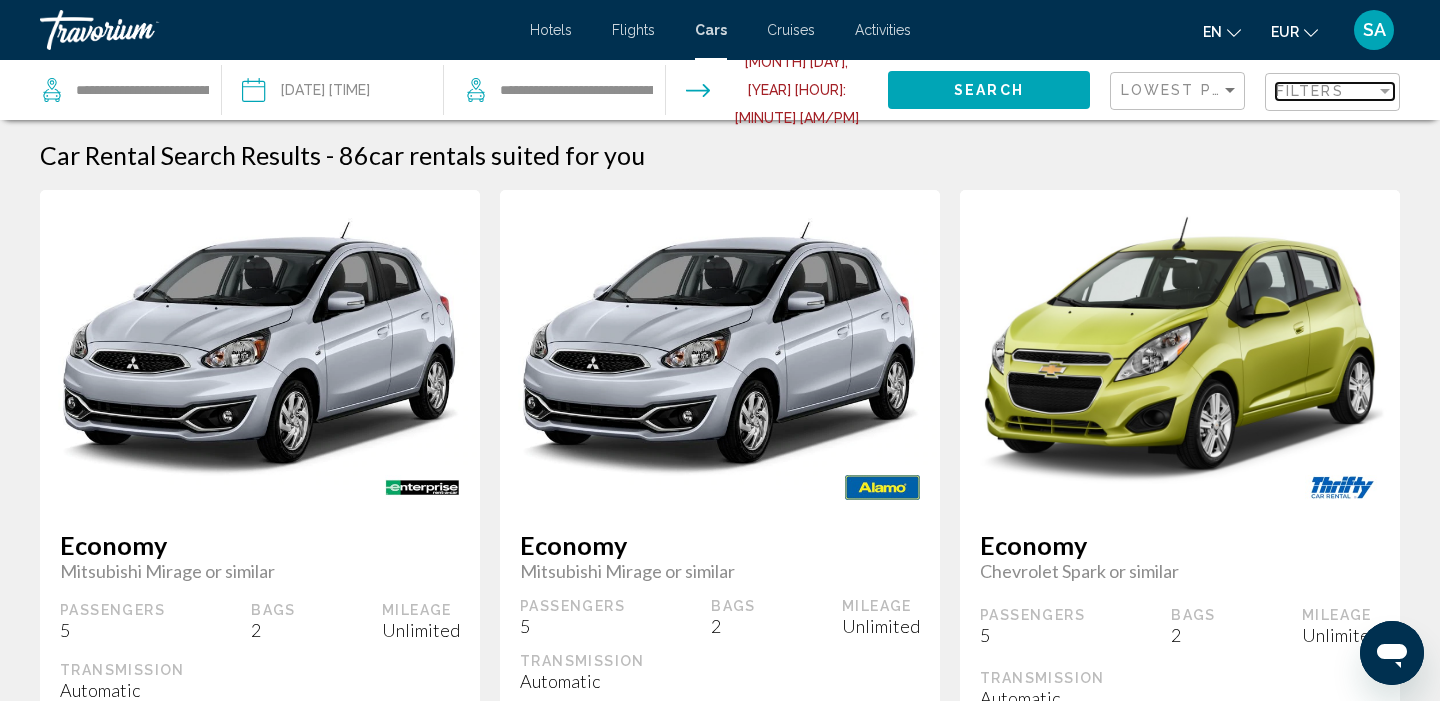 click on "Filters" at bounding box center [1326, 91] 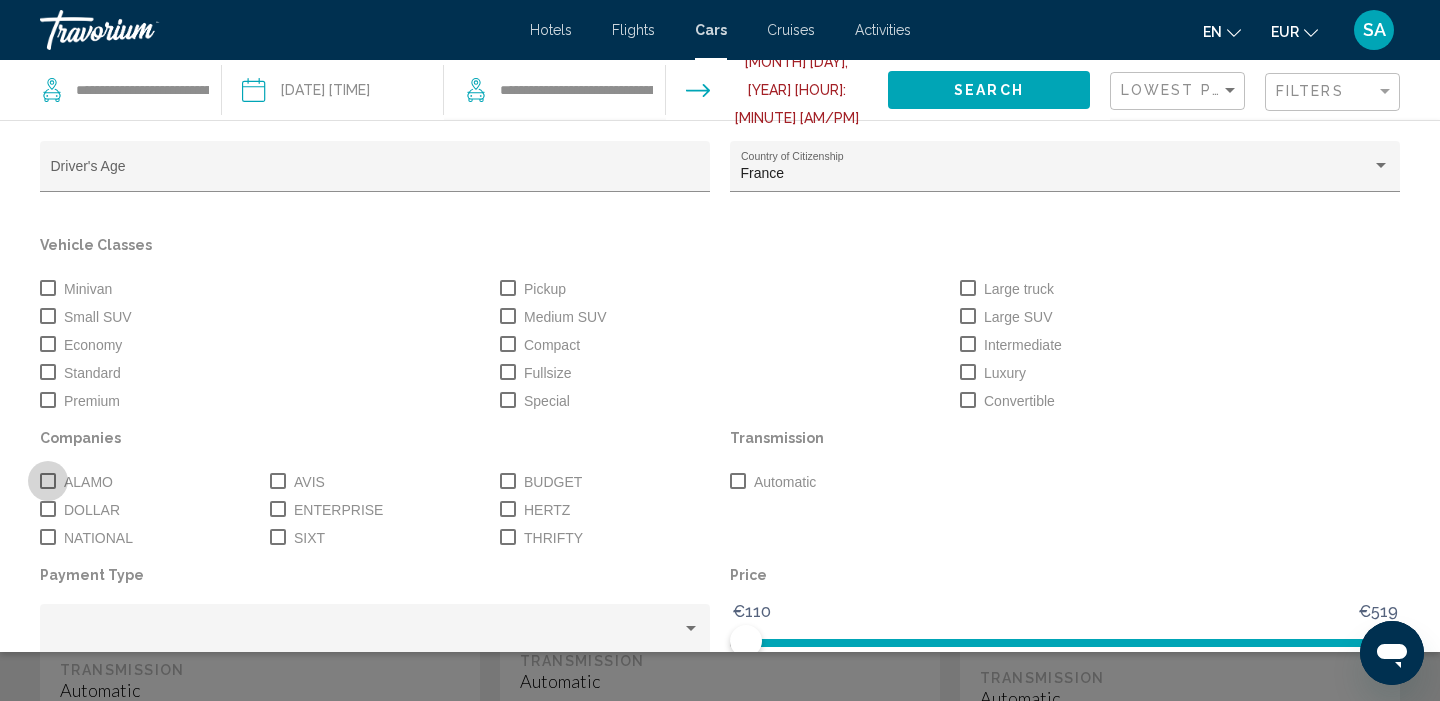 click at bounding box center (48, 481) 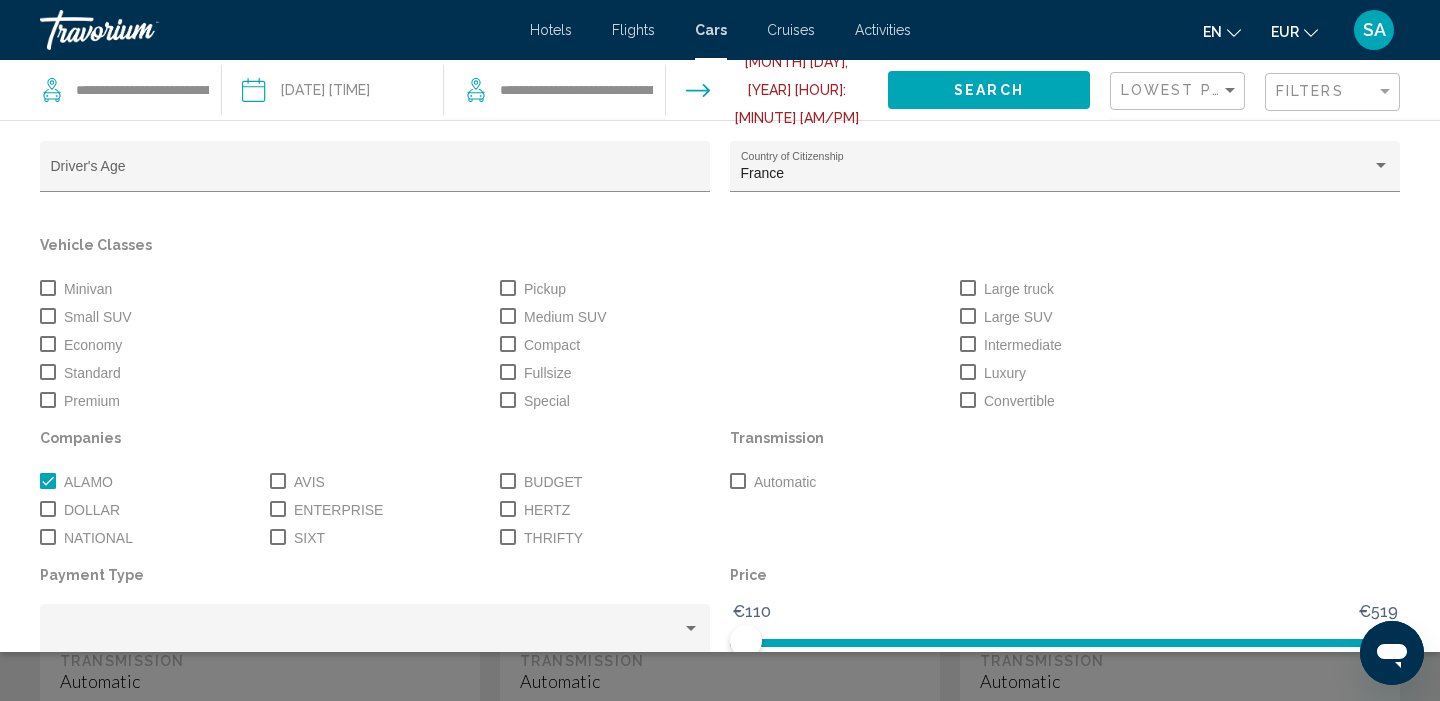 click 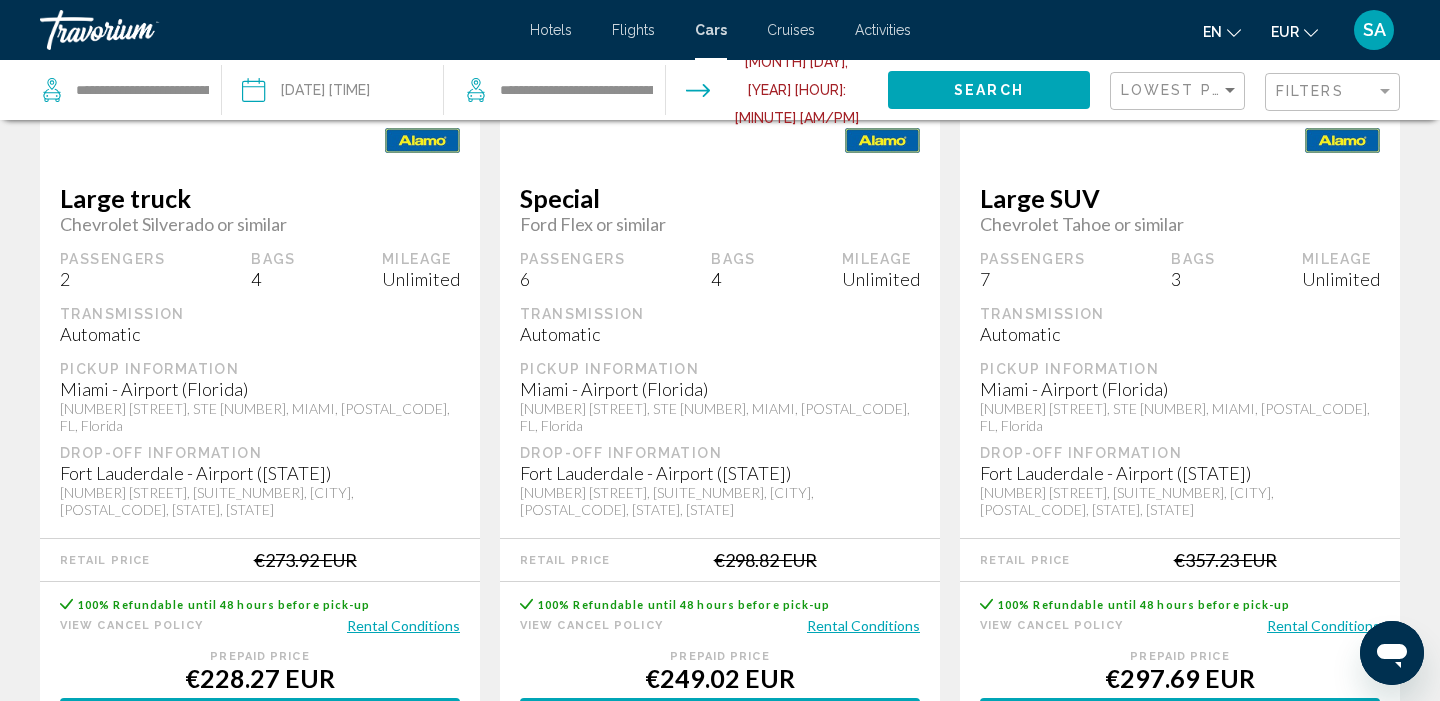scroll, scrollTop: 3246, scrollLeft: 0, axis: vertical 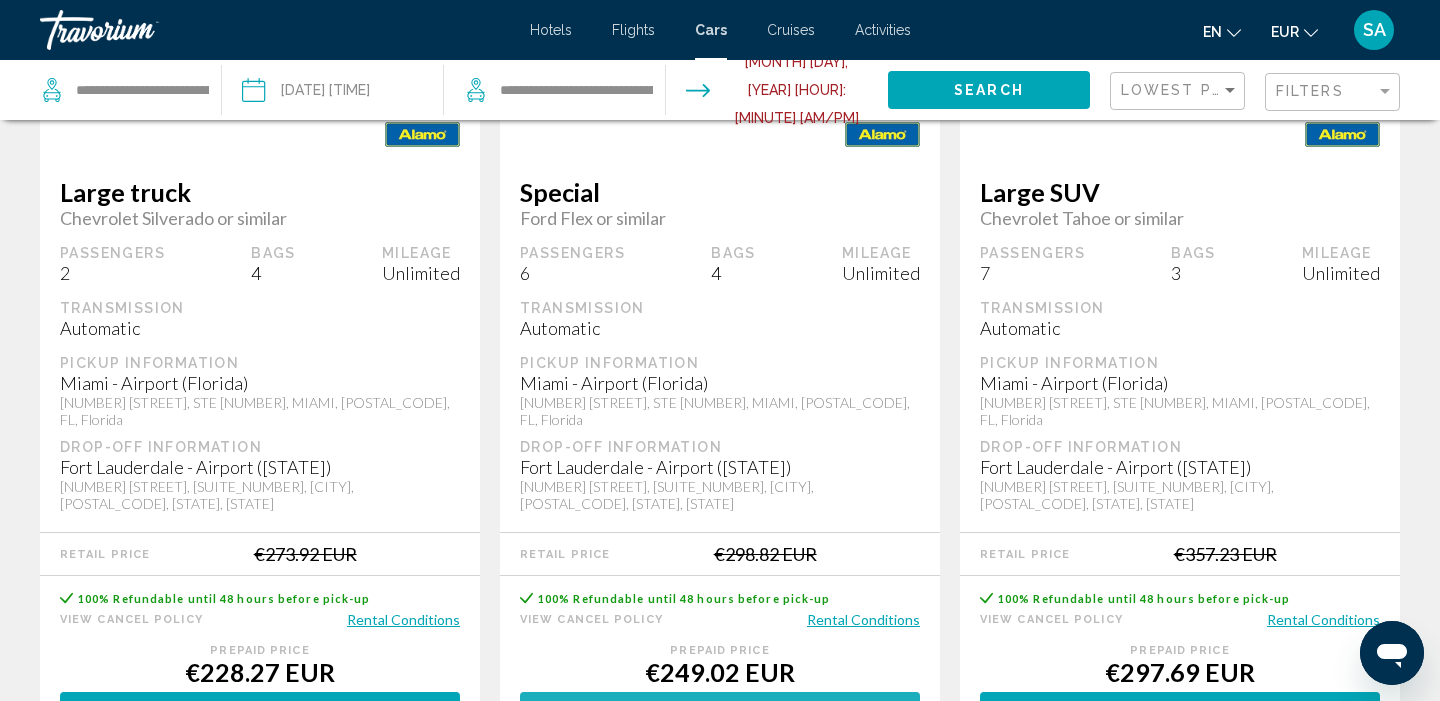 click on "Reserve and pay now" at bounding box center [260, -2182] 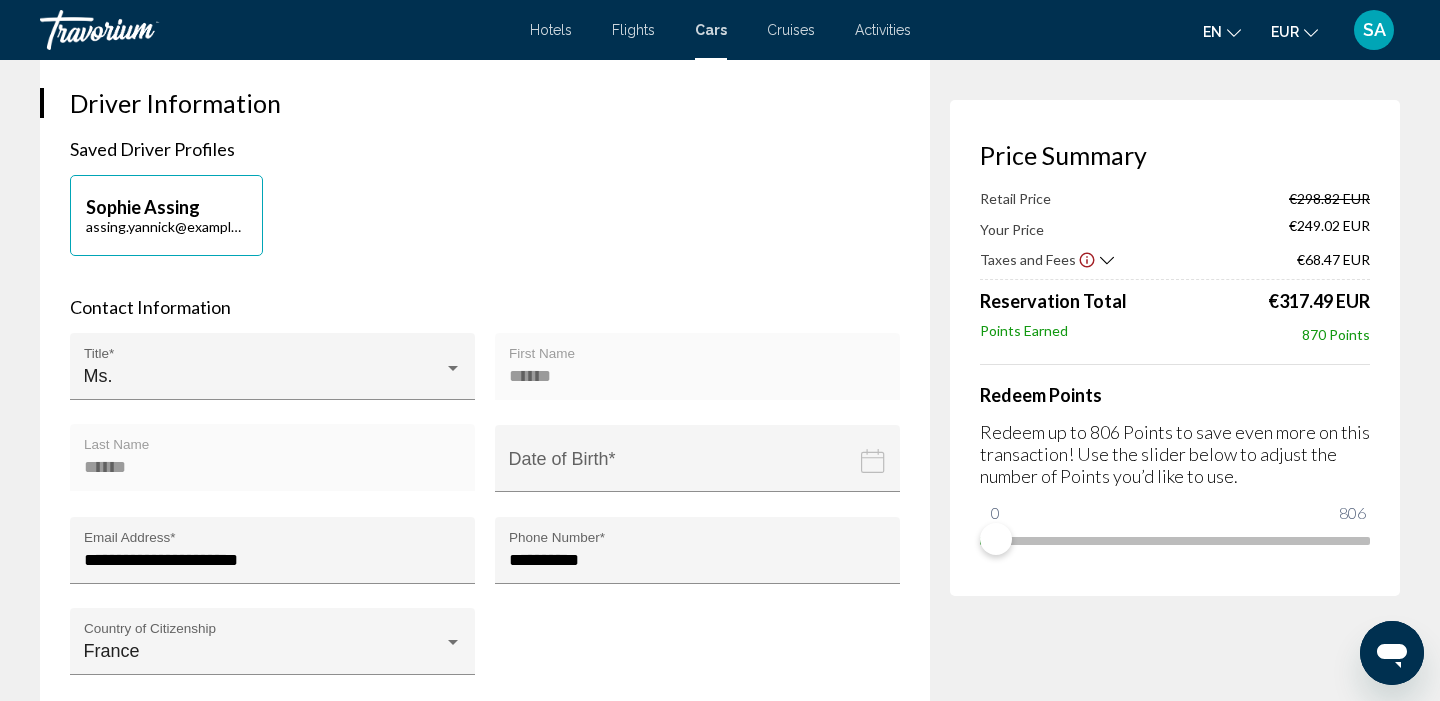 scroll, scrollTop: 534, scrollLeft: 0, axis: vertical 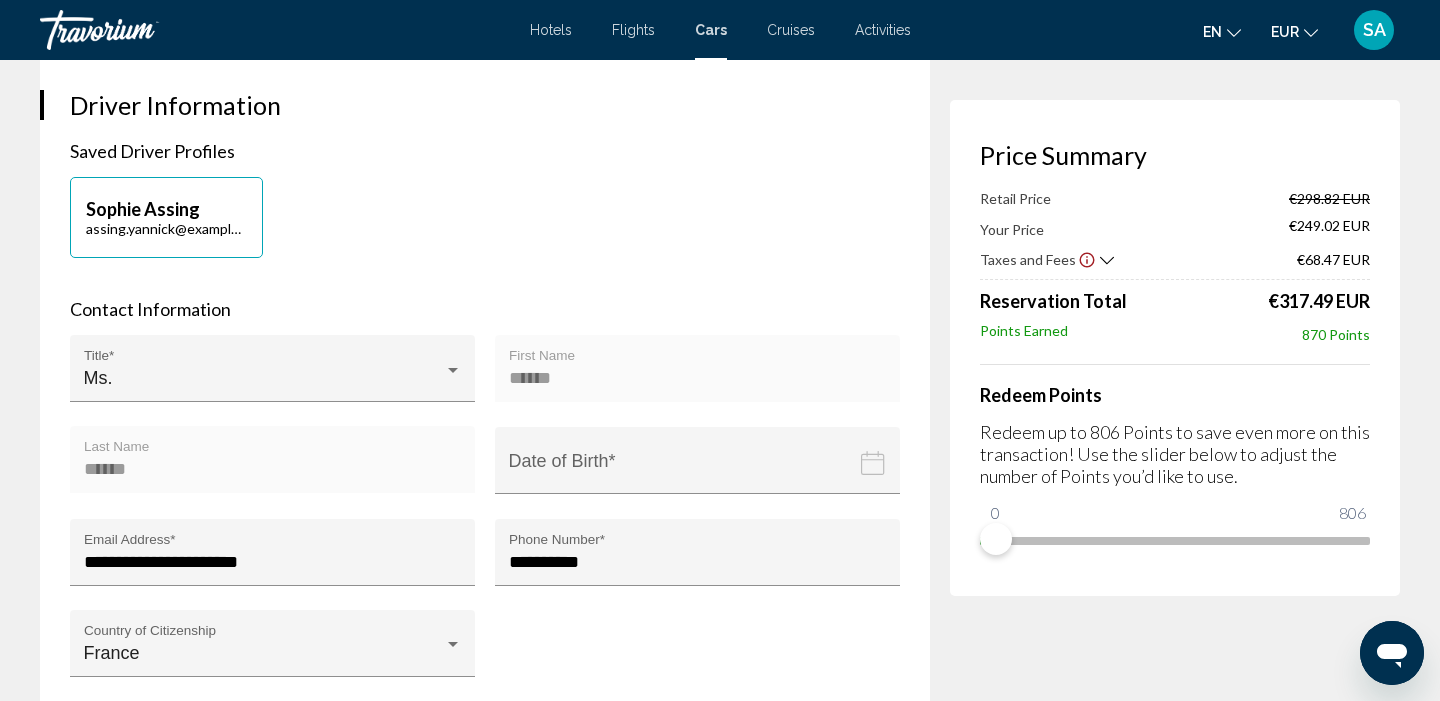 click at bounding box center (701, 475) 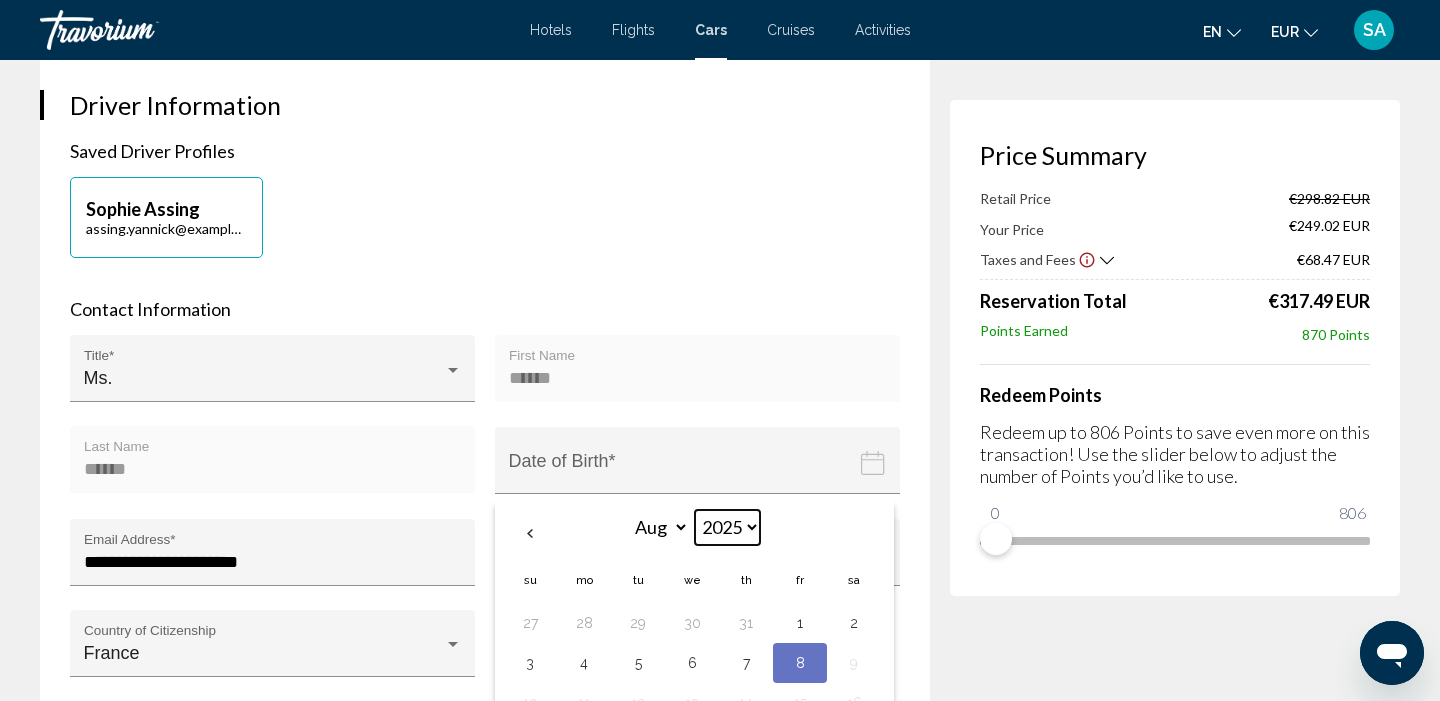 select on "****" 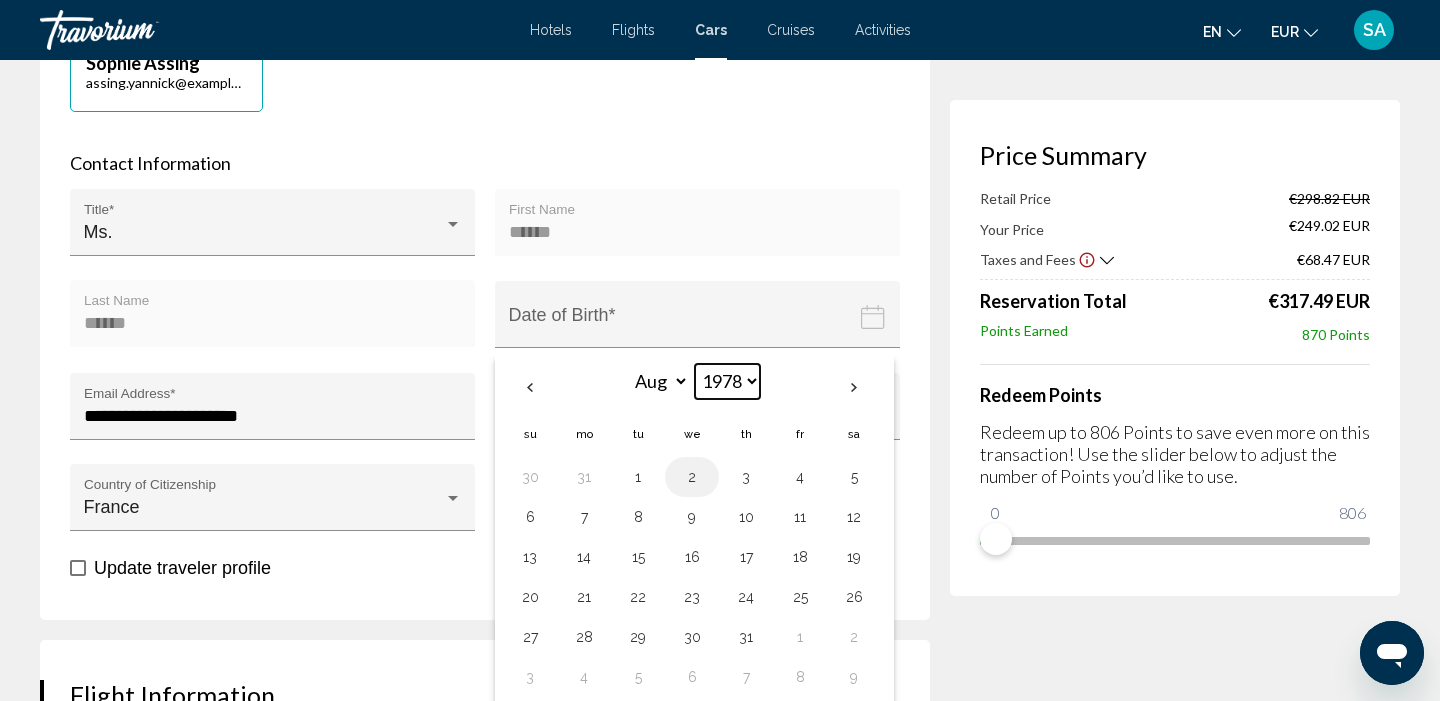 scroll, scrollTop: 714, scrollLeft: 0, axis: vertical 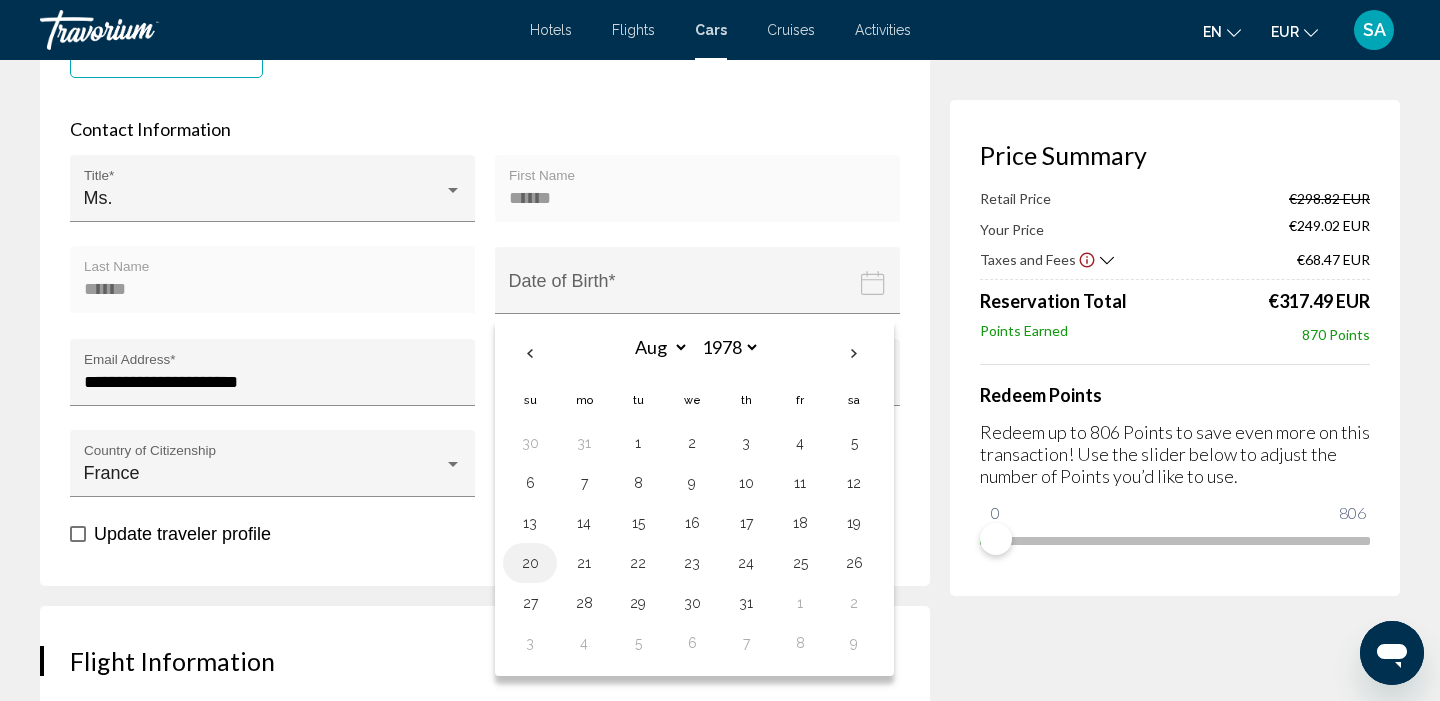 click on "20" at bounding box center [530, 563] 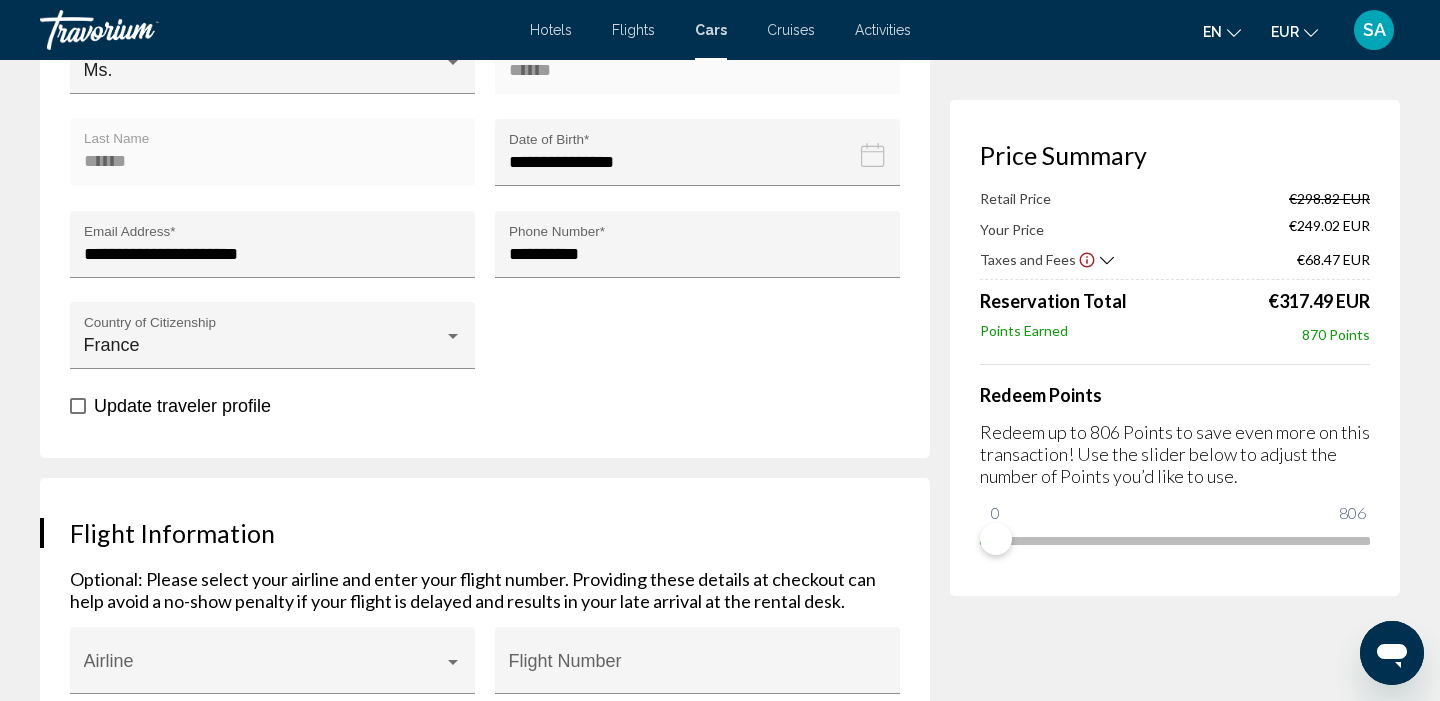 scroll, scrollTop: 831, scrollLeft: 0, axis: vertical 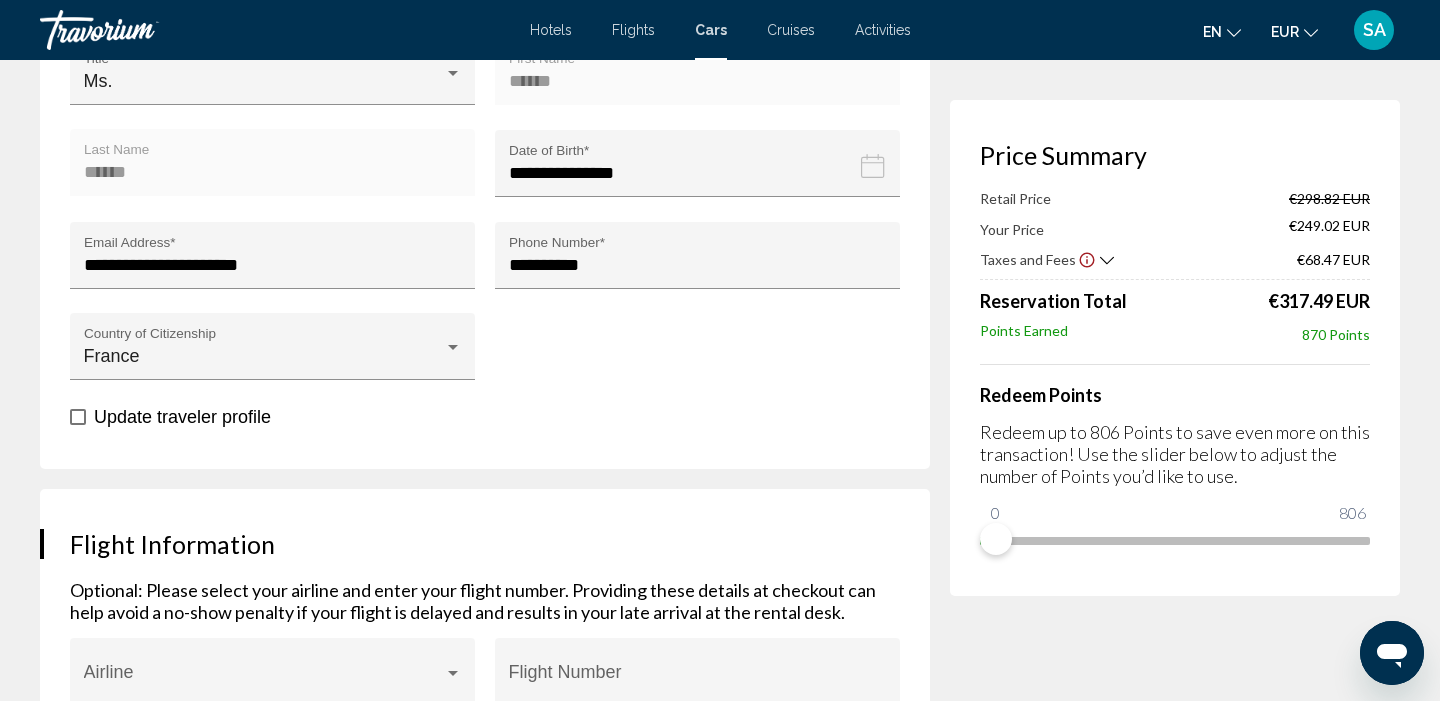 click at bounding box center (78, 417) 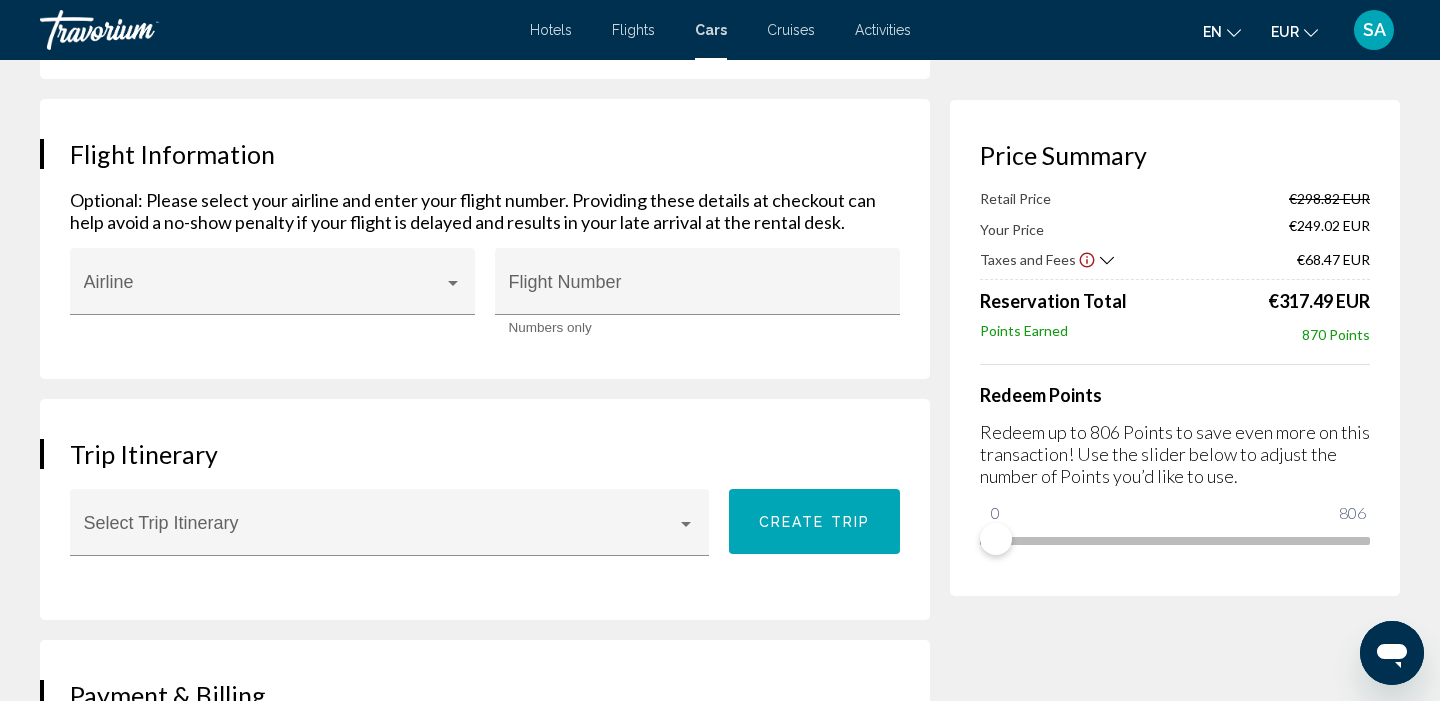 scroll, scrollTop: 1222, scrollLeft: 0, axis: vertical 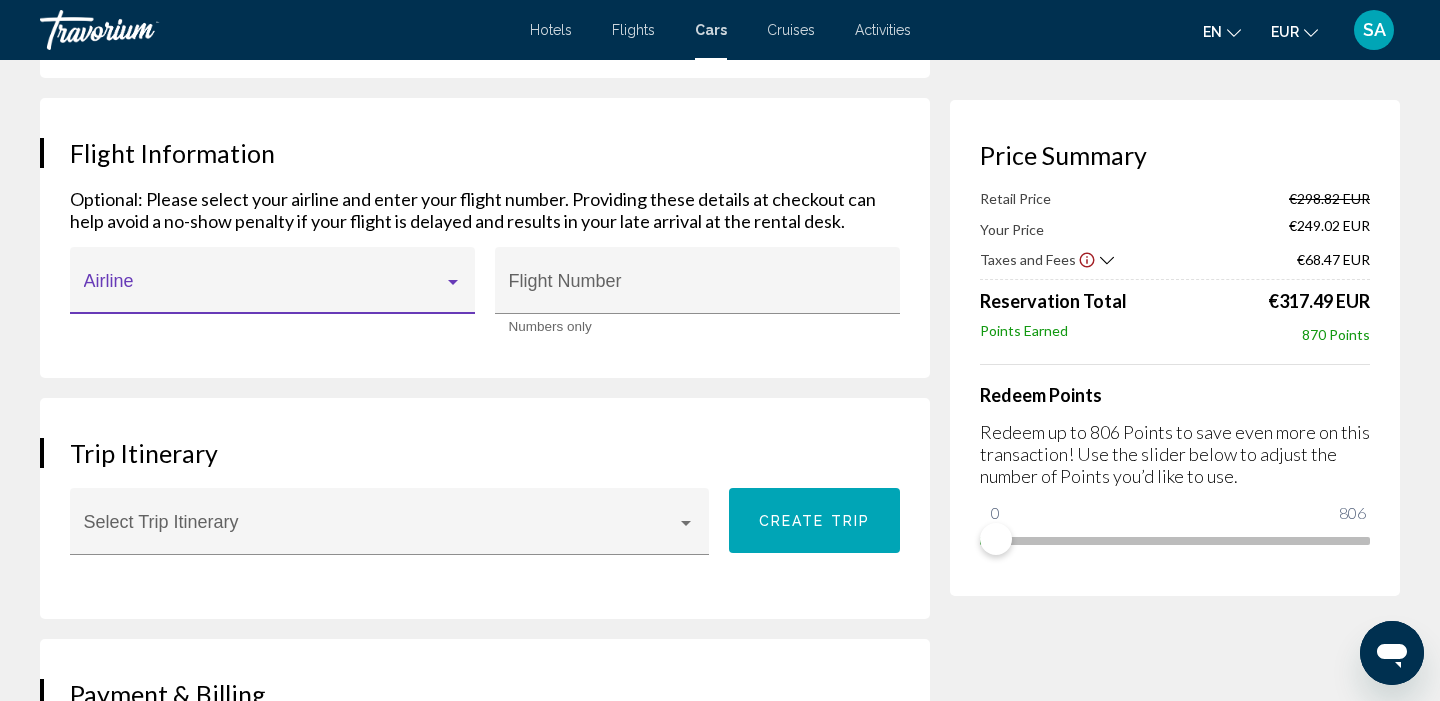 click at bounding box center [264, 290] 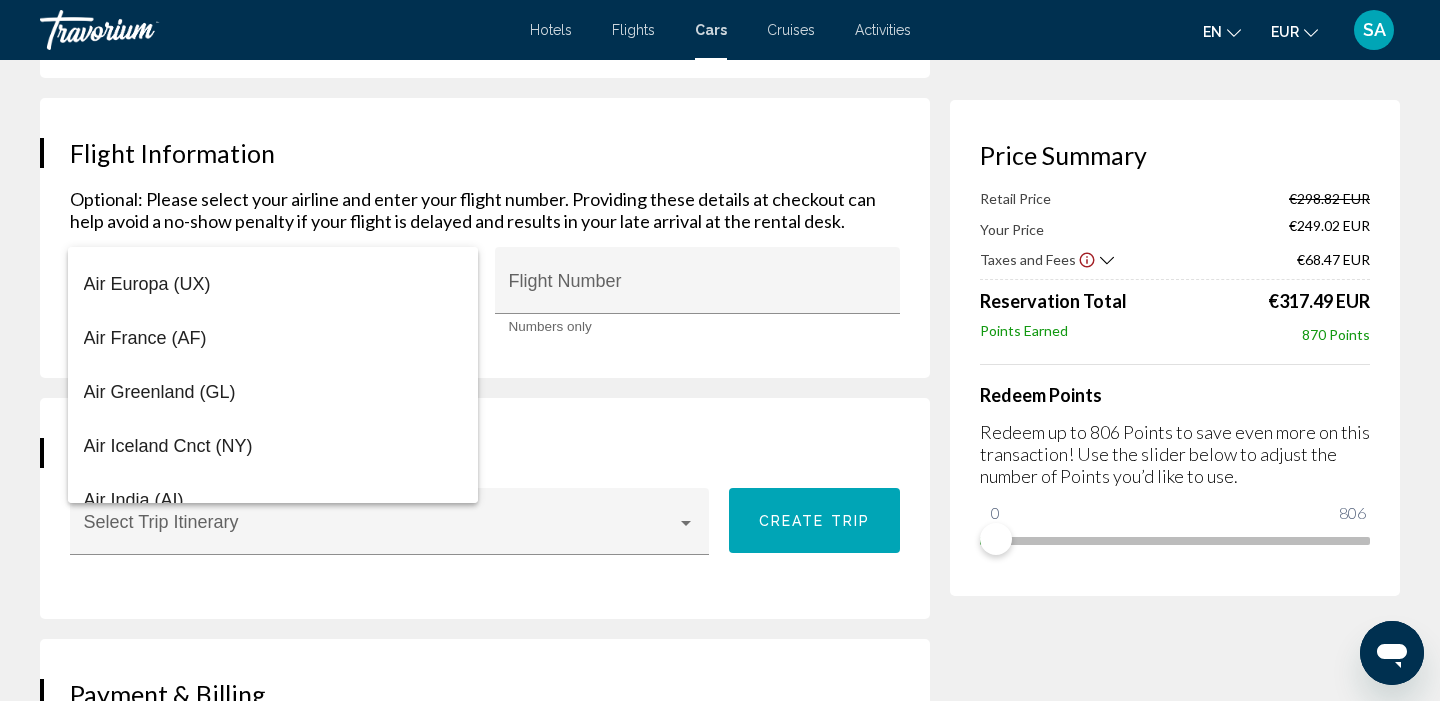 scroll, scrollTop: 1366, scrollLeft: 0, axis: vertical 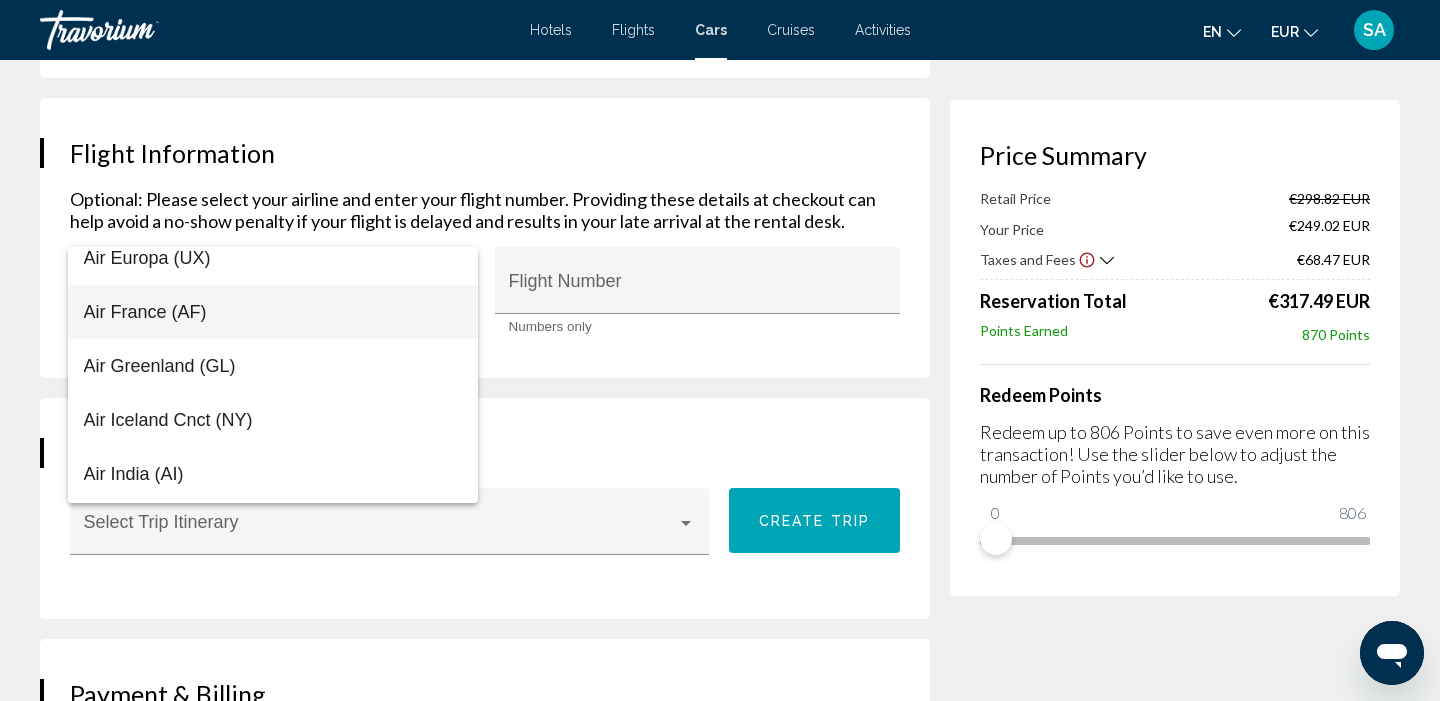 click on "Air France (AF)" at bounding box center (273, 312) 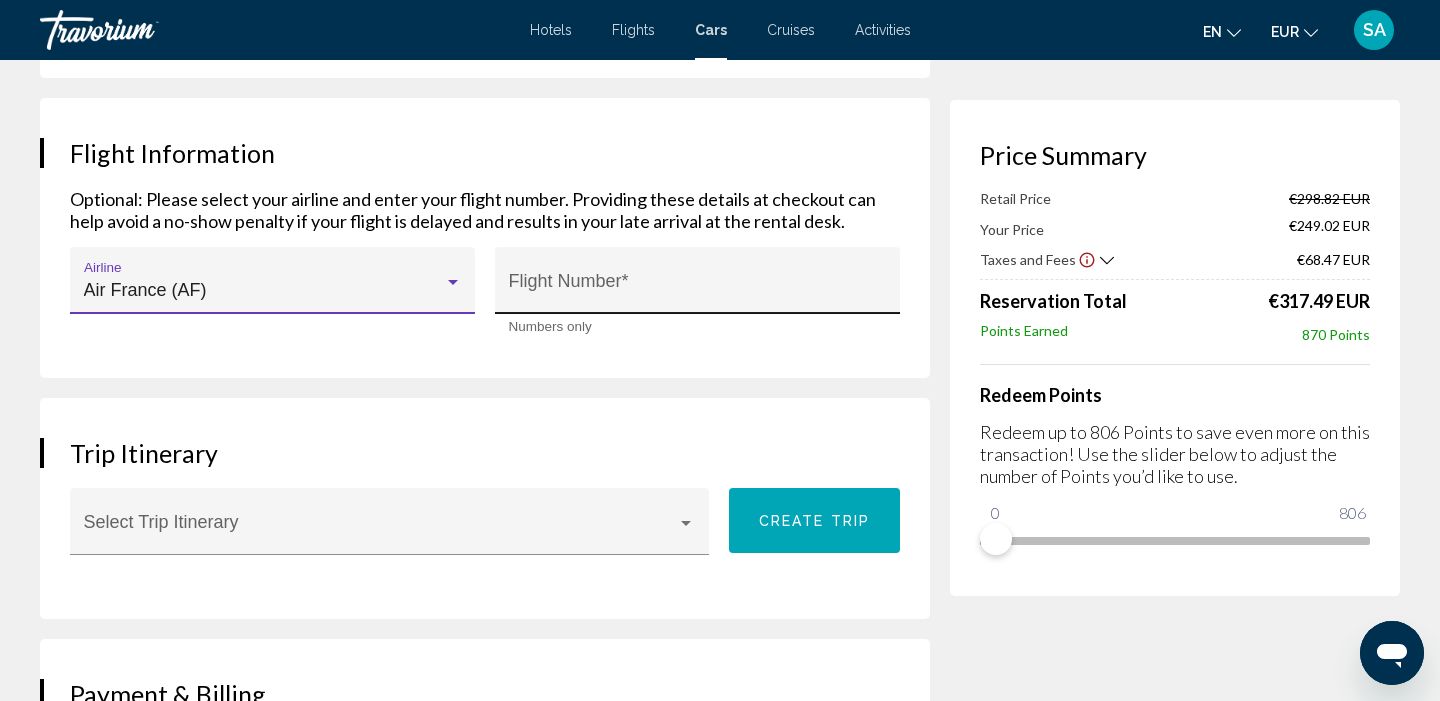 click on "Flight Number  *" at bounding box center (698, 290) 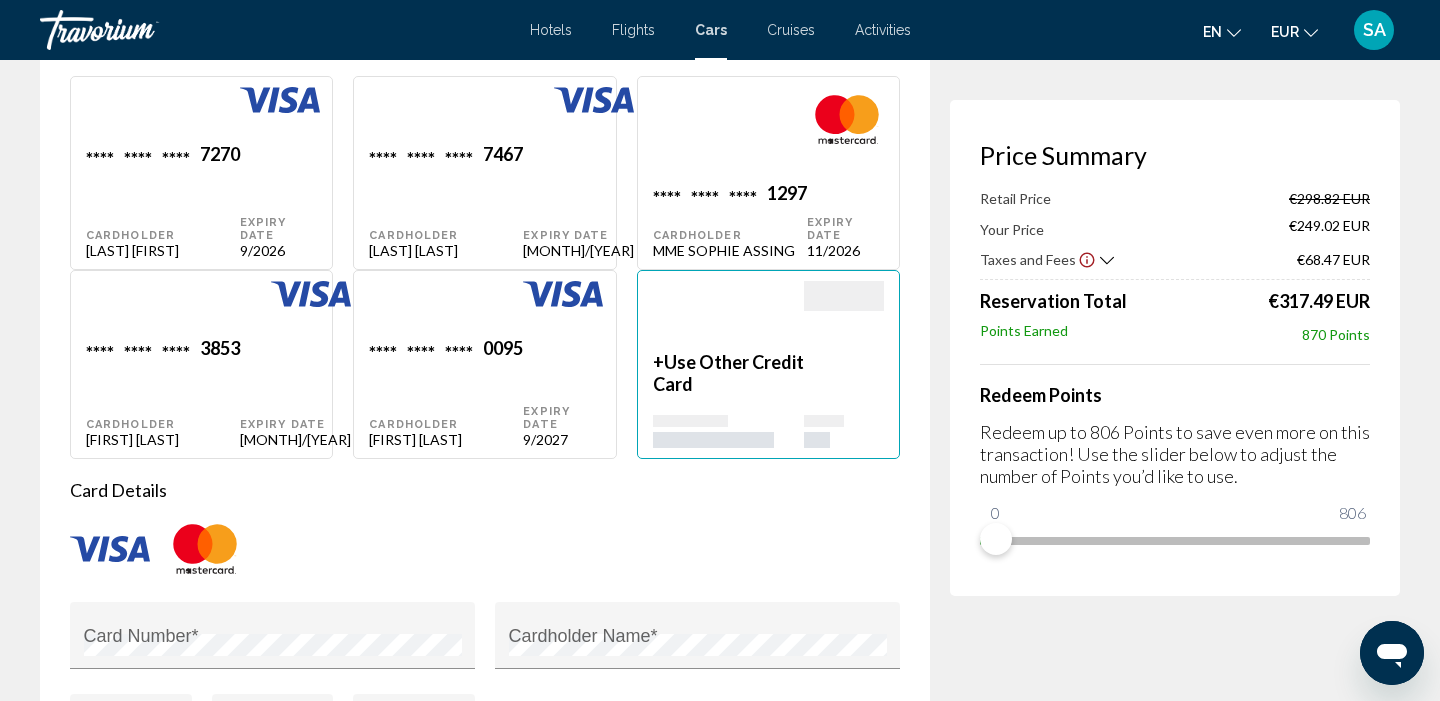 scroll, scrollTop: 1918, scrollLeft: 0, axis: vertical 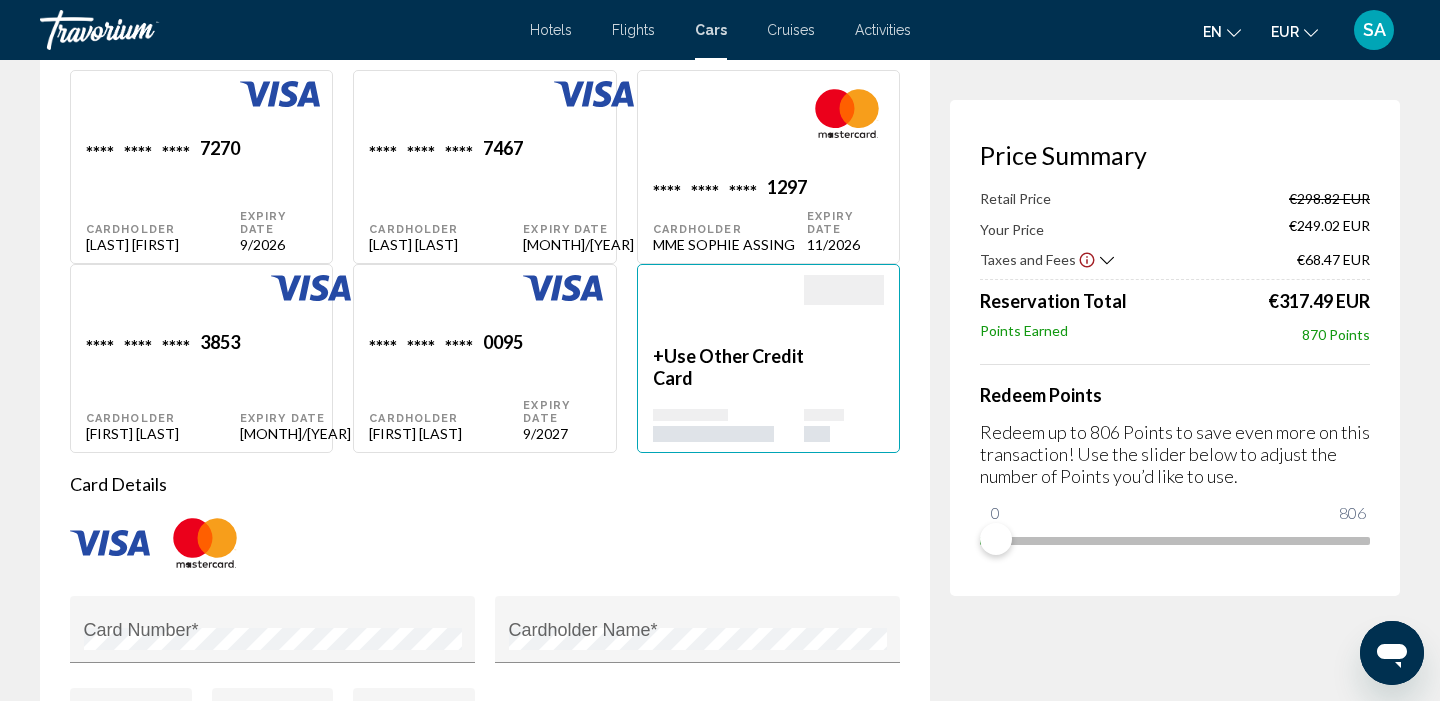 click on "0095" at bounding box center [220, 150] 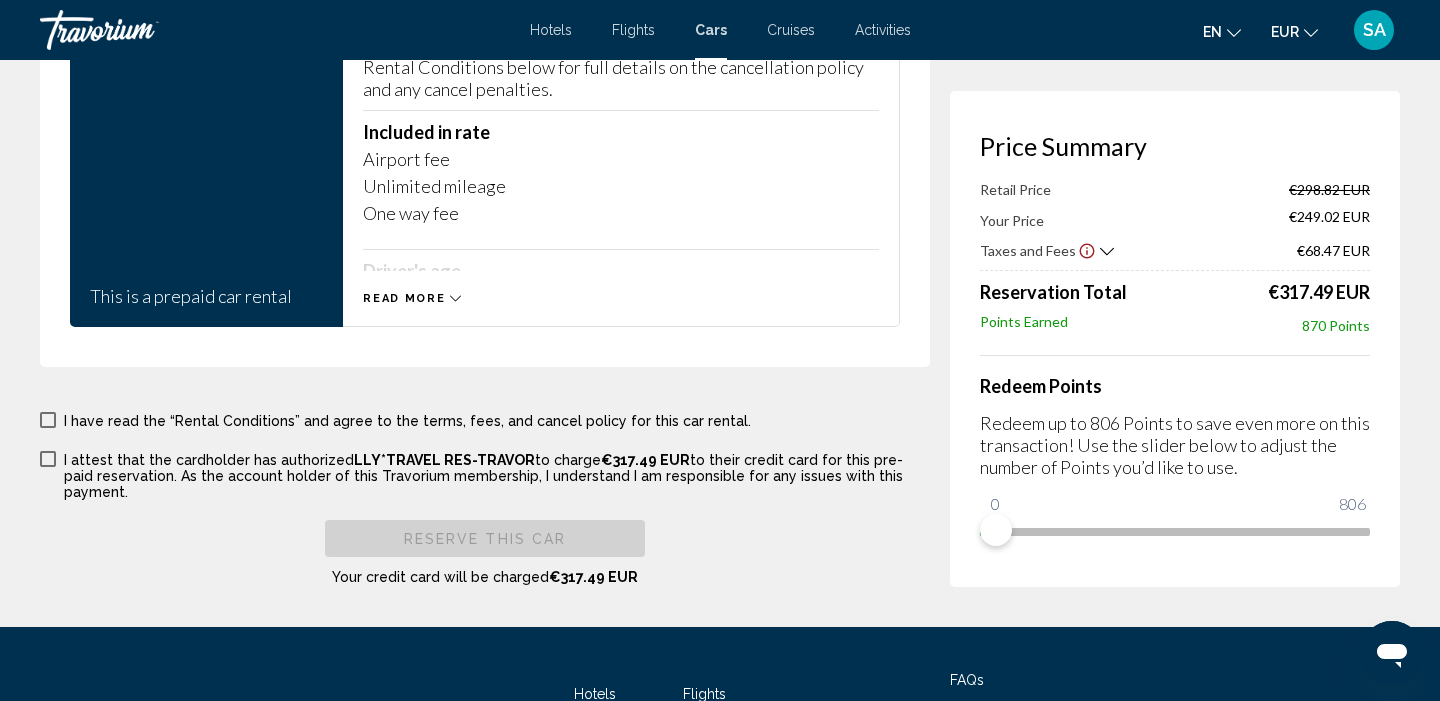 scroll, scrollTop: 3342, scrollLeft: 0, axis: vertical 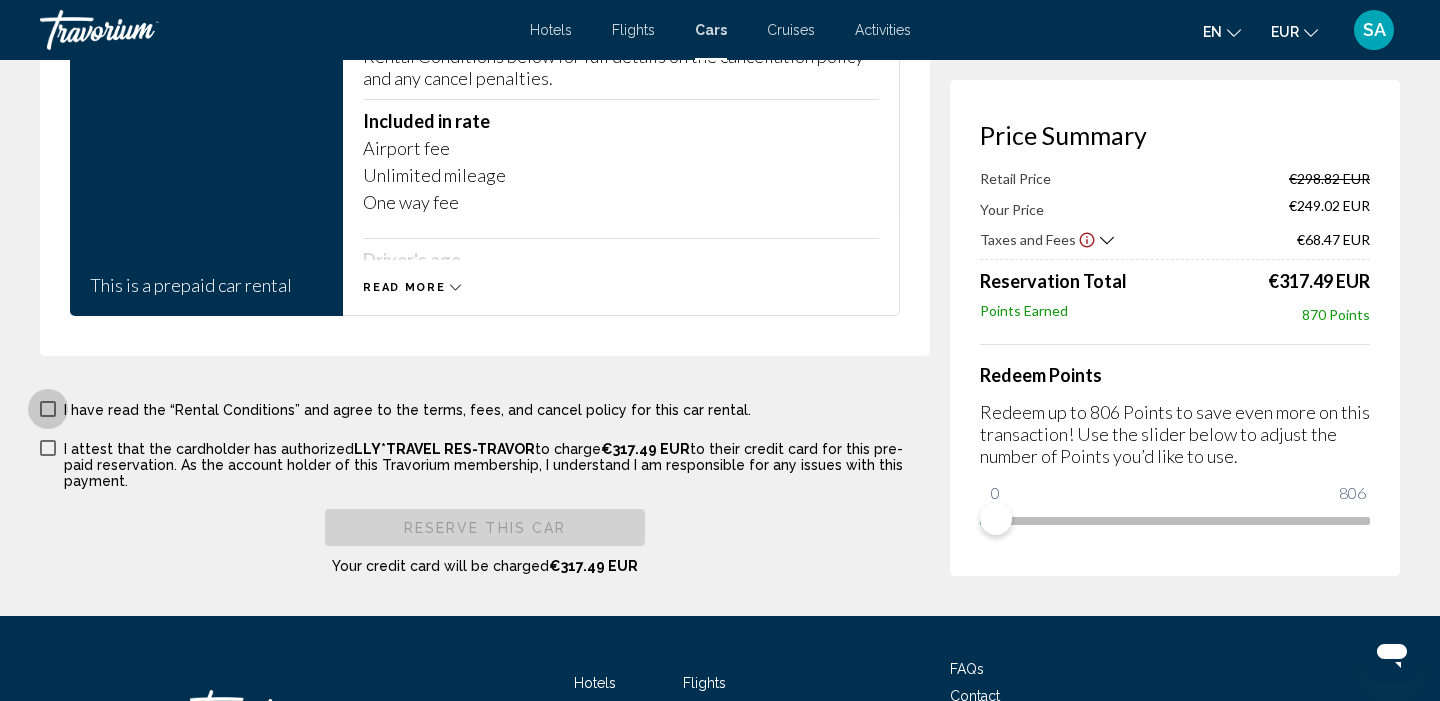 click at bounding box center [48, 409] 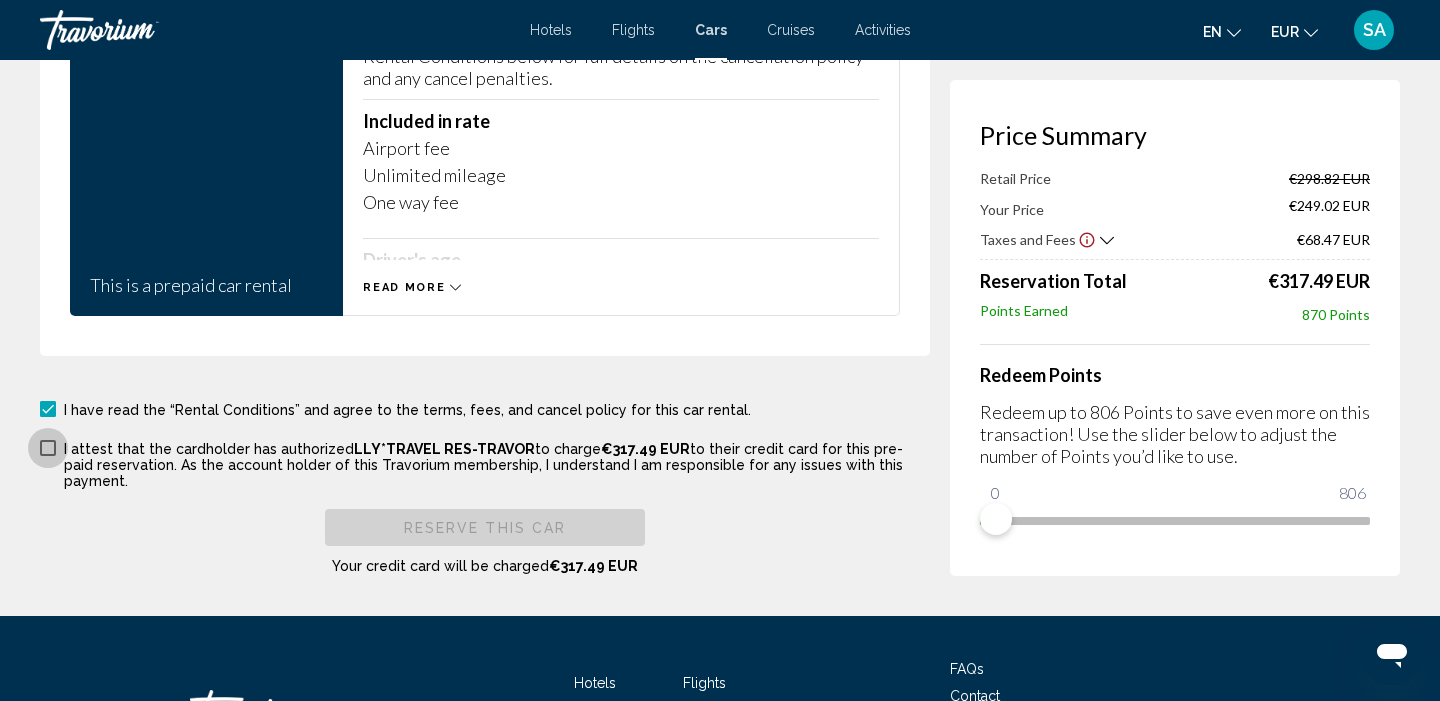 click on "I attest that the cardholder has authorized  LLY*TRAVEL RES-TRAVOR  to charge  €317.49 EUR  to their credit card for this pre-paid reservation. As the account holder of this Travorium membership, I understand I am responsible for any issues with this payment." at bounding box center [485, 463] 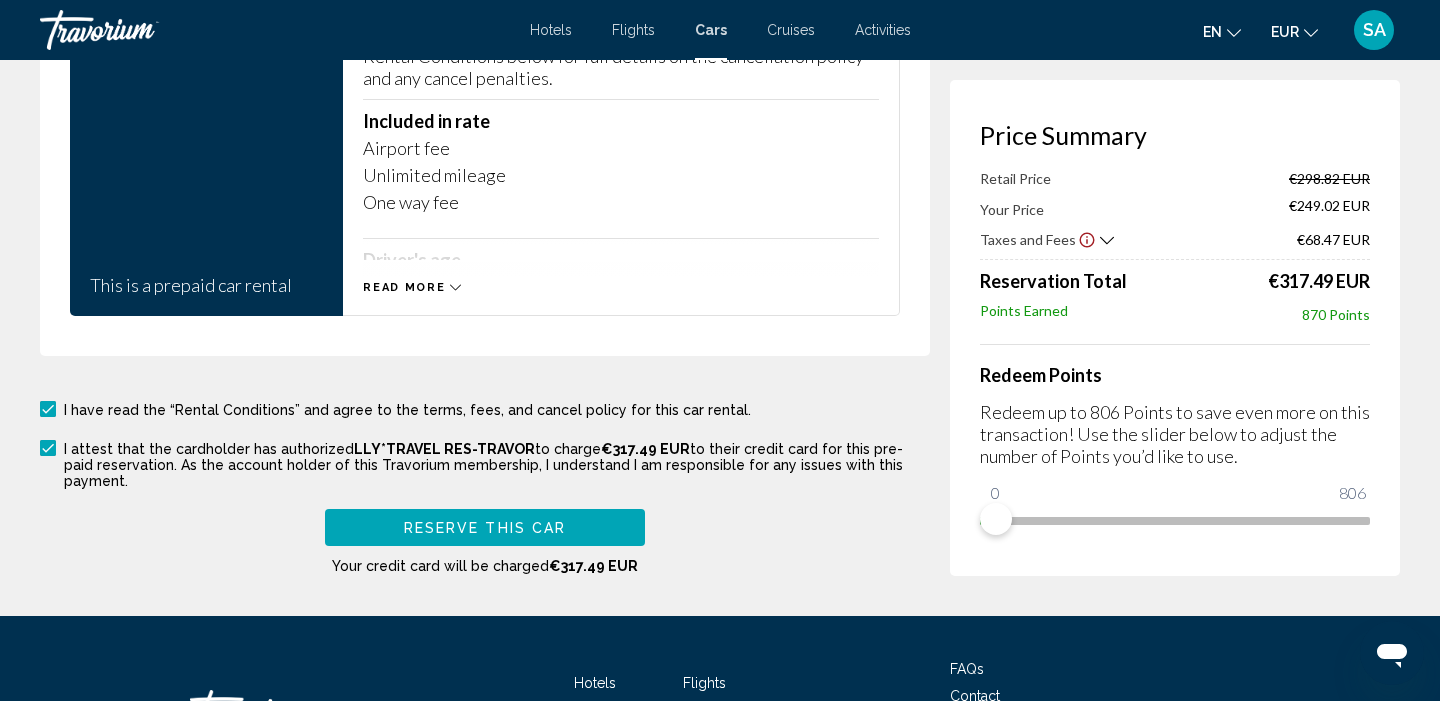 click on "Reserve this car" at bounding box center (485, 528) 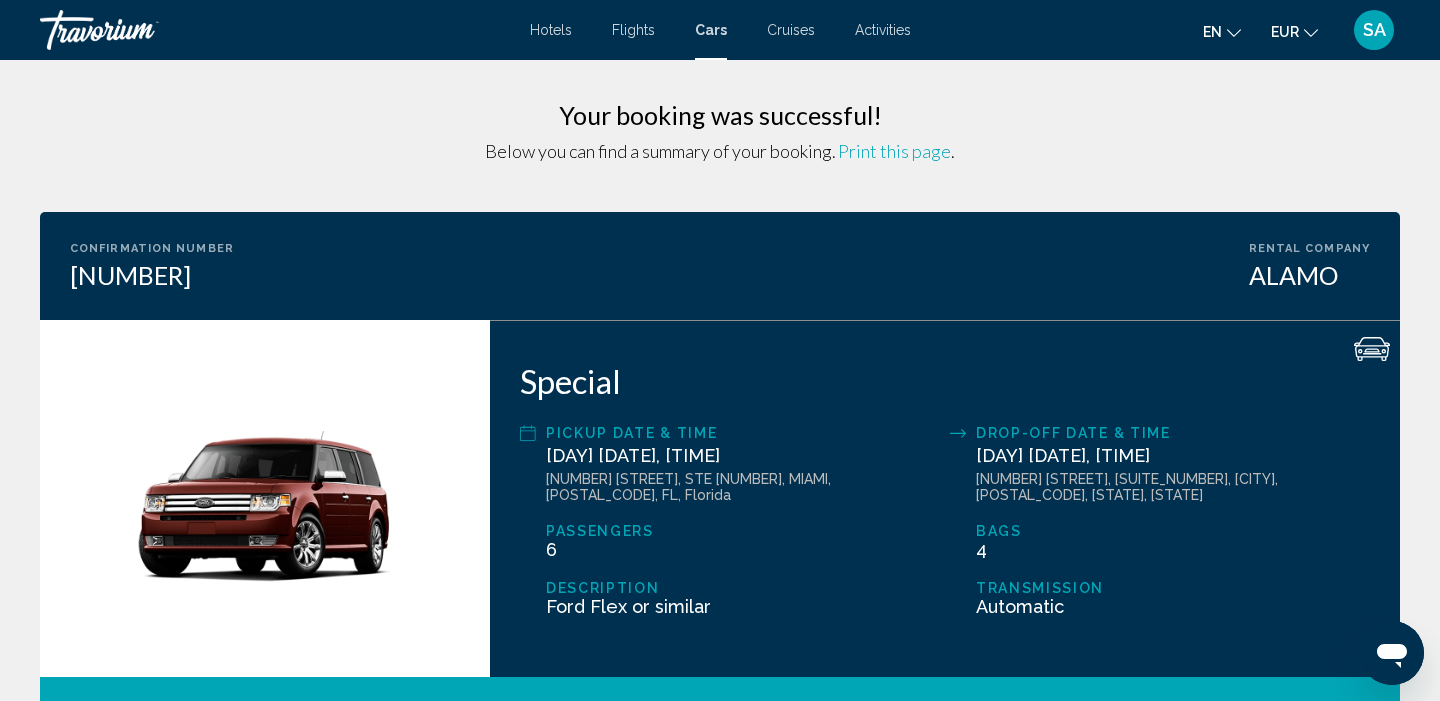scroll, scrollTop: 0, scrollLeft: 0, axis: both 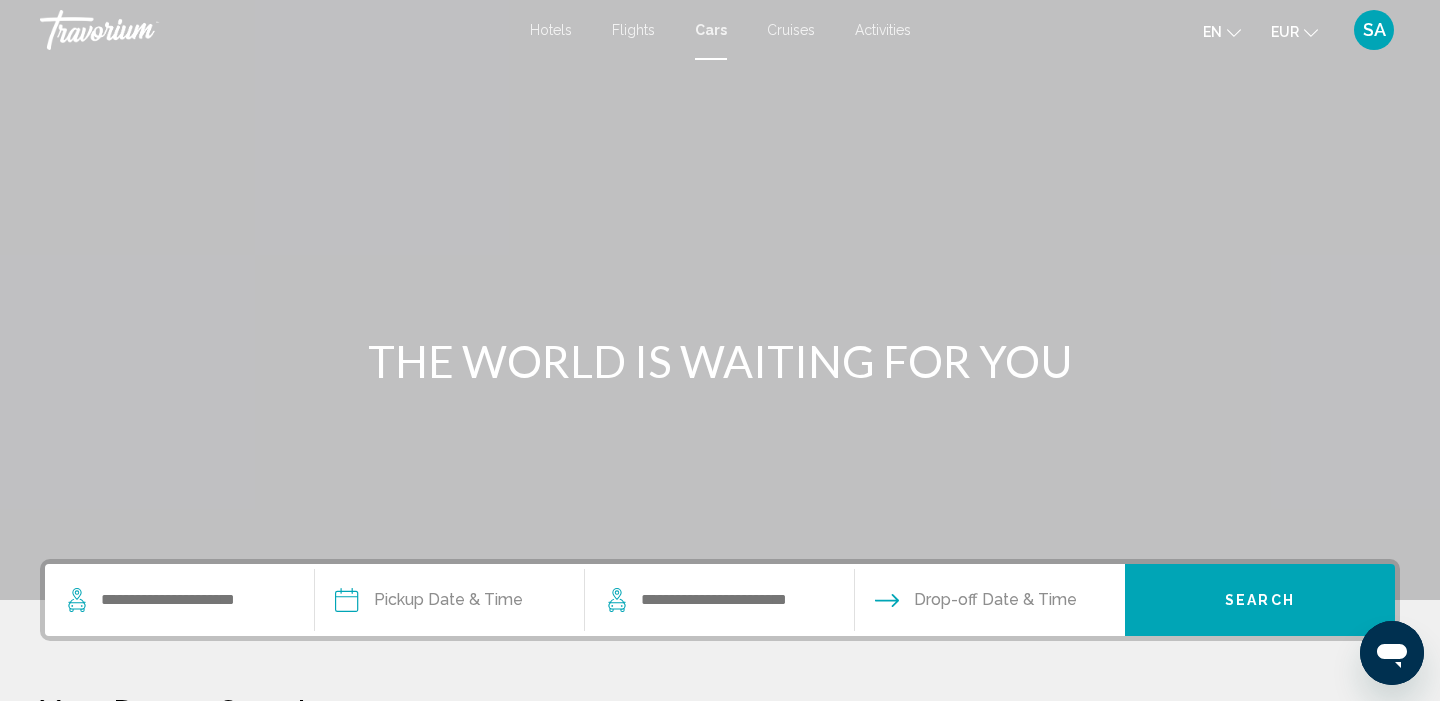 click at bounding box center [179, 600] 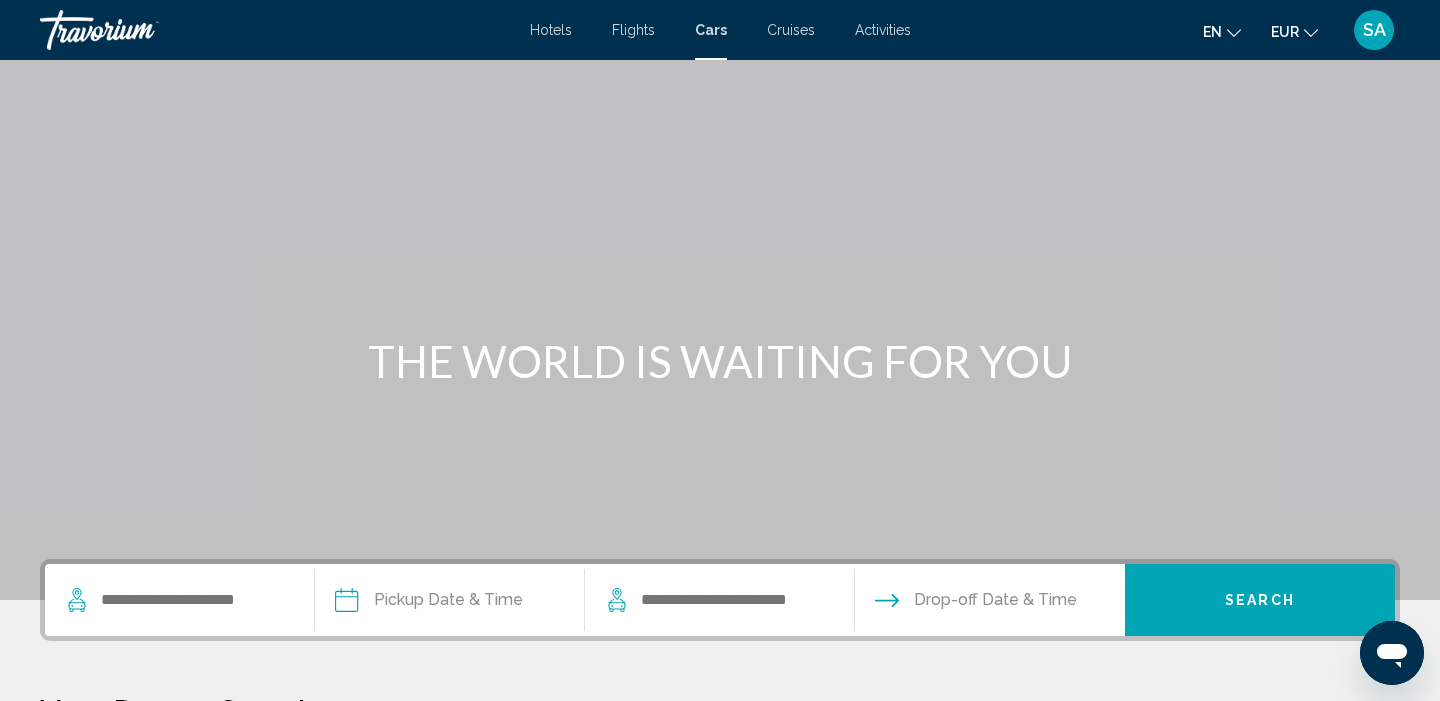 scroll, scrollTop: 417, scrollLeft: 0, axis: vertical 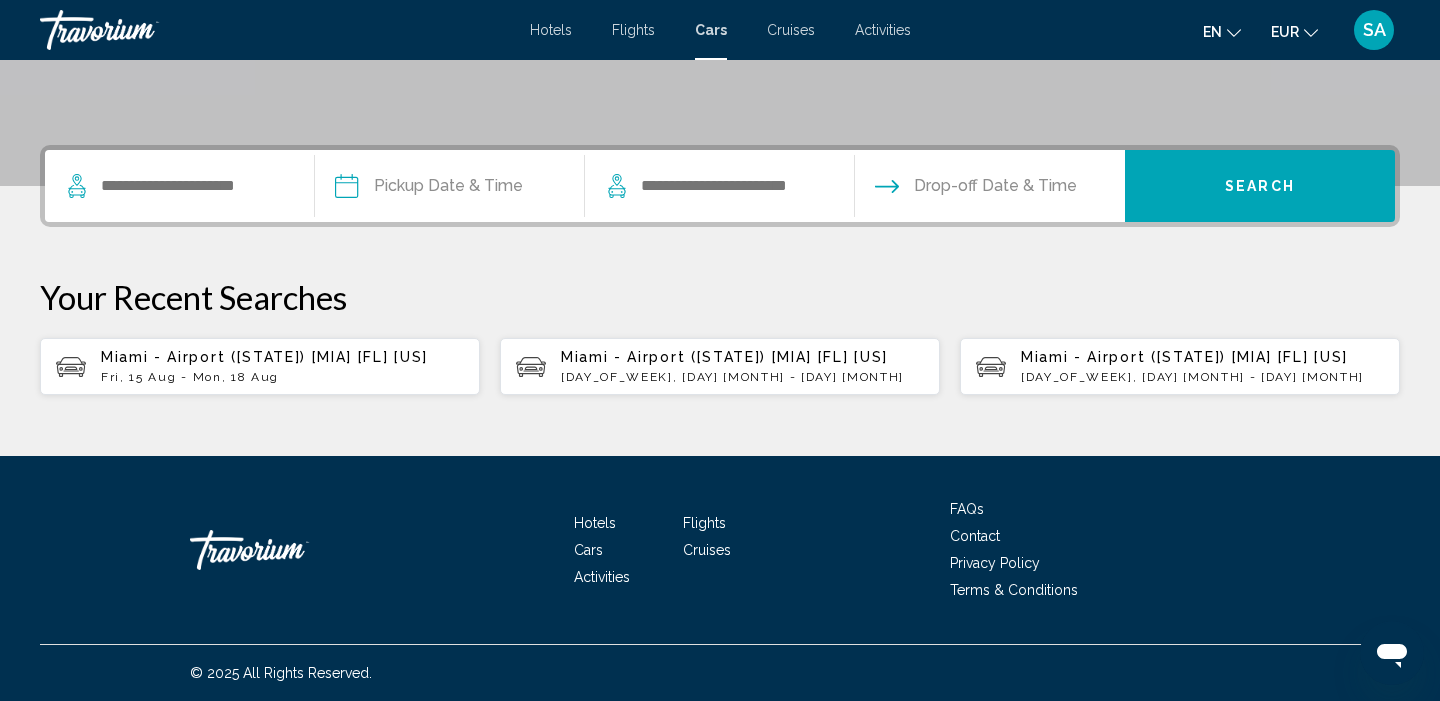 click at bounding box center [179, 186] 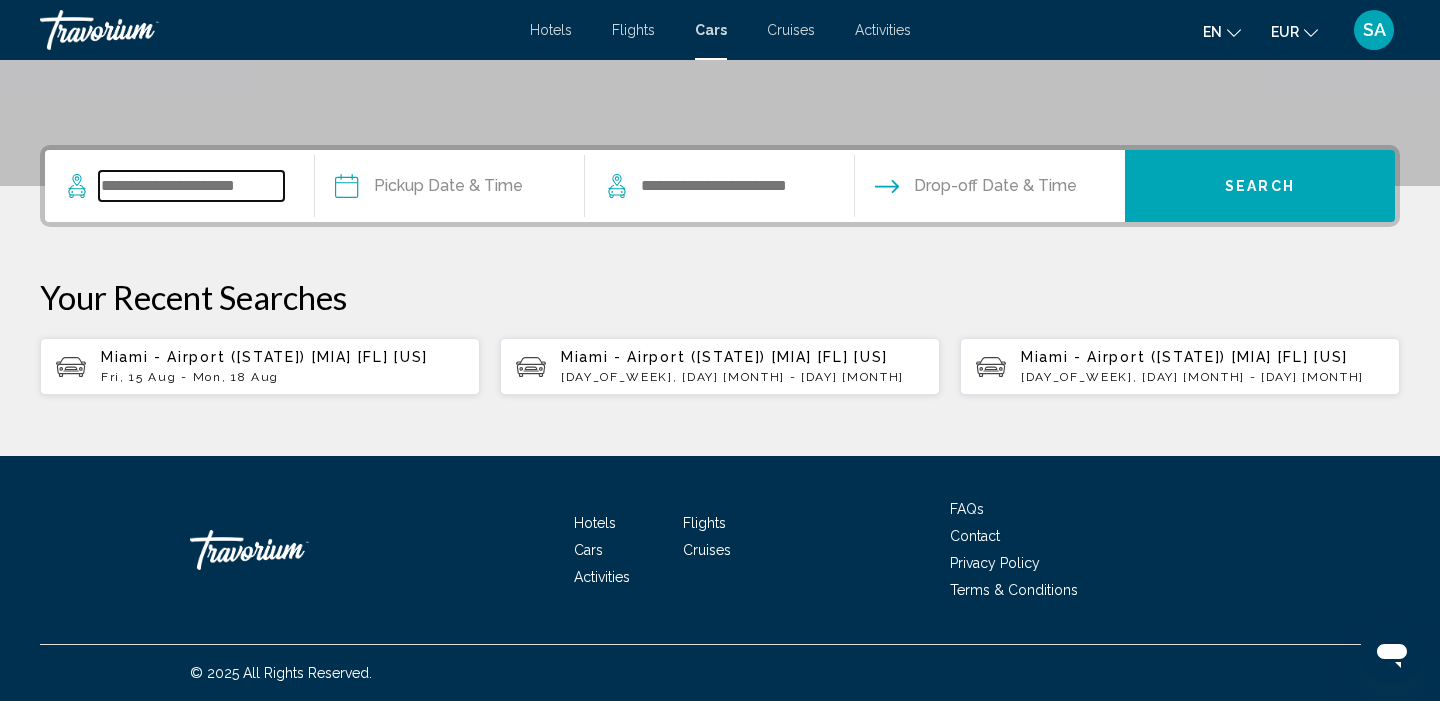click at bounding box center [191, 186] 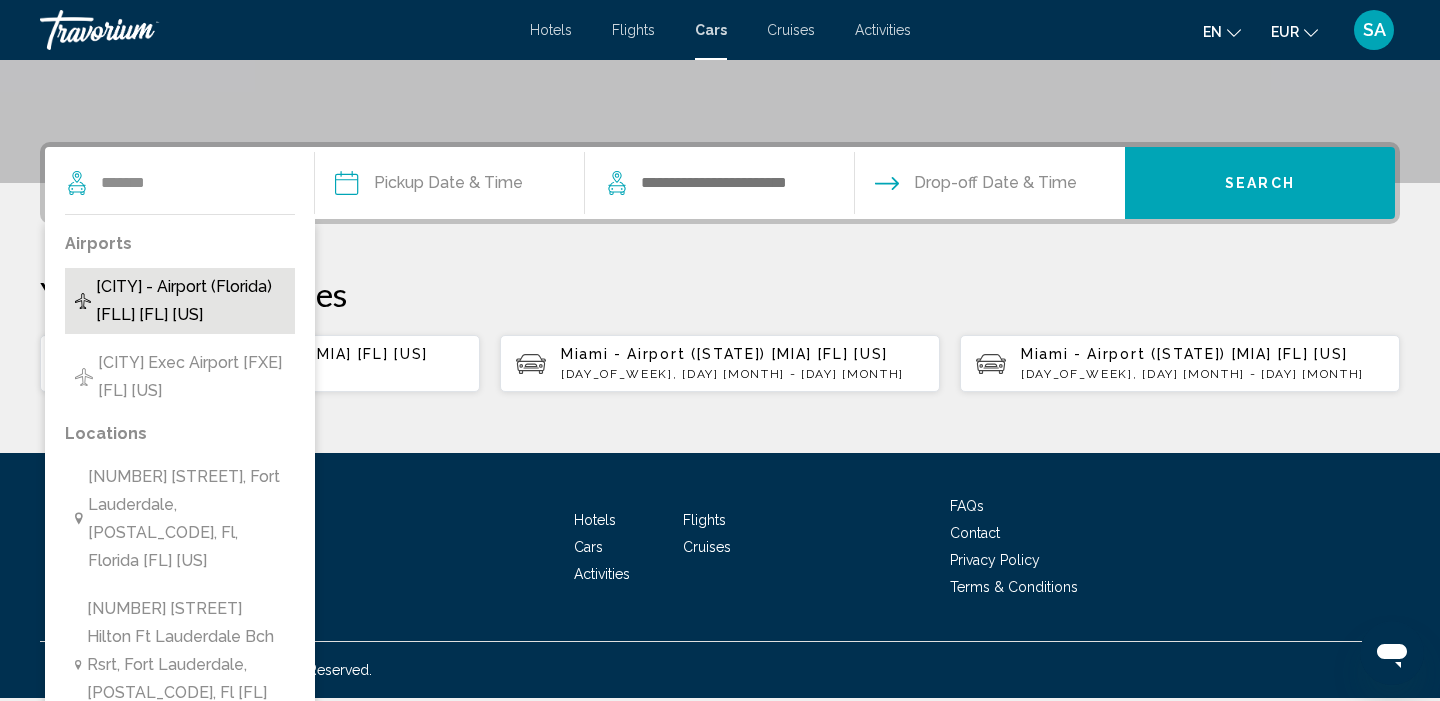 click on "[CITY] - Airport (Florida) [FLL] [FL] [US]" at bounding box center (190, 301) 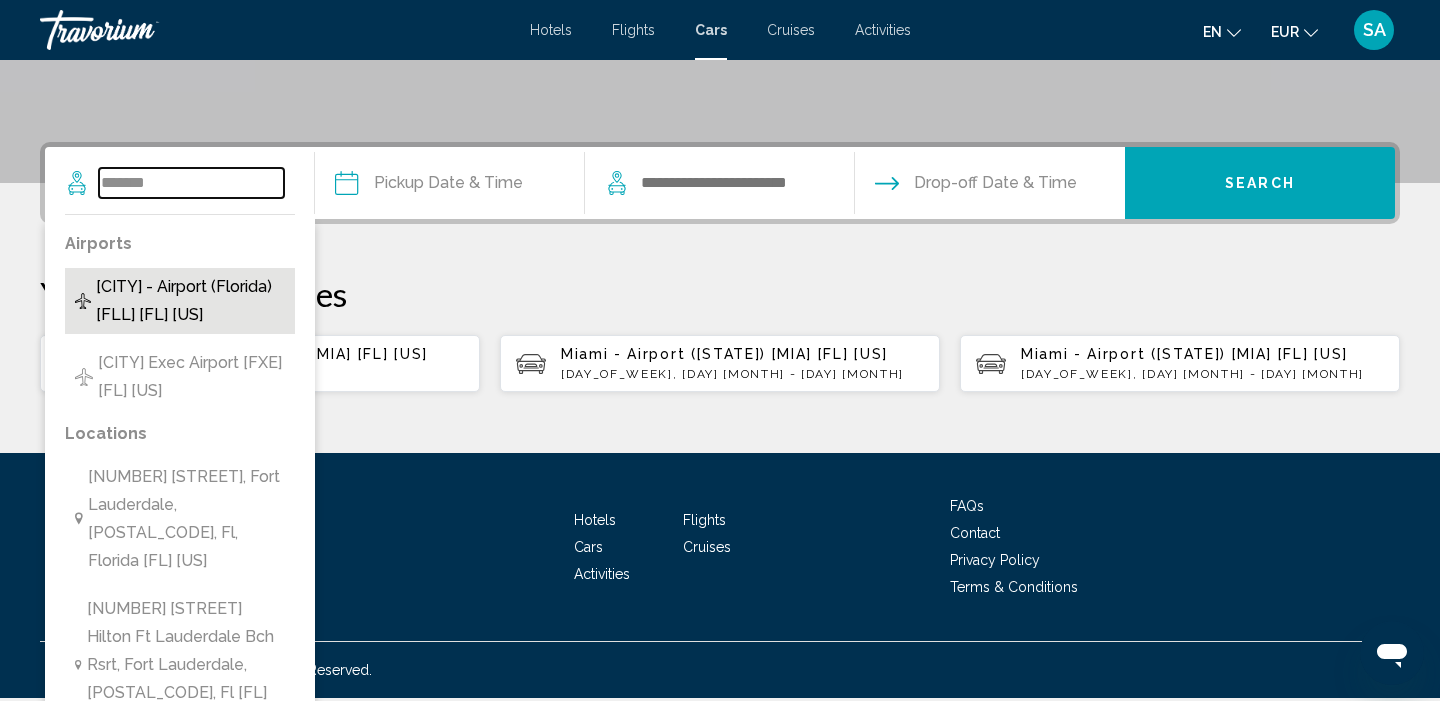 type on "**********" 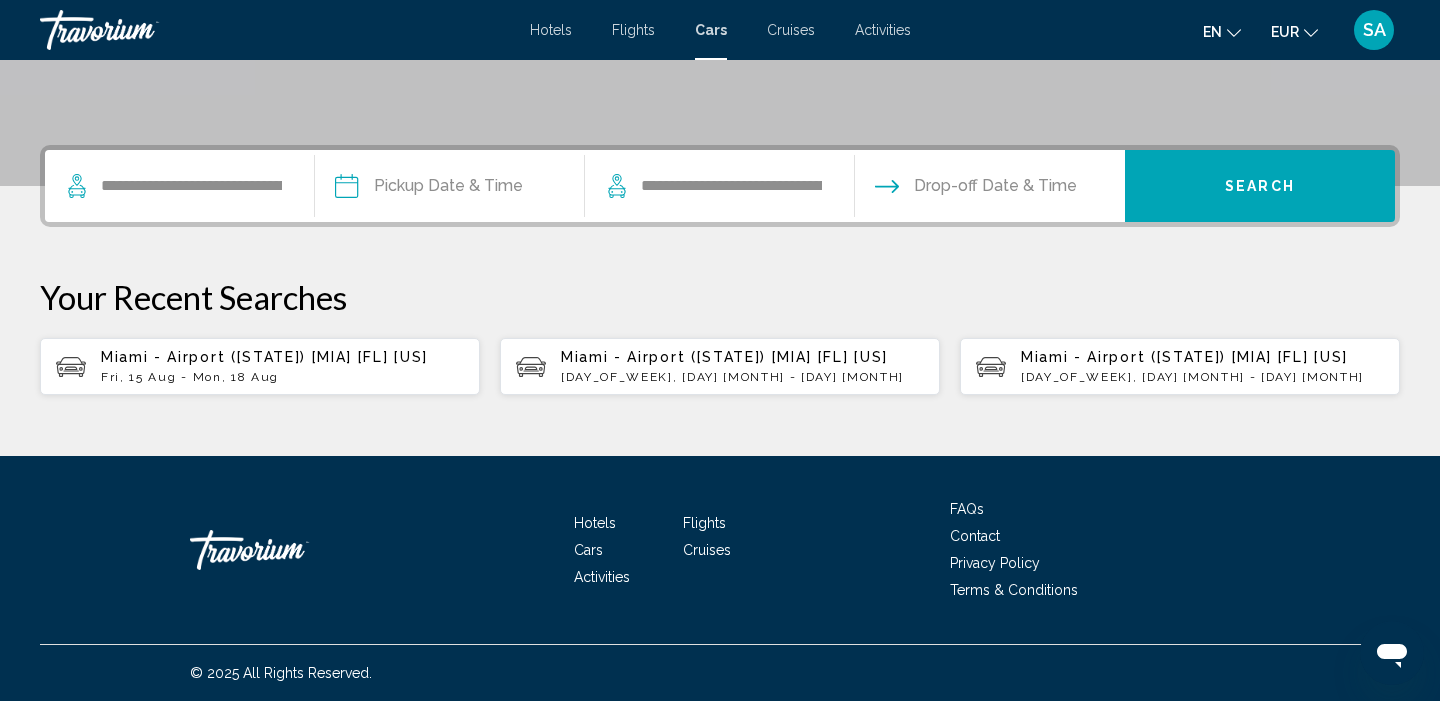 click at bounding box center [449, 189] 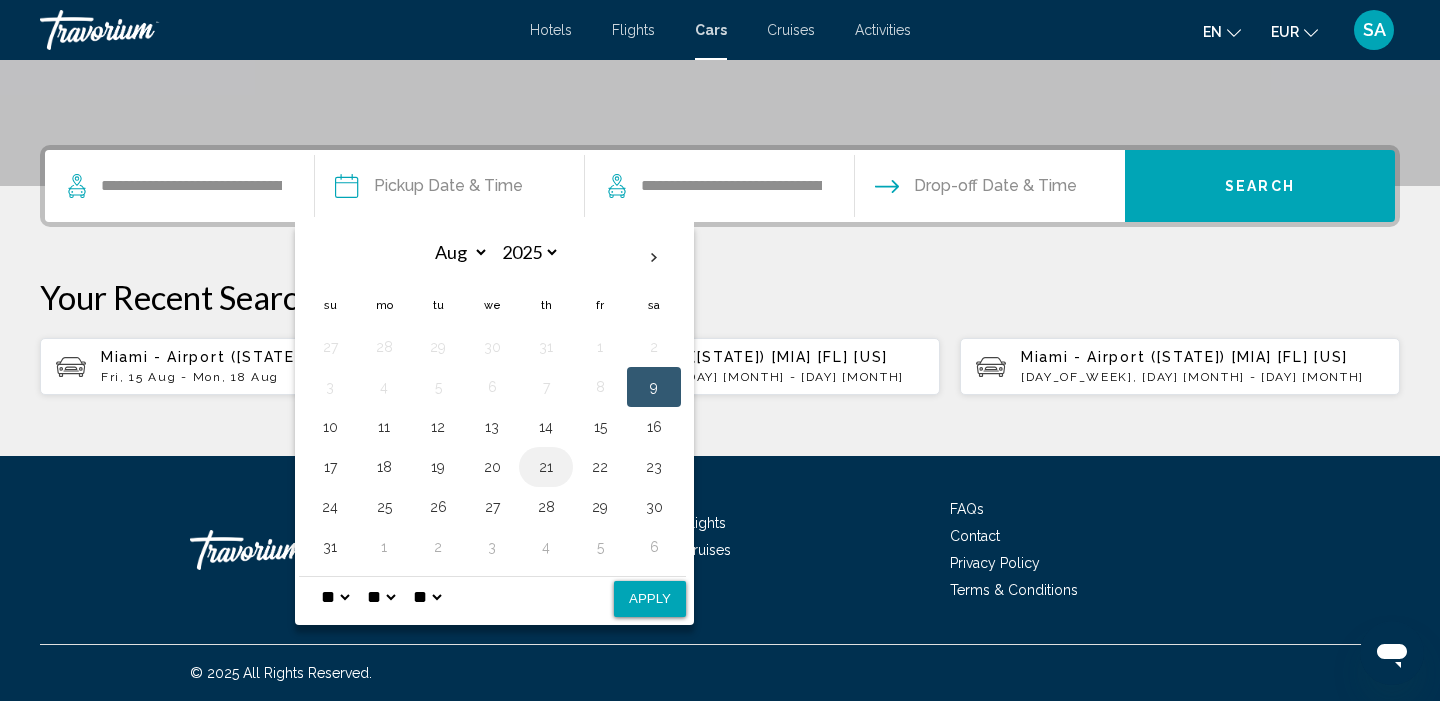 click on "21" at bounding box center (546, 467) 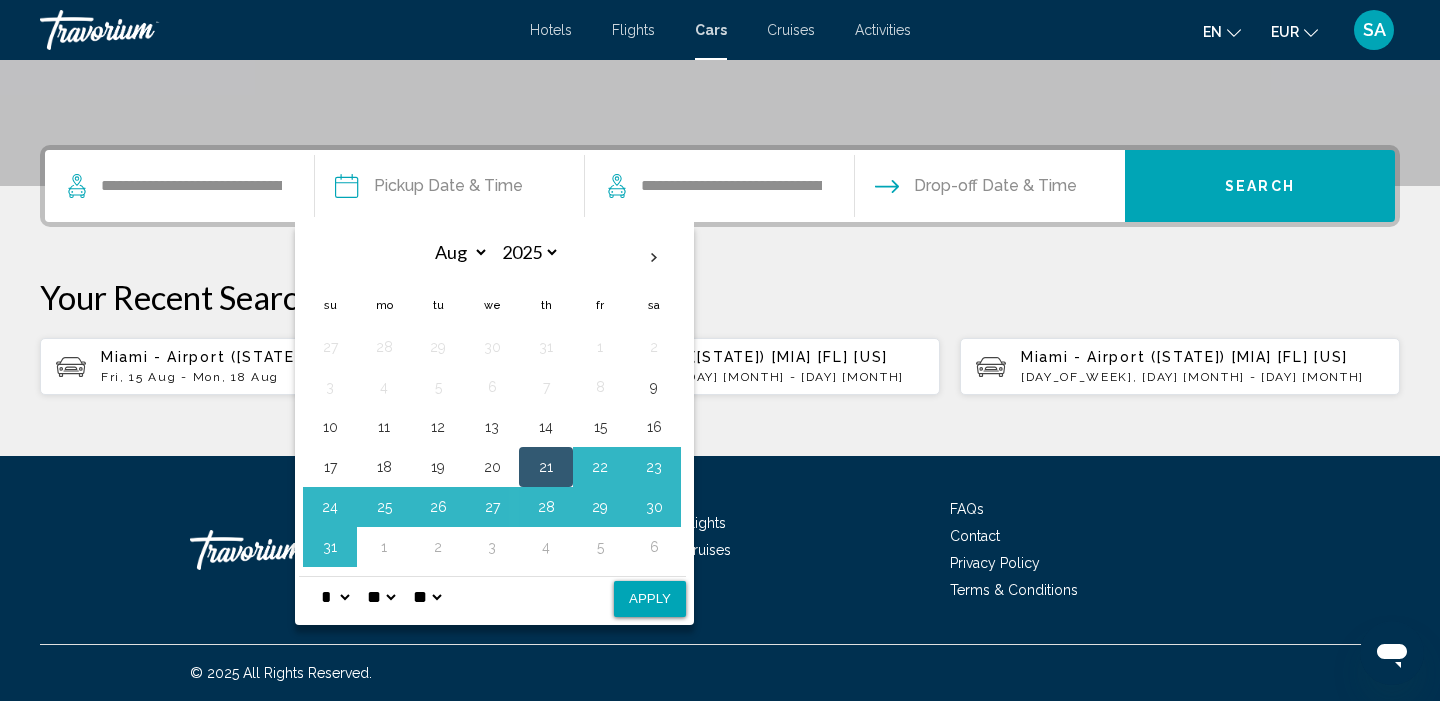 select on "*" 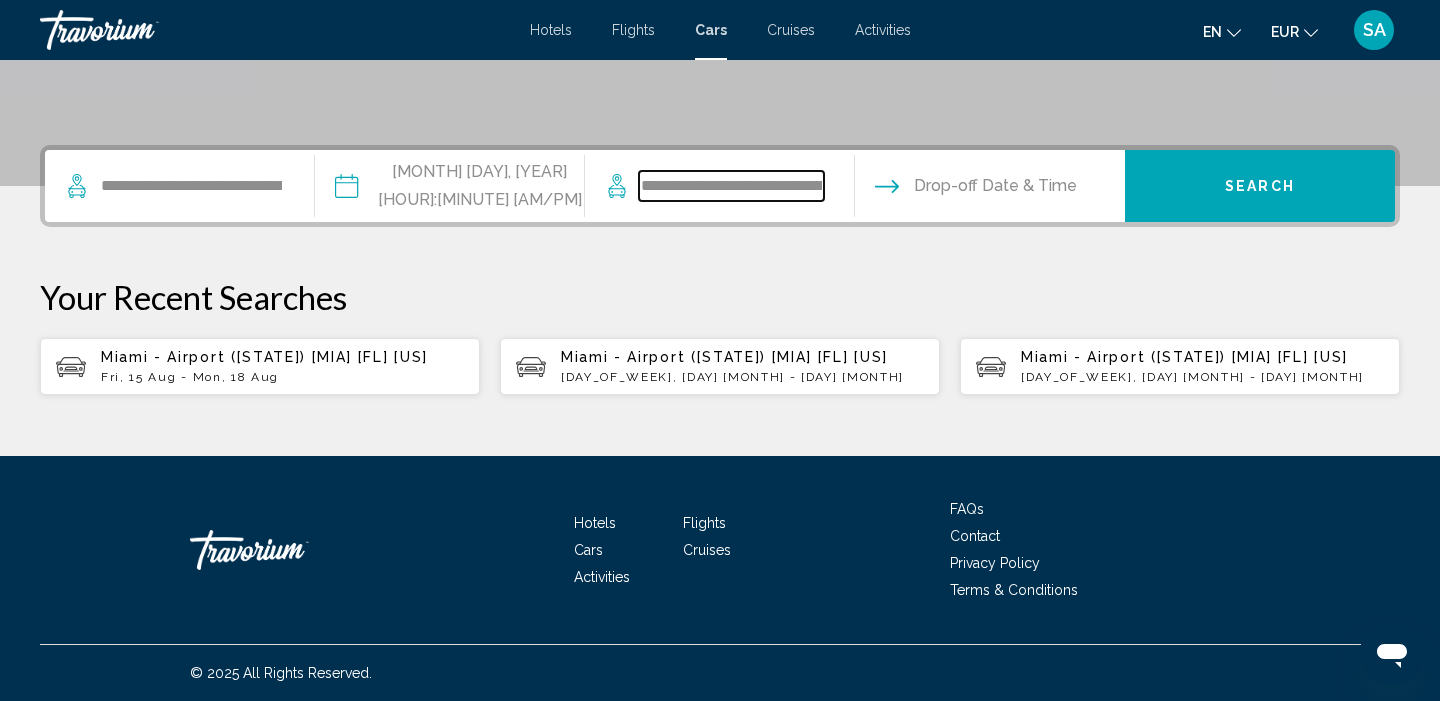 click on "**********" at bounding box center (731, 186) 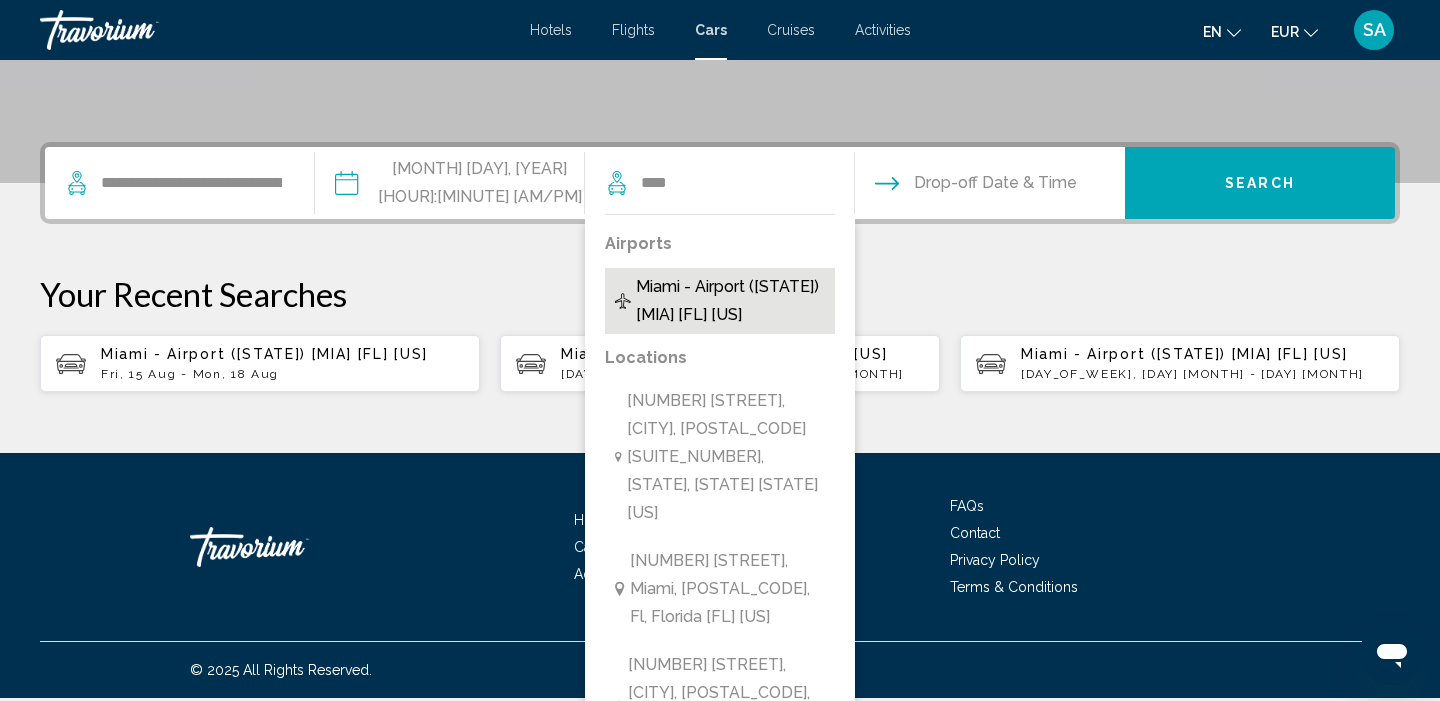 click on "Miami - Airport ([STATE]) [MIA] [FL] [US]" at bounding box center (730, 301) 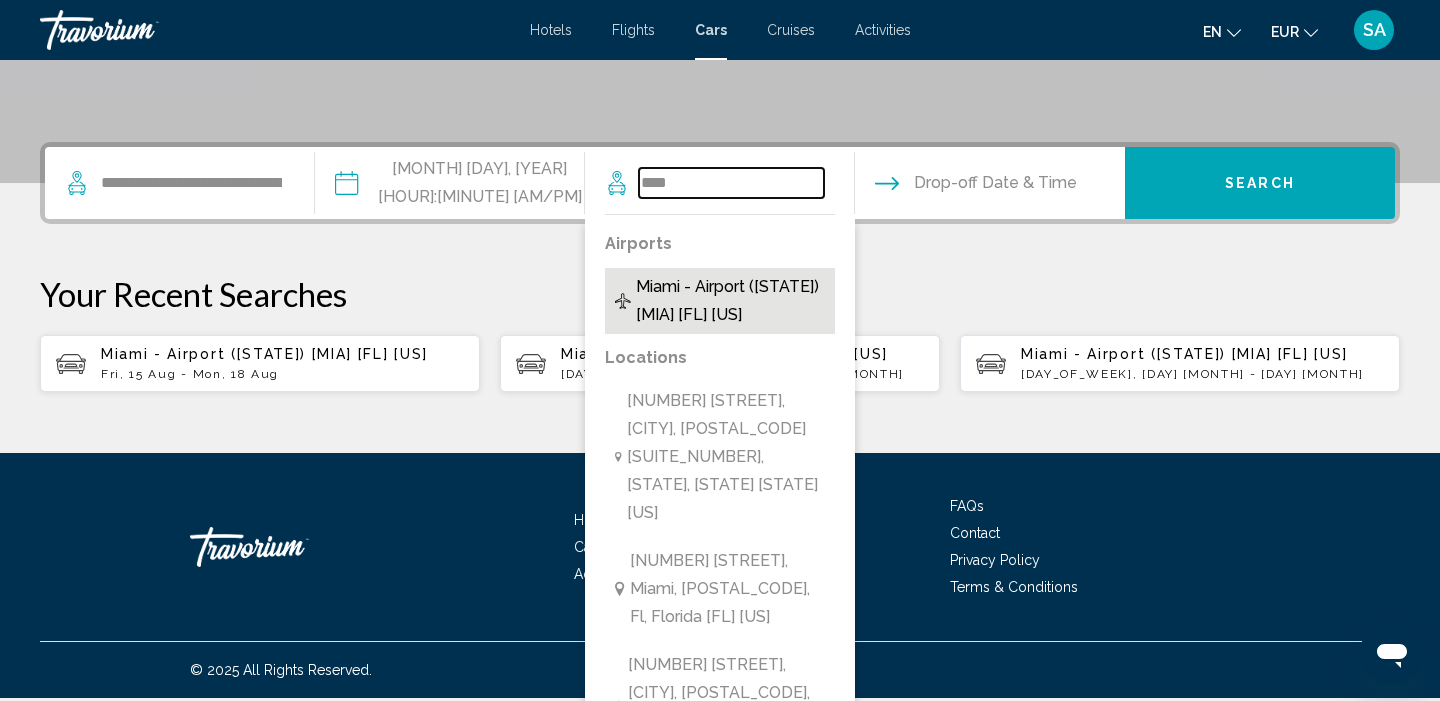 type on "**********" 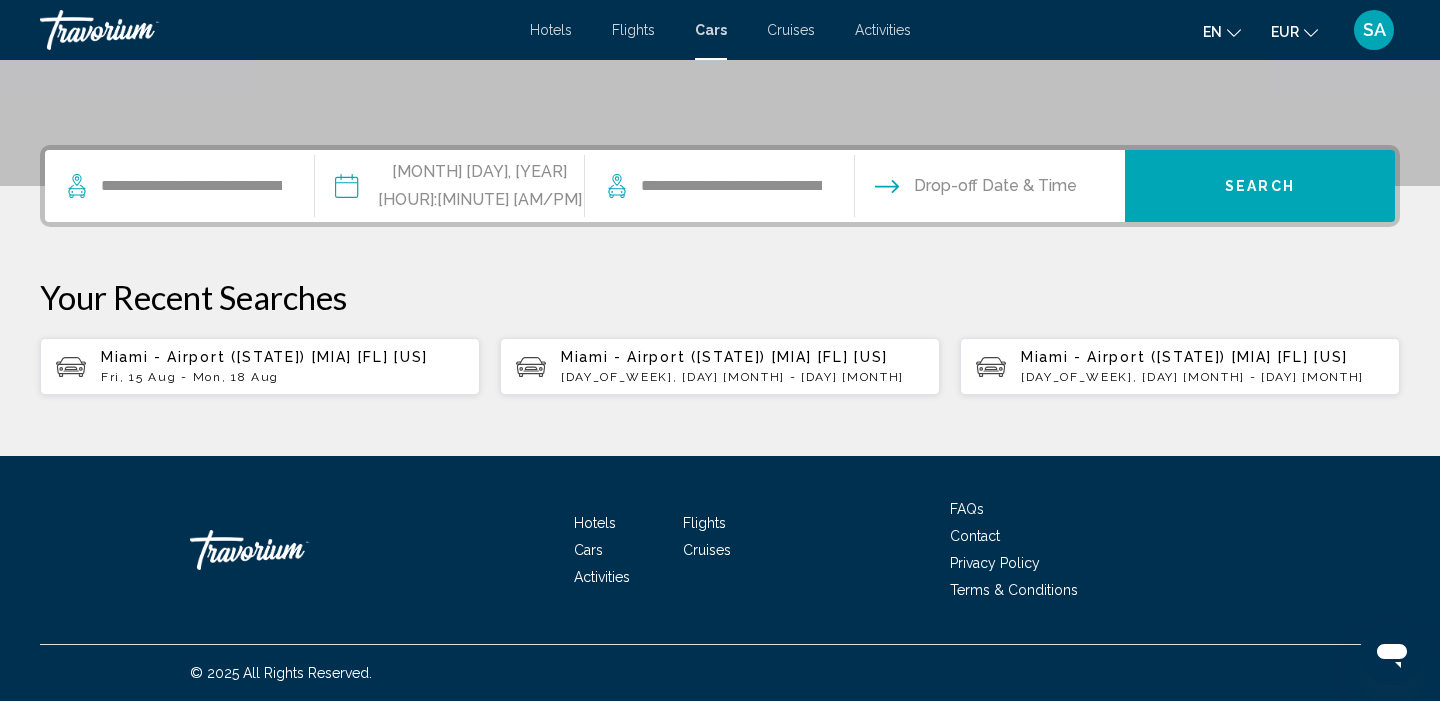 click at bounding box center (989, 189) 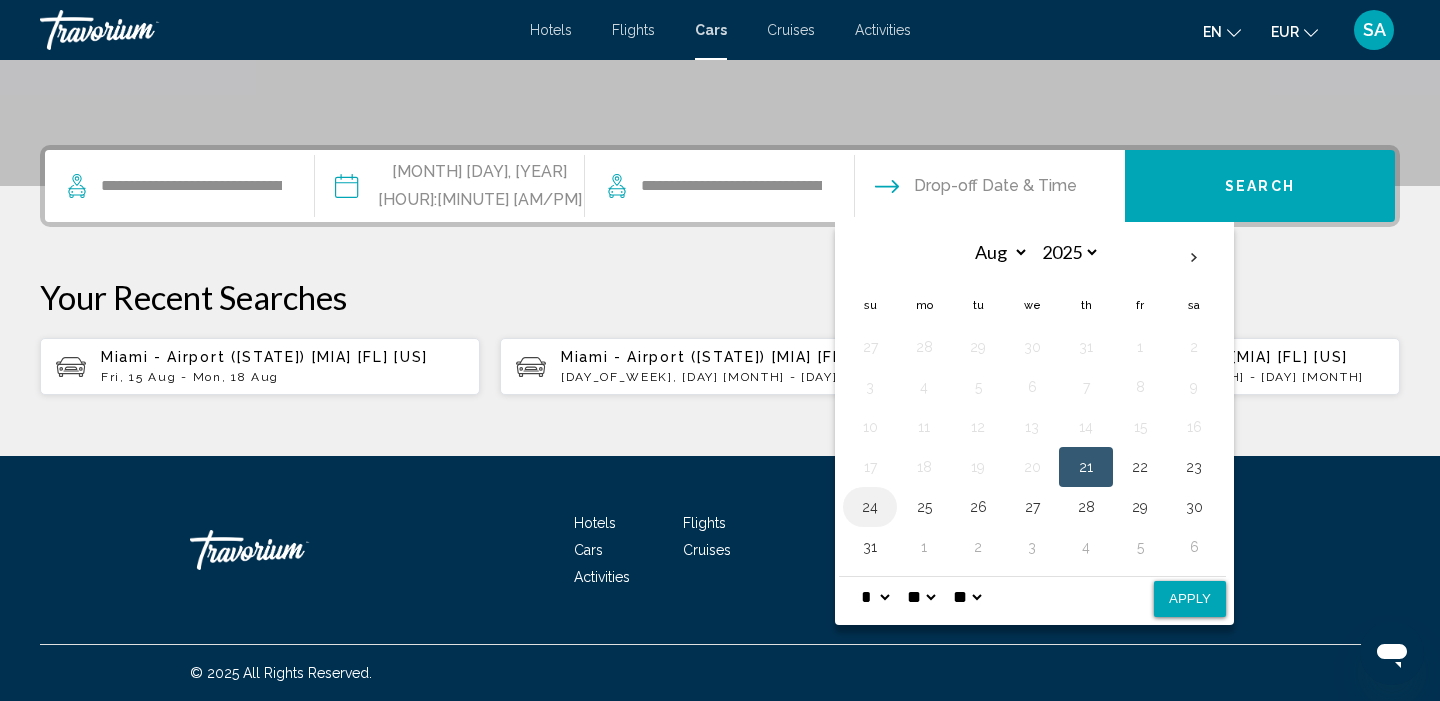 click on "24" at bounding box center [870, 507] 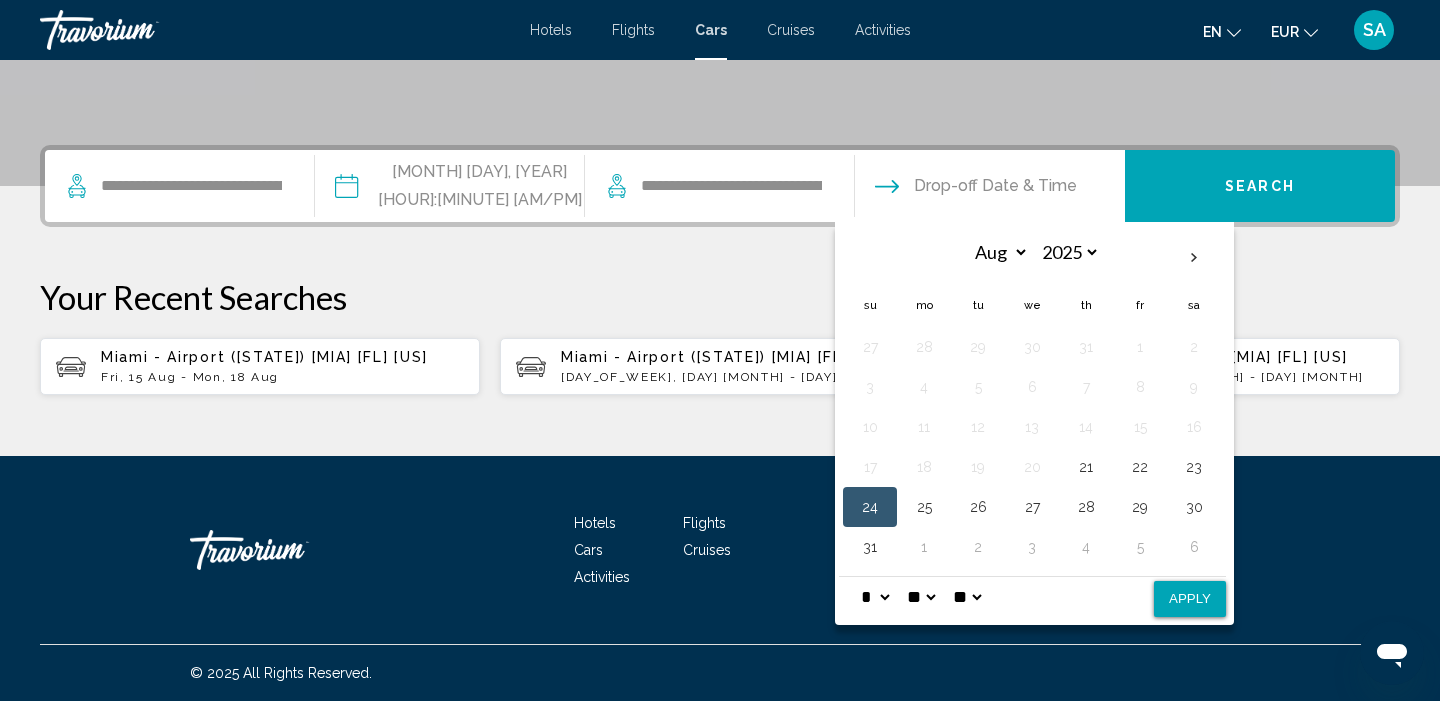 select on "*" 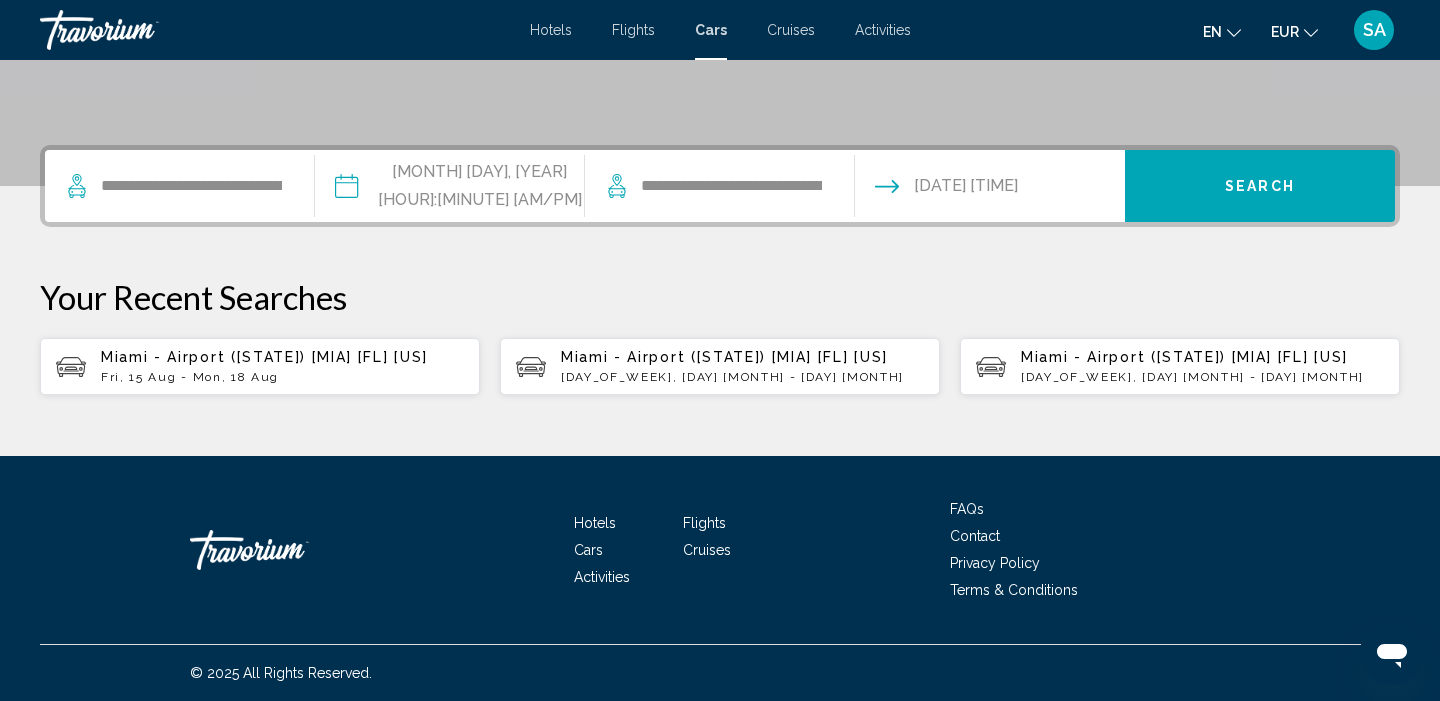 click on "Search" at bounding box center (1260, 187) 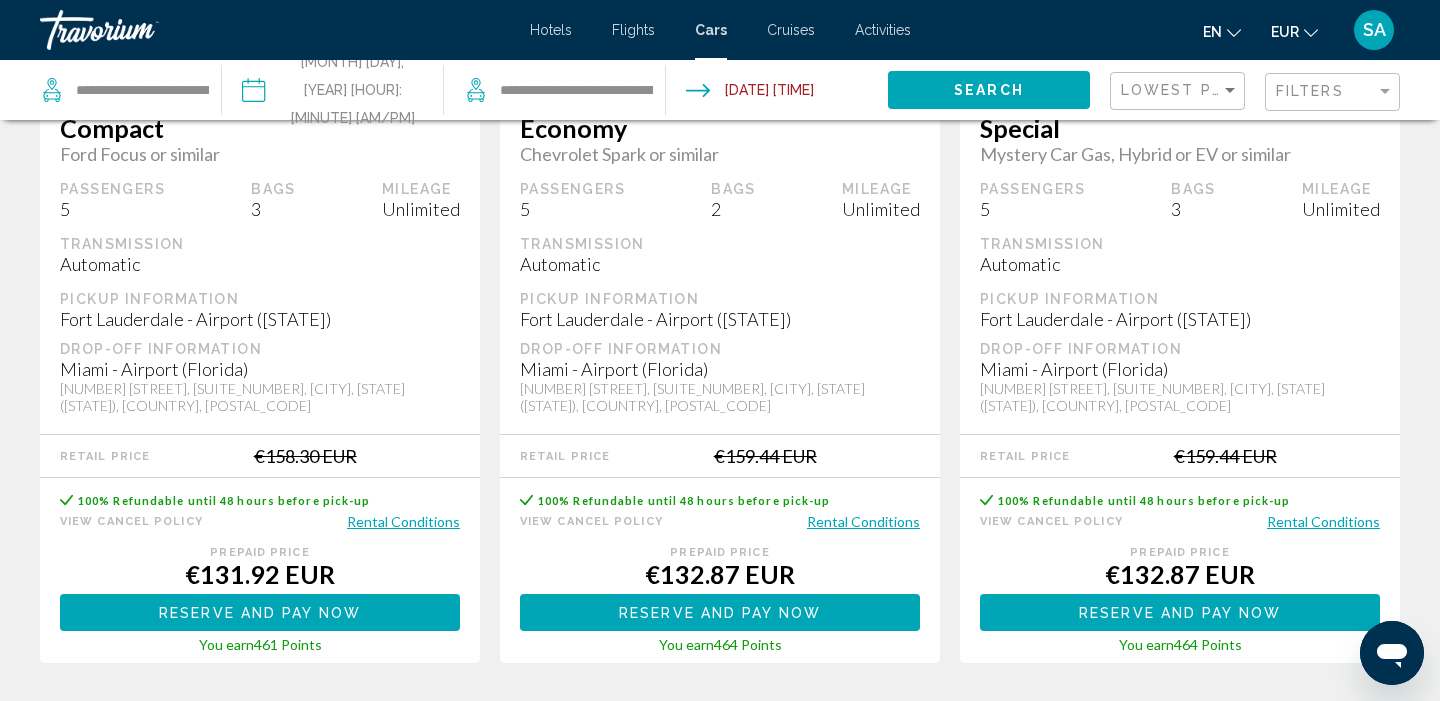 scroll, scrollTop: 0, scrollLeft: 0, axis: both 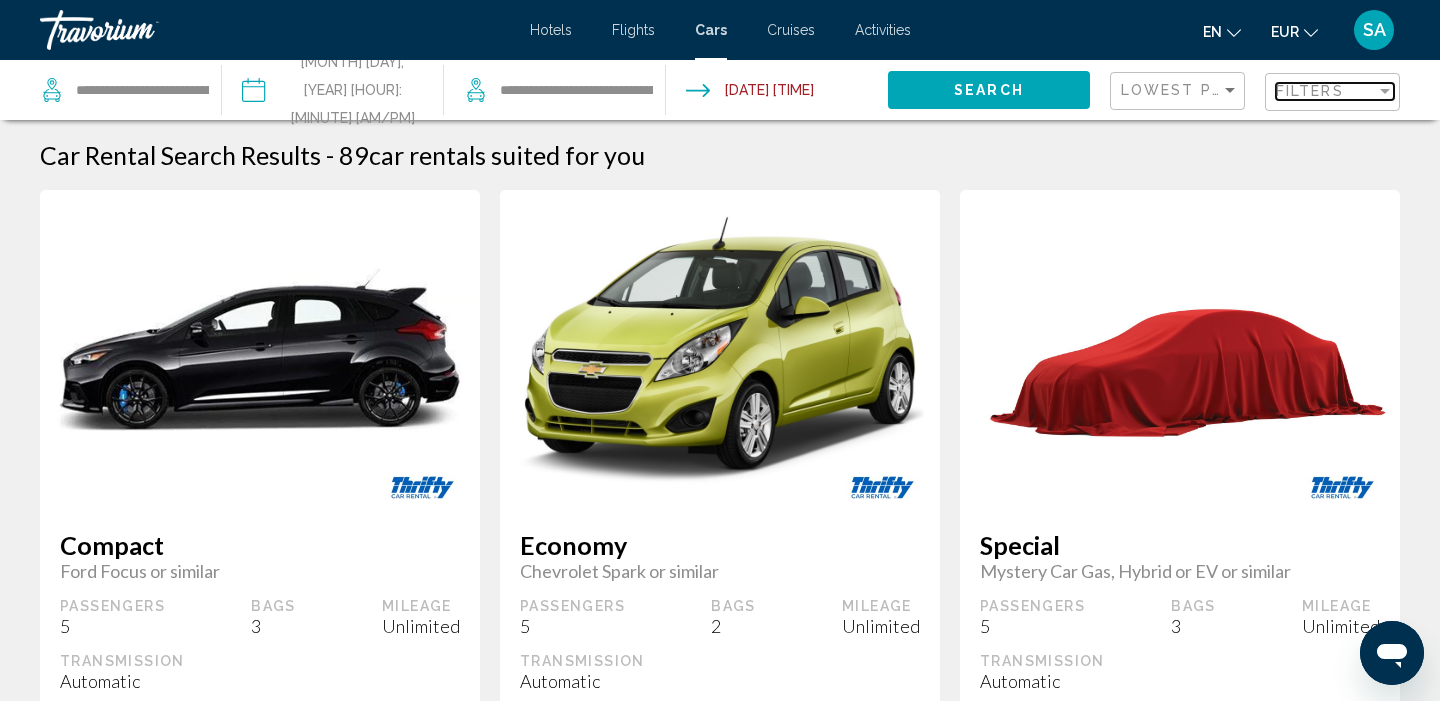 click on "Filters" at bounding box center [1326, 91] 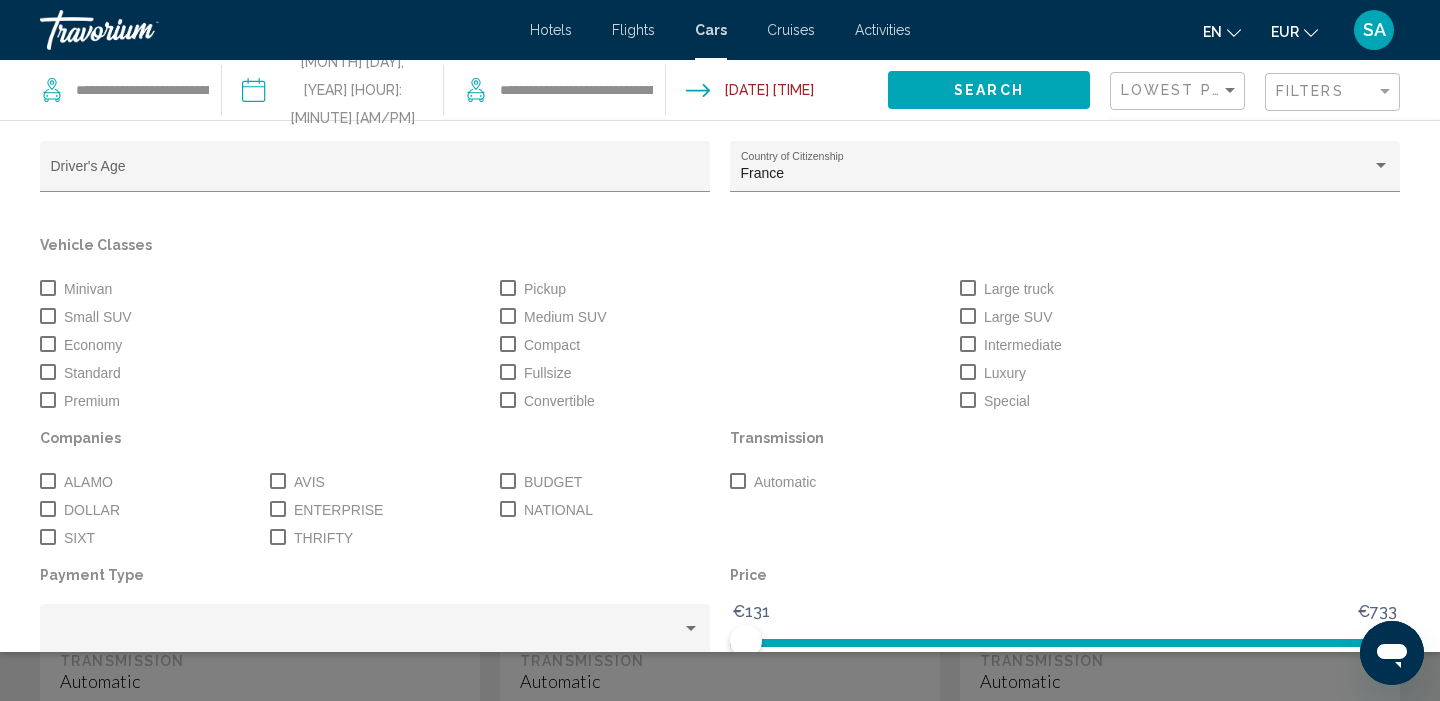 click at bounding box center [48, 481] 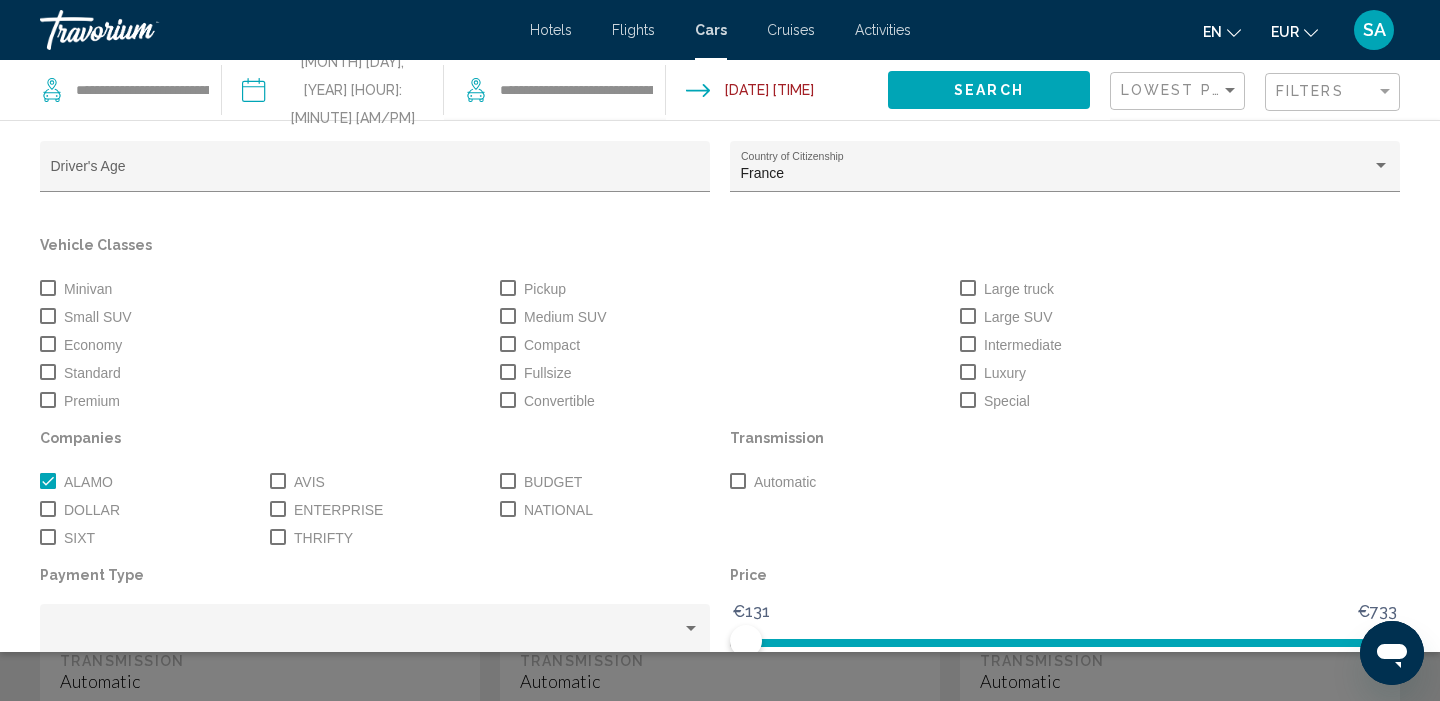 click 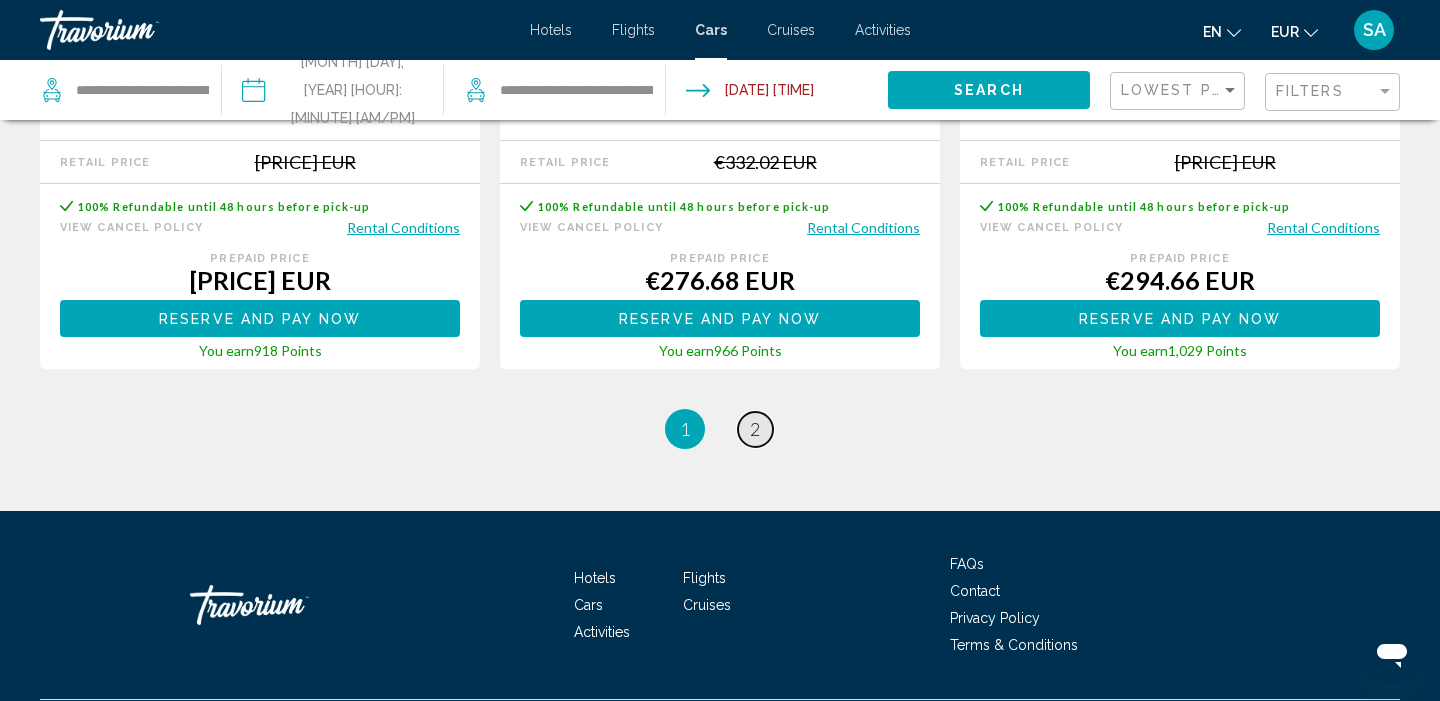 click on "2" at bounding box center (755, 429) 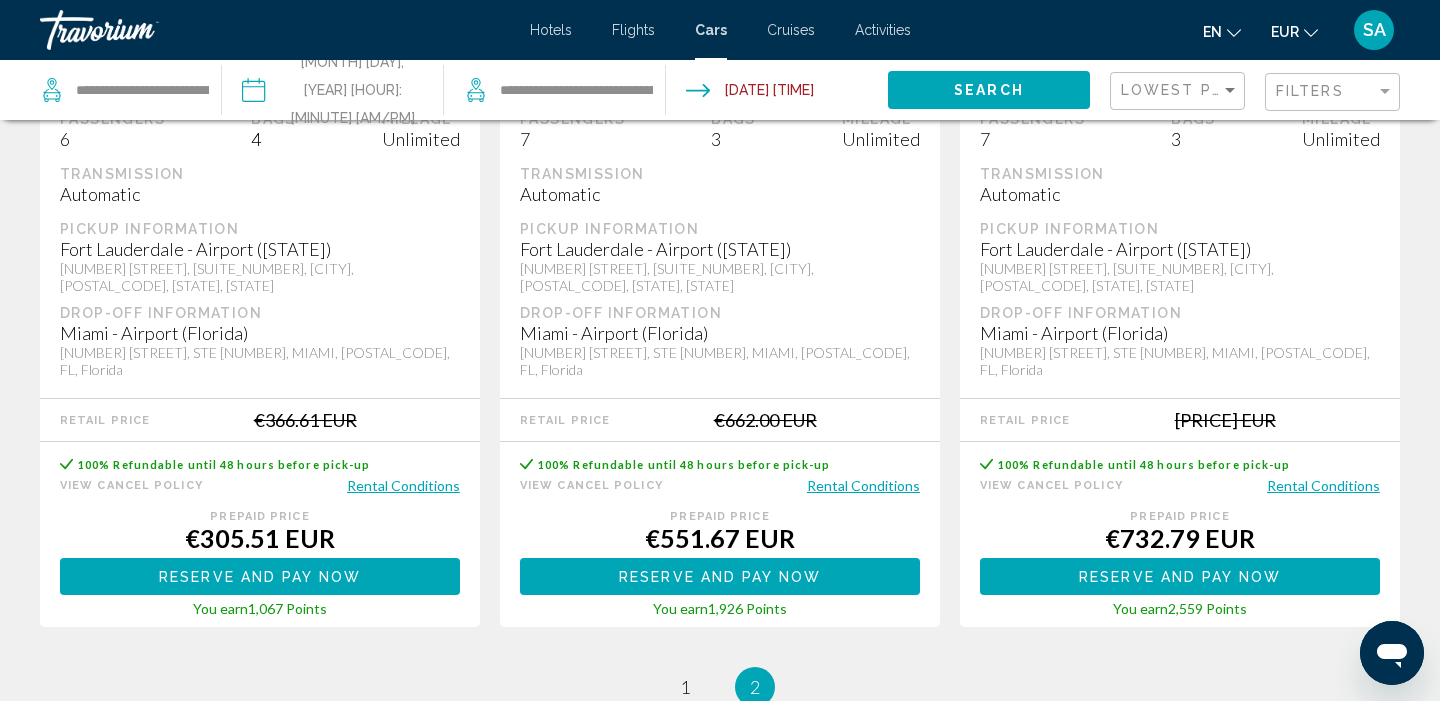 scroll, scrollTop: 458, scrollLeft: 0, axis: vertical 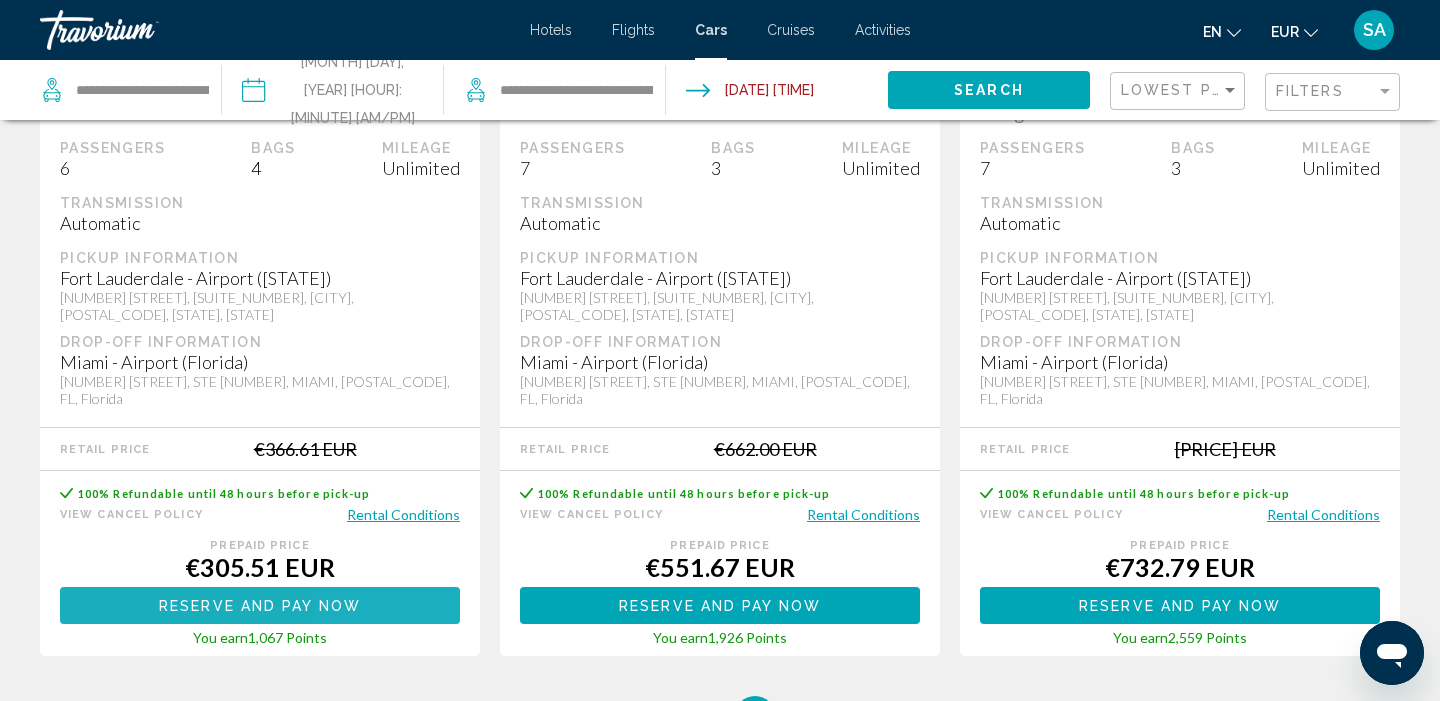 click on "Reserve and pay now Reserve and pay later" at bounding box center [260, 605] 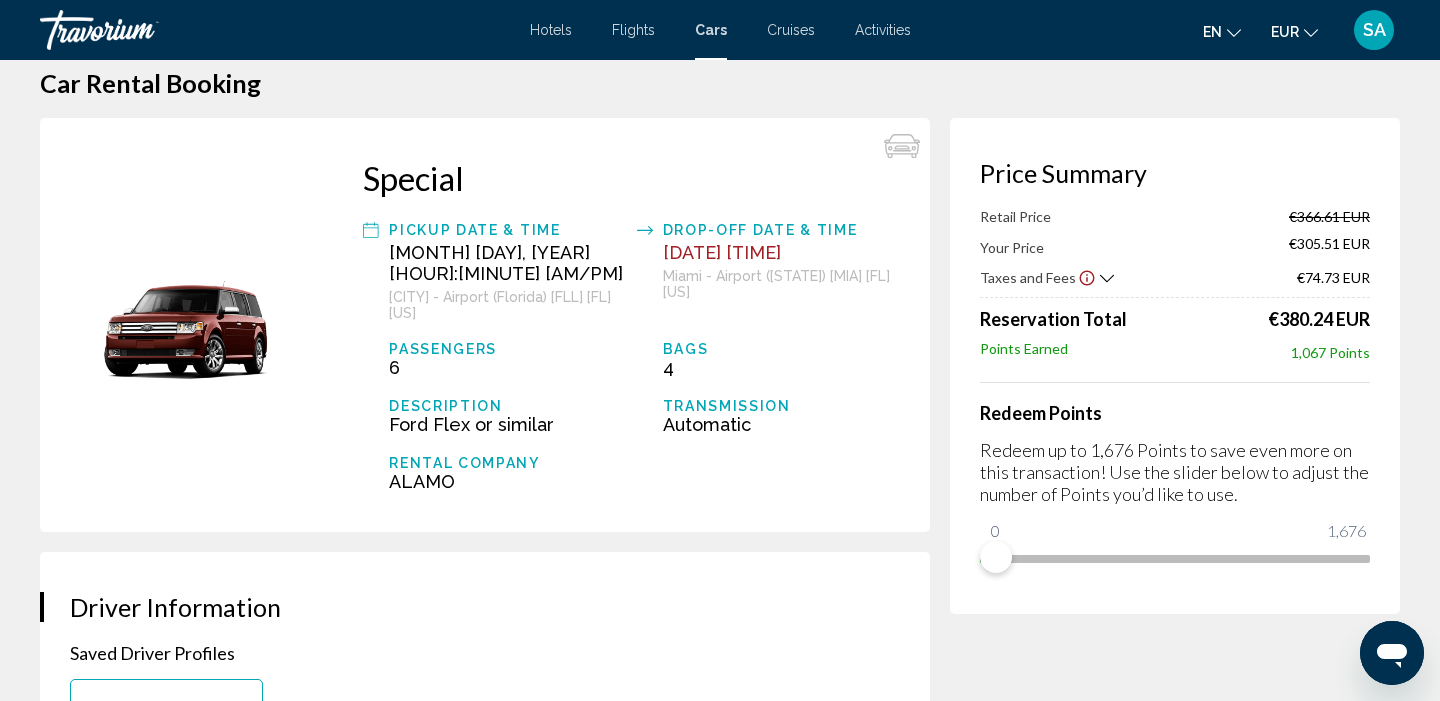 scroll, scrollTop: 31, scrollLeft: 0, axis: vertical 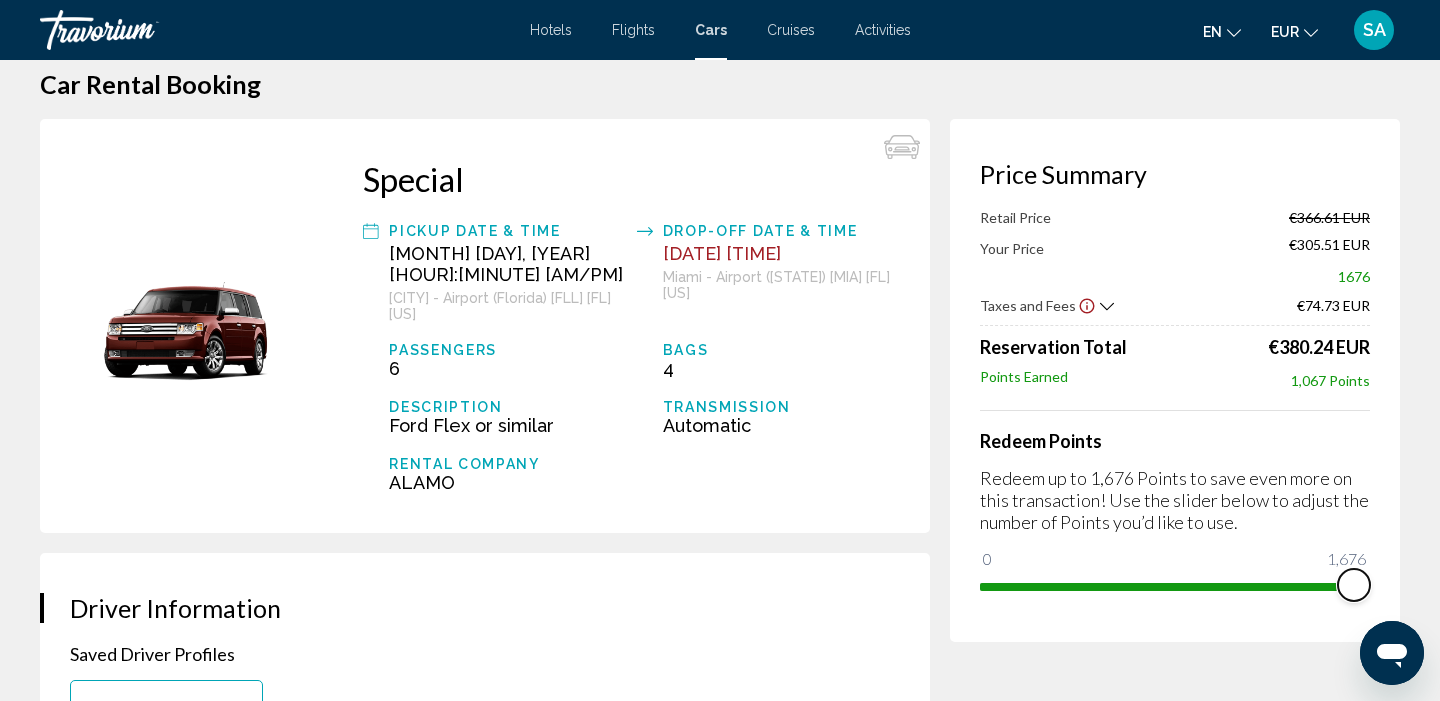 drag, startPoint x: 995, startPoint y: 557, endPoint x: 1439, endPoint y: 590, distance: 445.22467 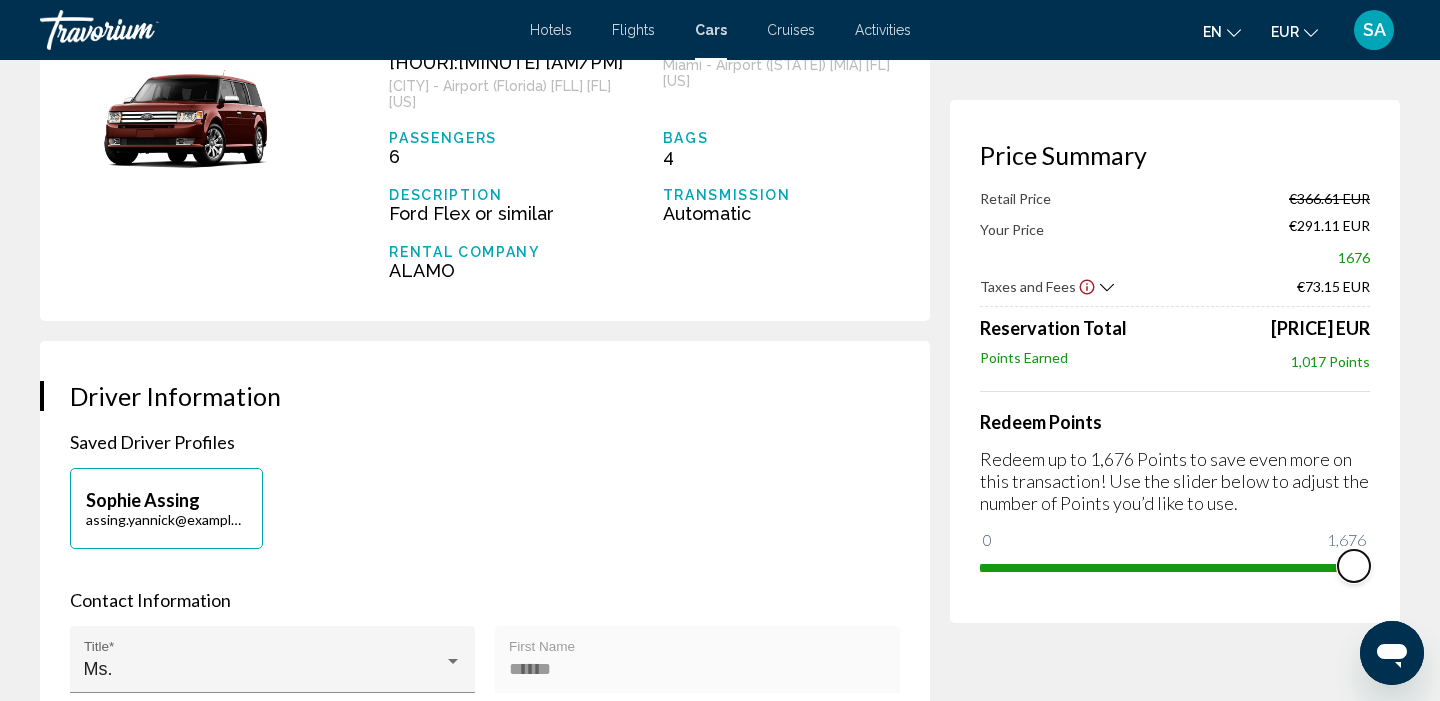 scroll, scrollTop: 247, scrollLeft: 0, axis: vertical 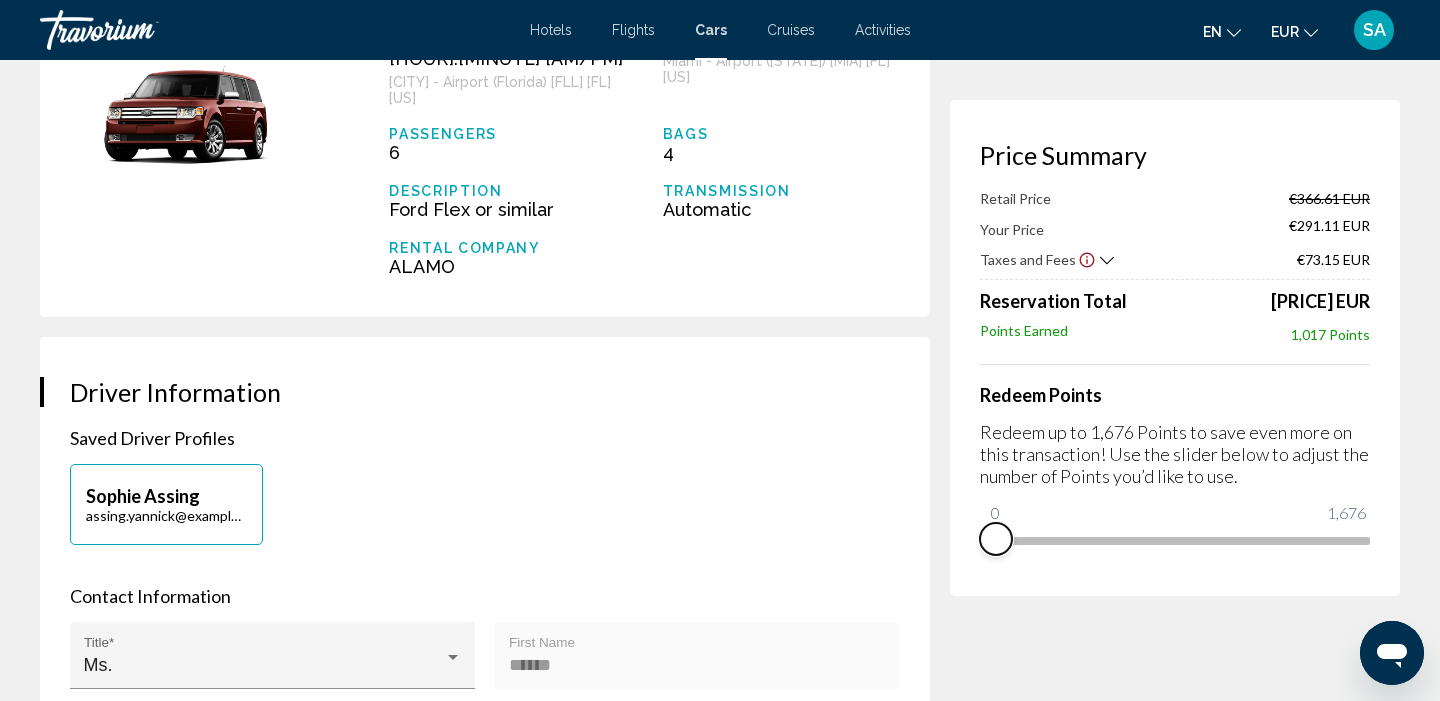 drag, startPoint x: 1365, startPoint y: 574, endPoint x: 941, endPoint y: 588, distance: 424.23108 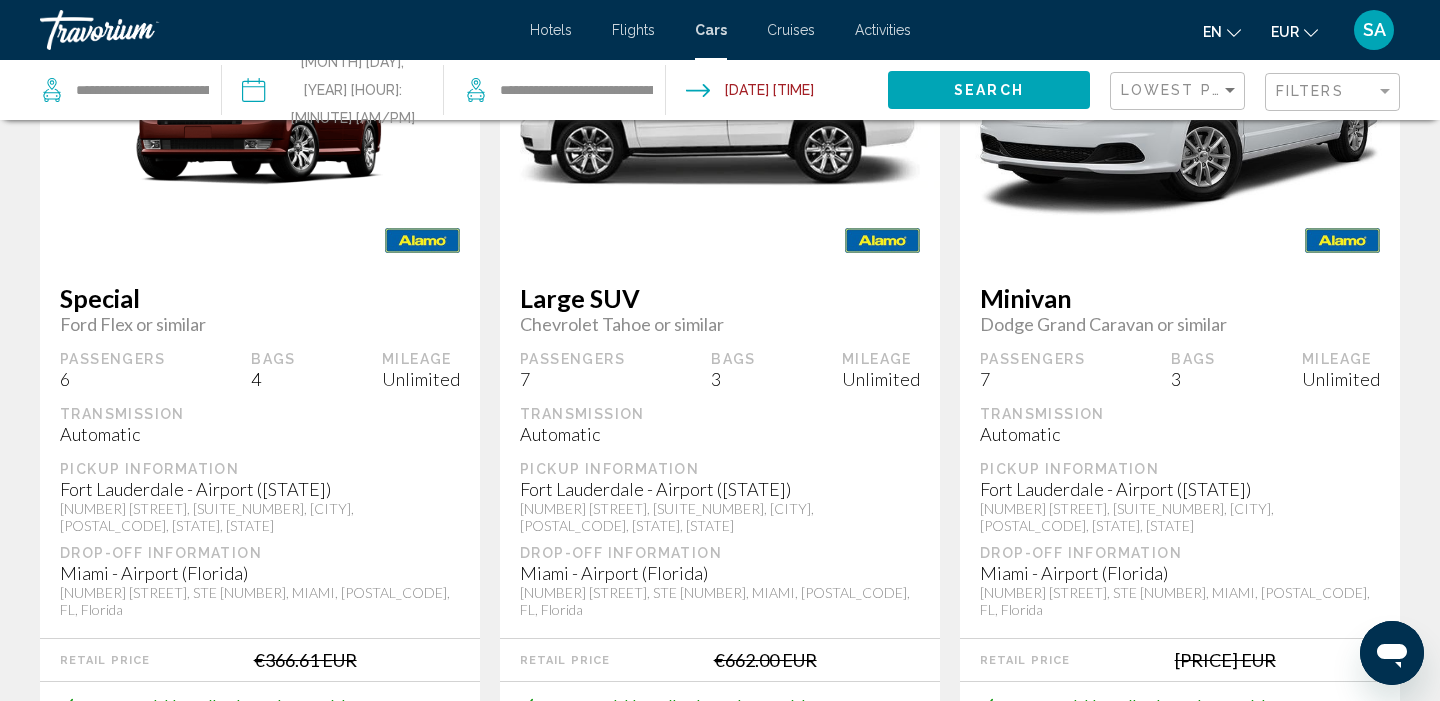scroll, scrollTop: 0, scrollLeft: 0, axis: both 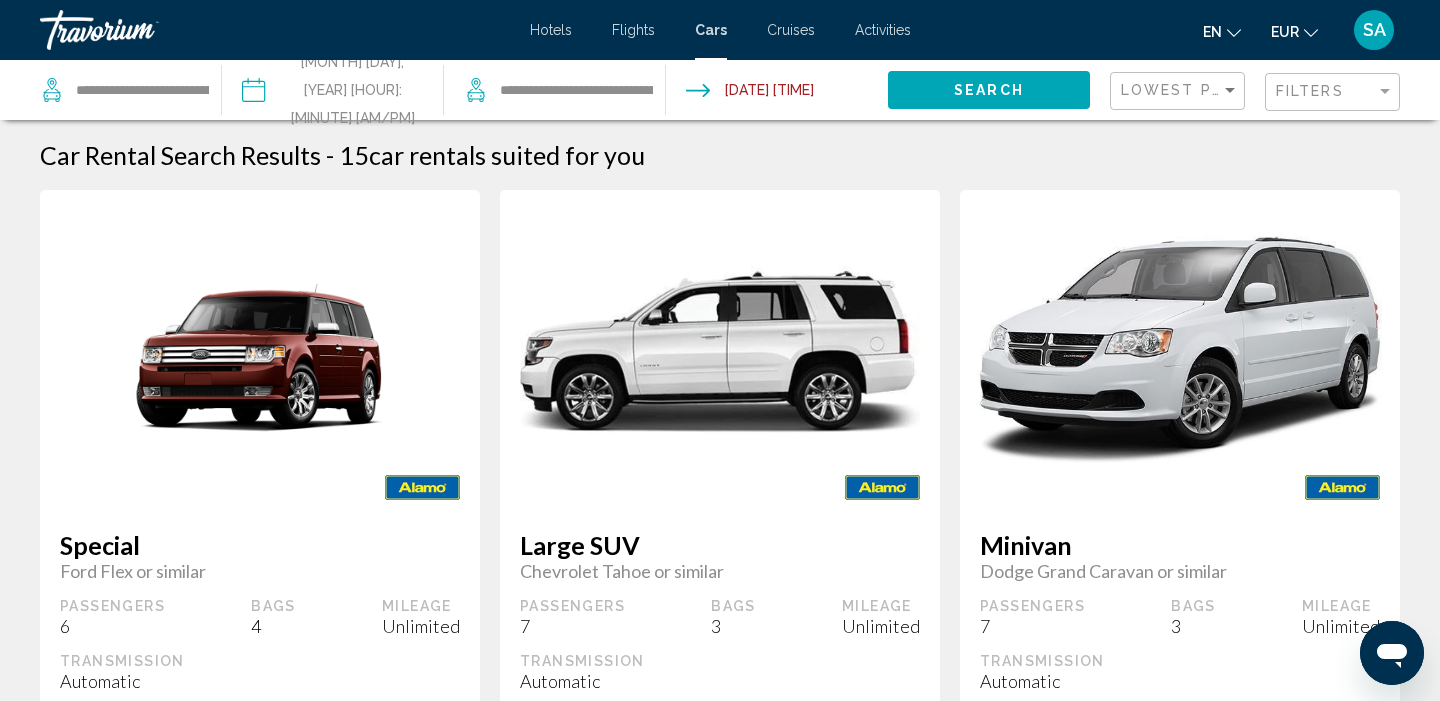 click at bounding box center (332, 93) 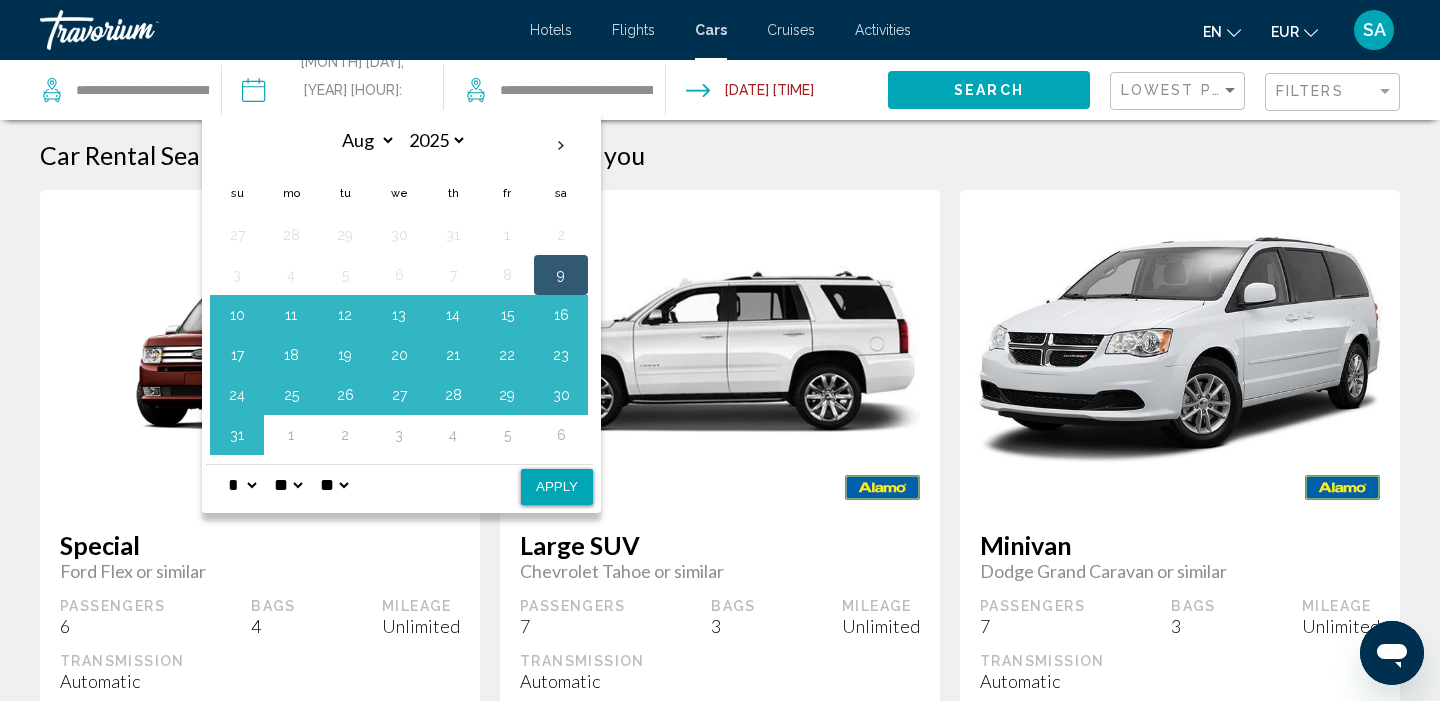 select on "*" 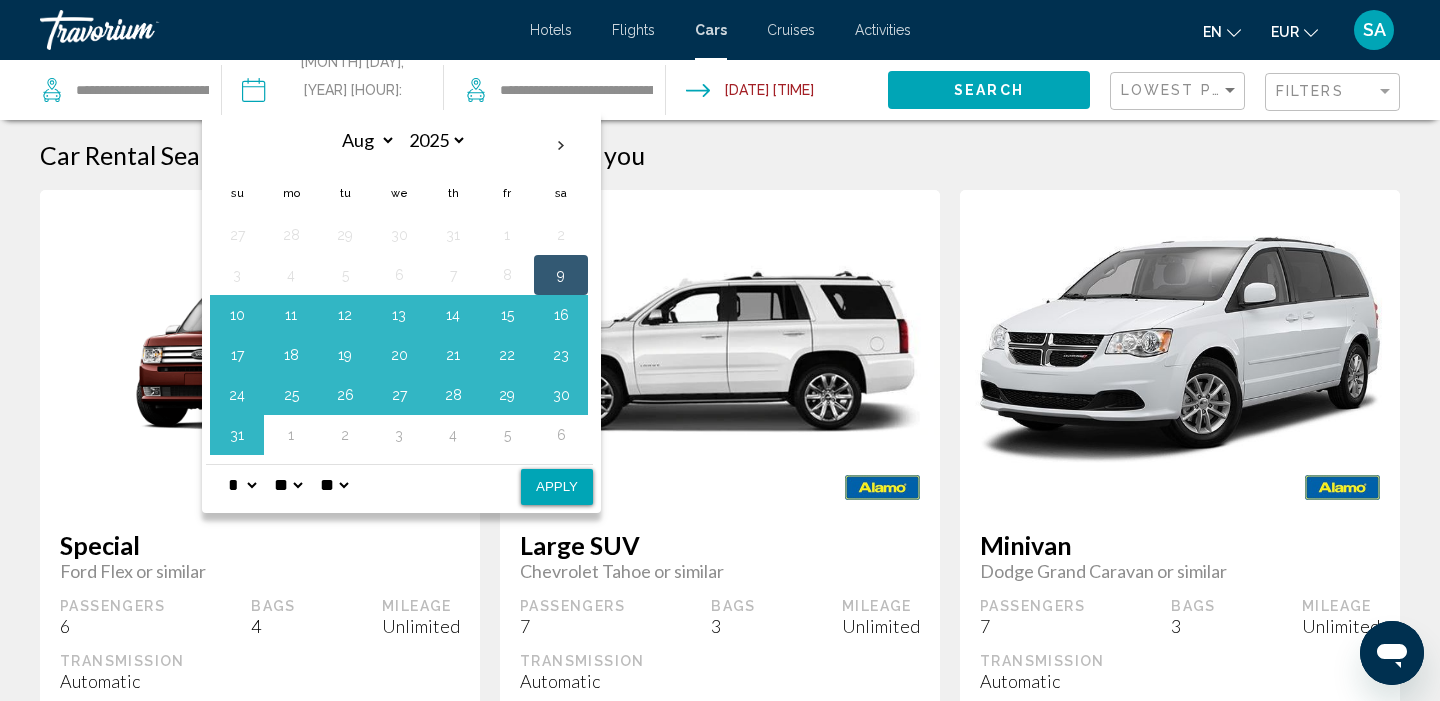 select on "*" 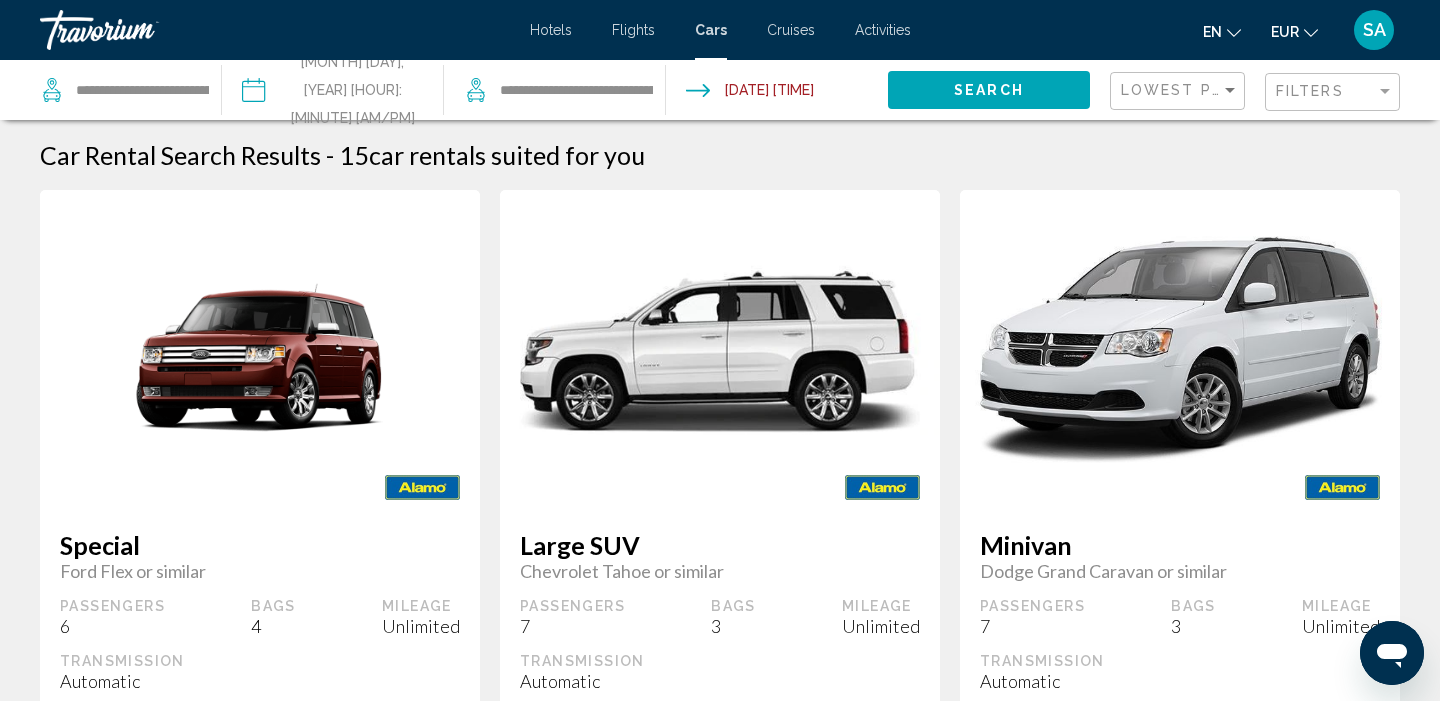click at bounding box center (776, 93) 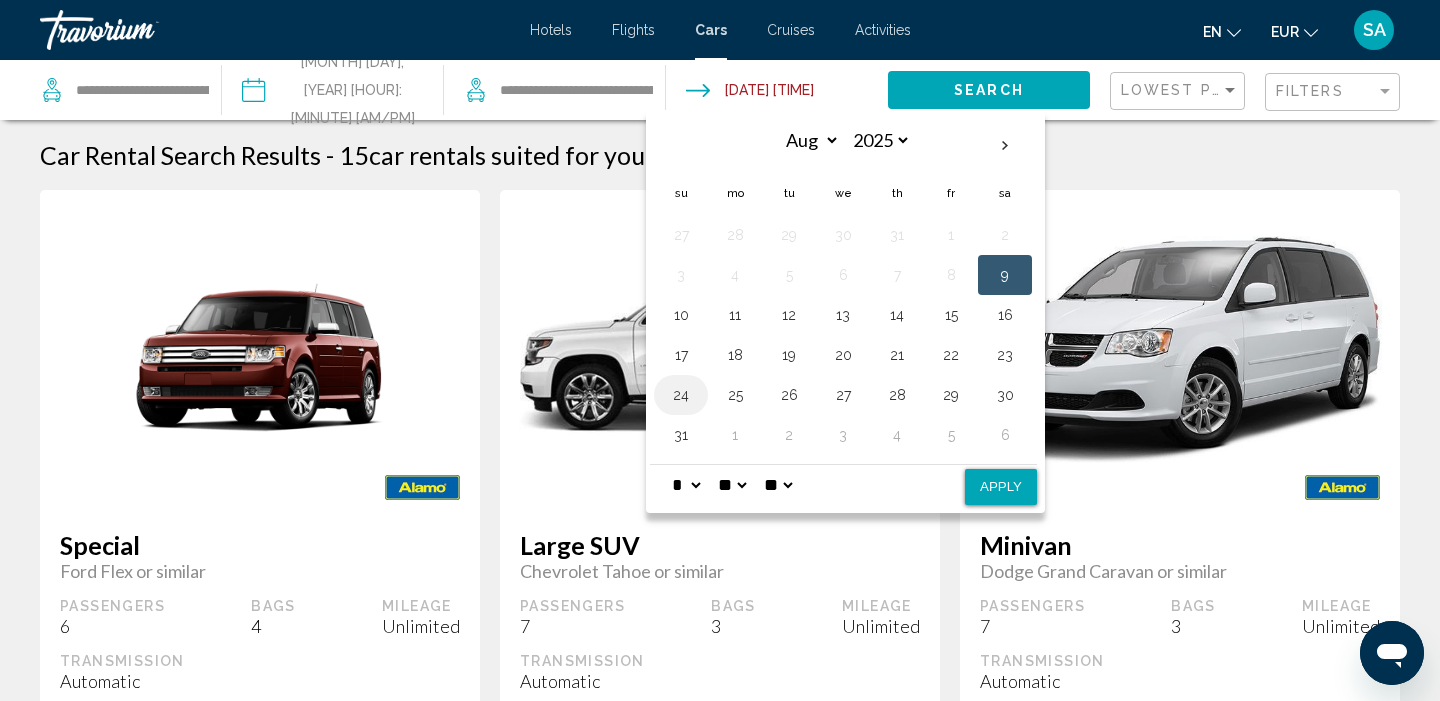 click on "24" at bounding box center (681, 395) 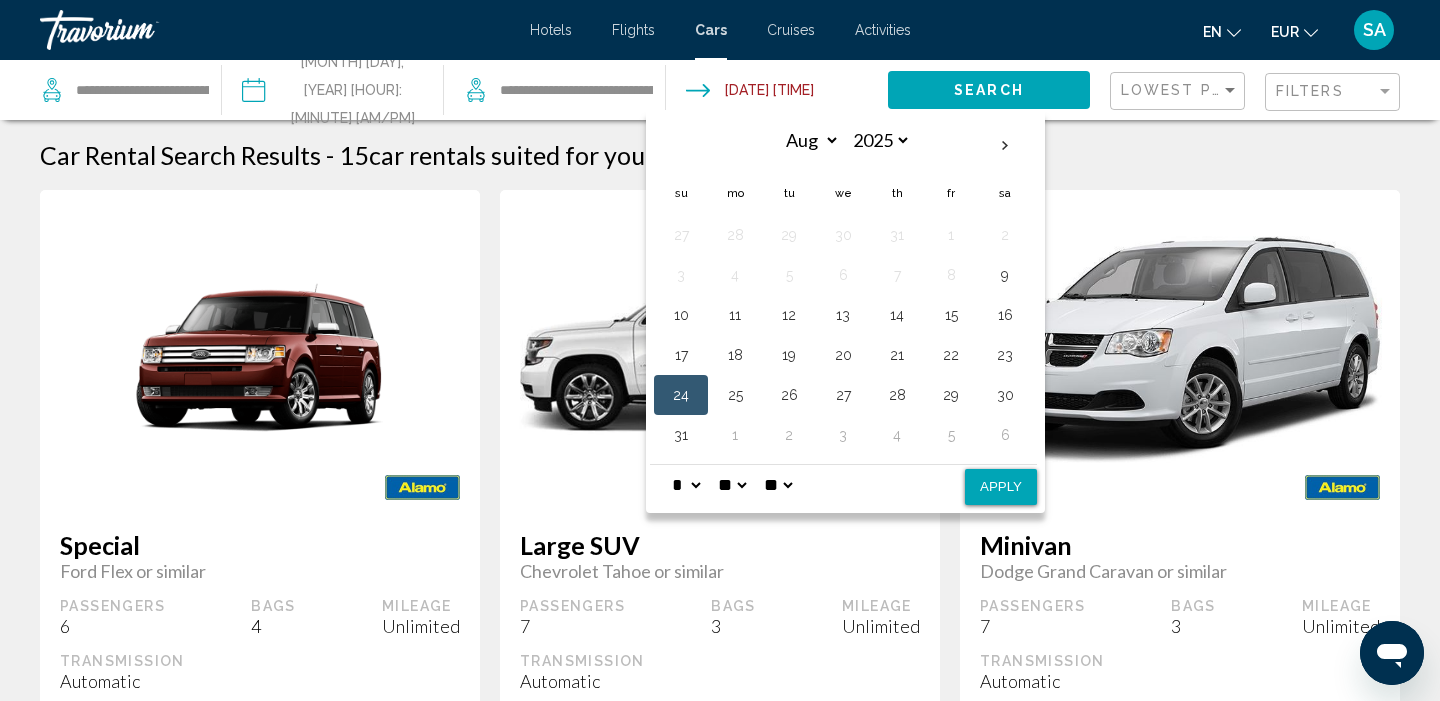 select on "*" 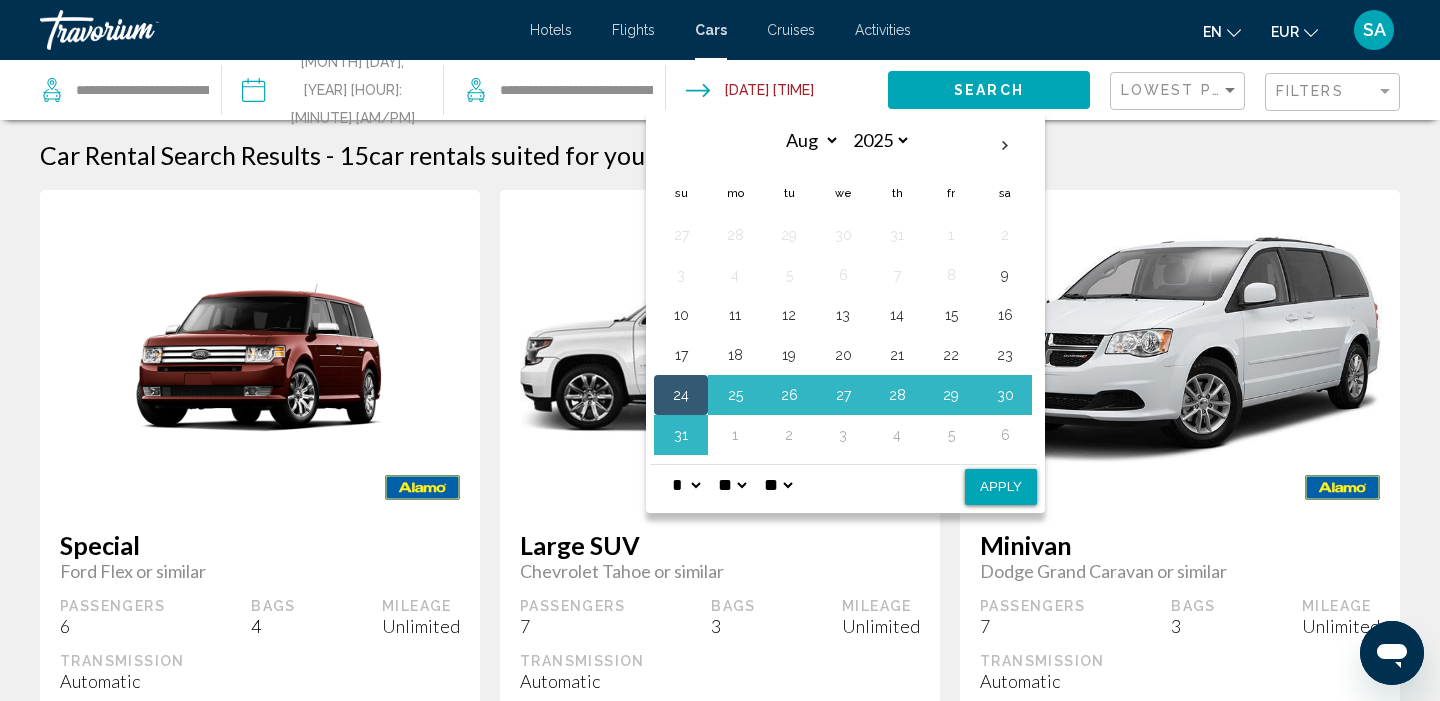 click on "Apply" at bounding box center [1001, 487] 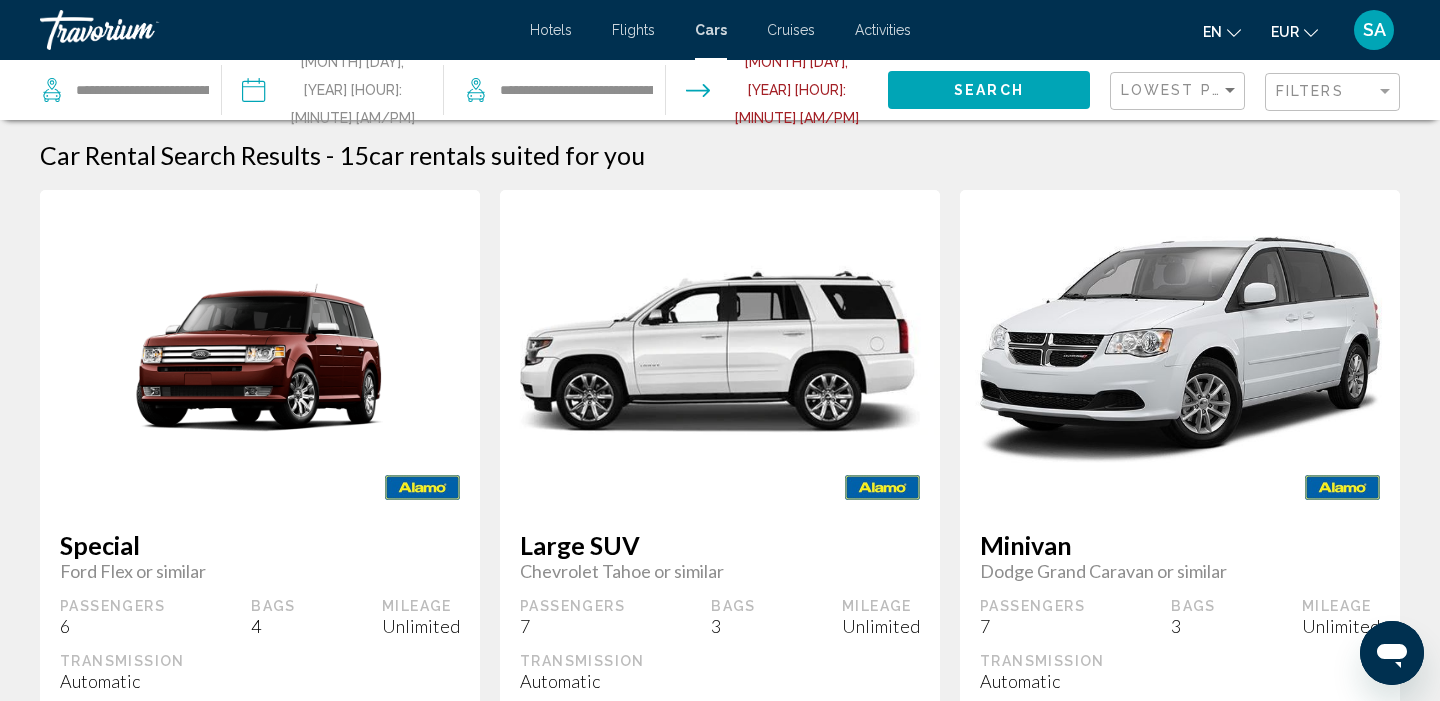 click on "**********" at bounding box center (332, 93) 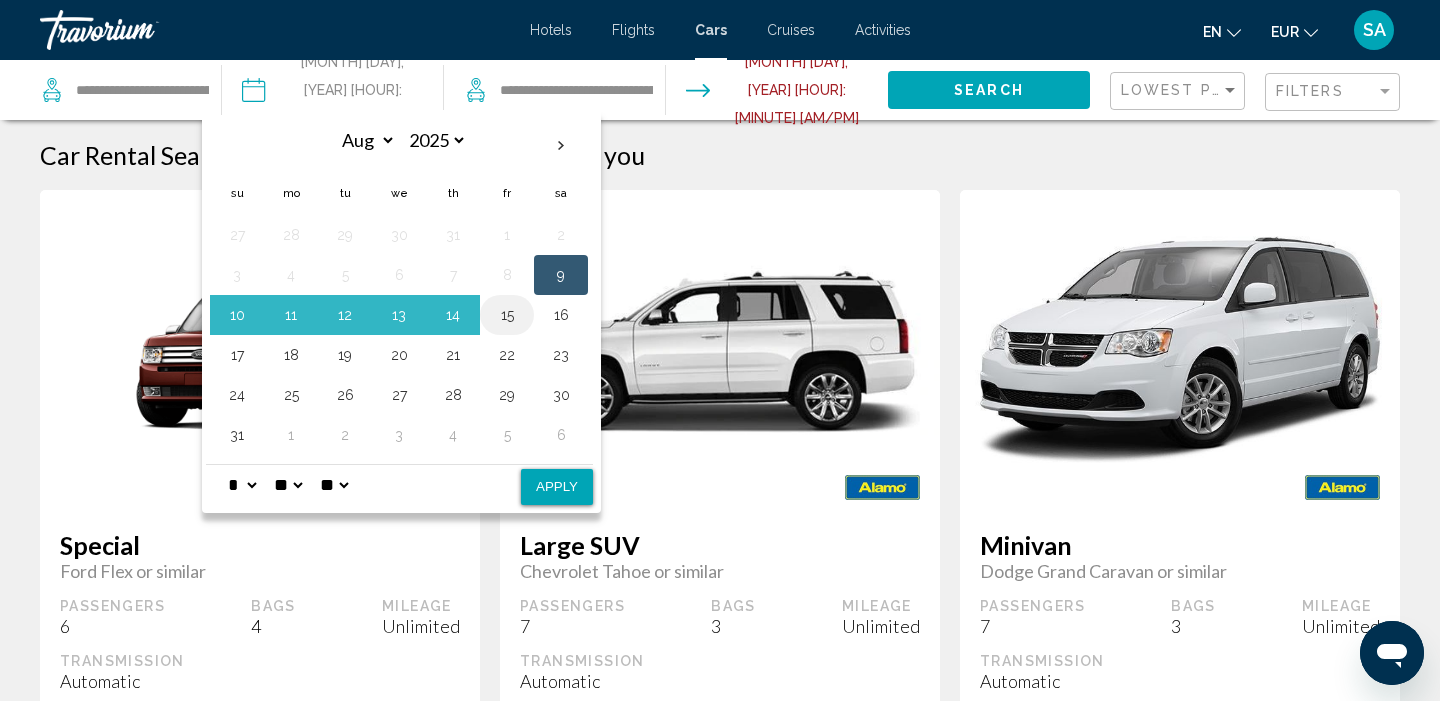 click on "15" at bounding box center [507, 315] 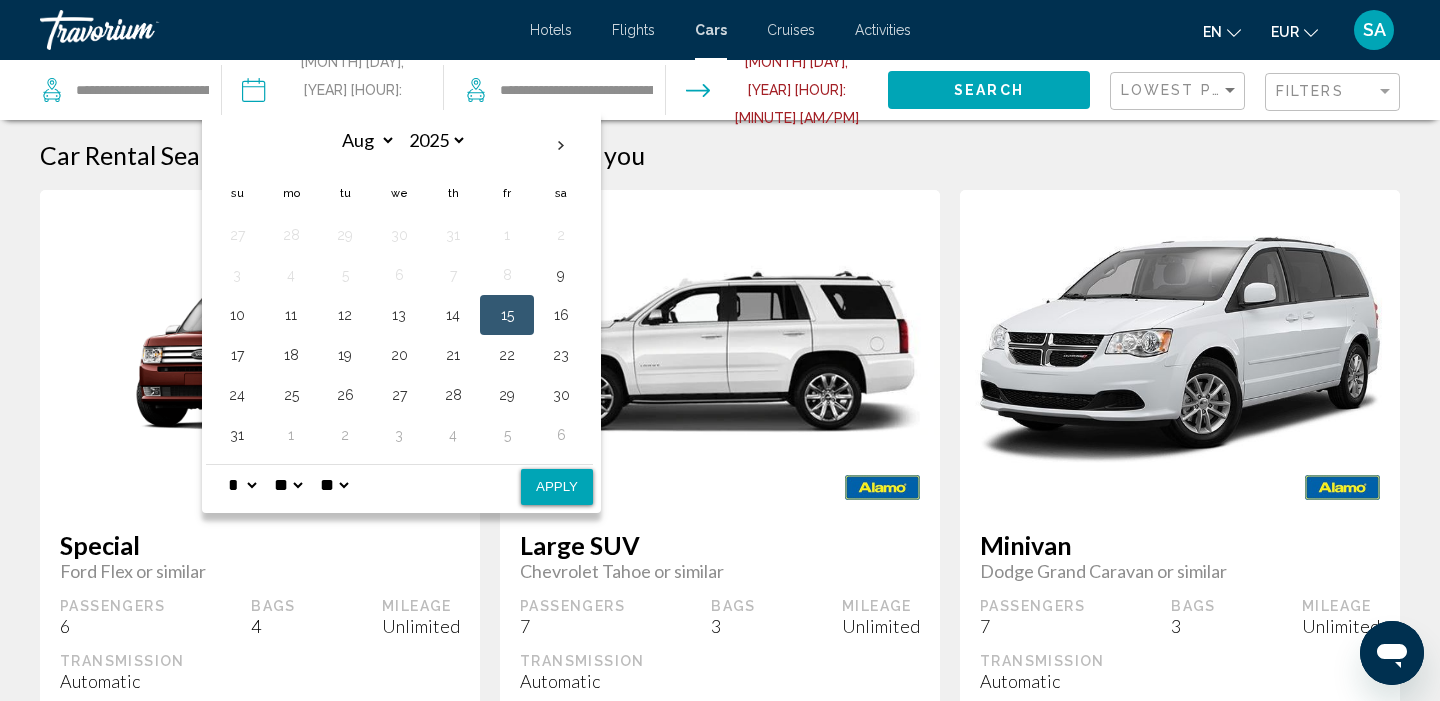 click on "Apply" at bounding box center [557, 487] 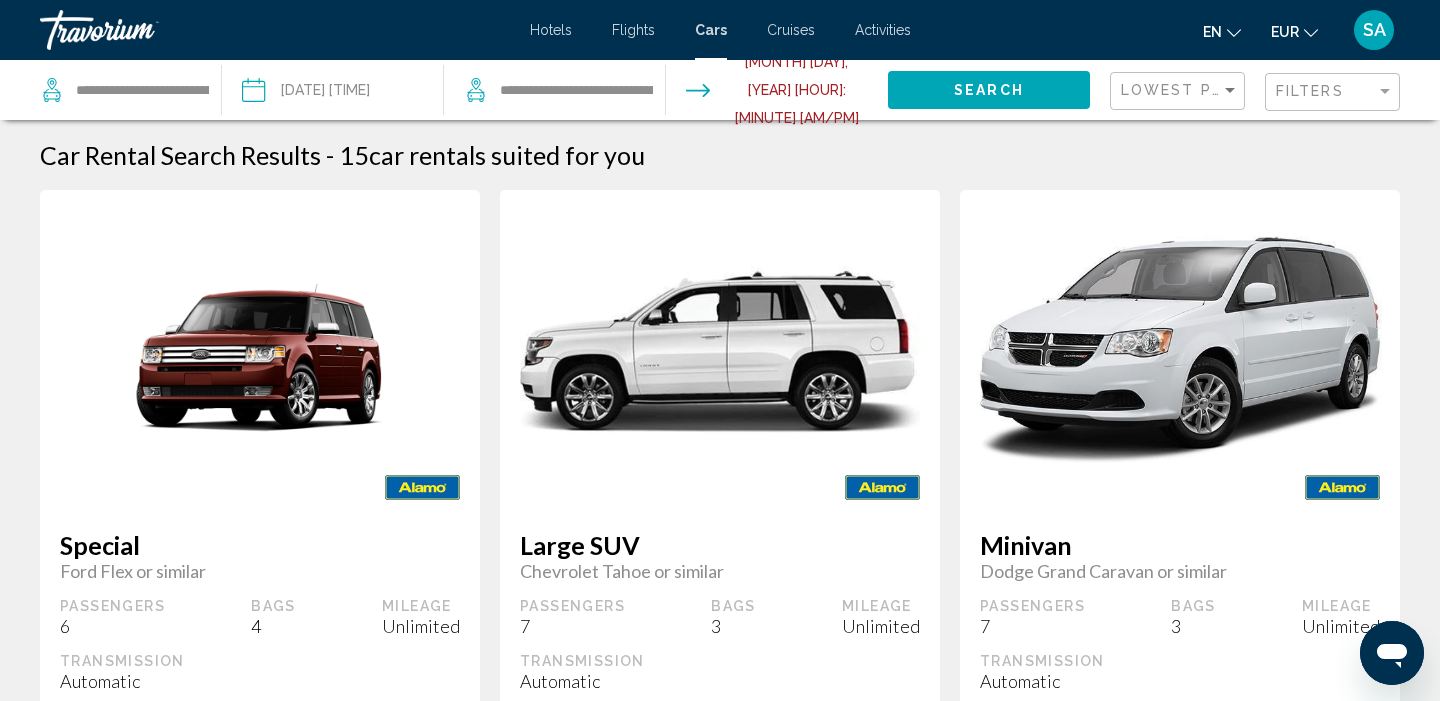 click at bounding box center (776, 93) 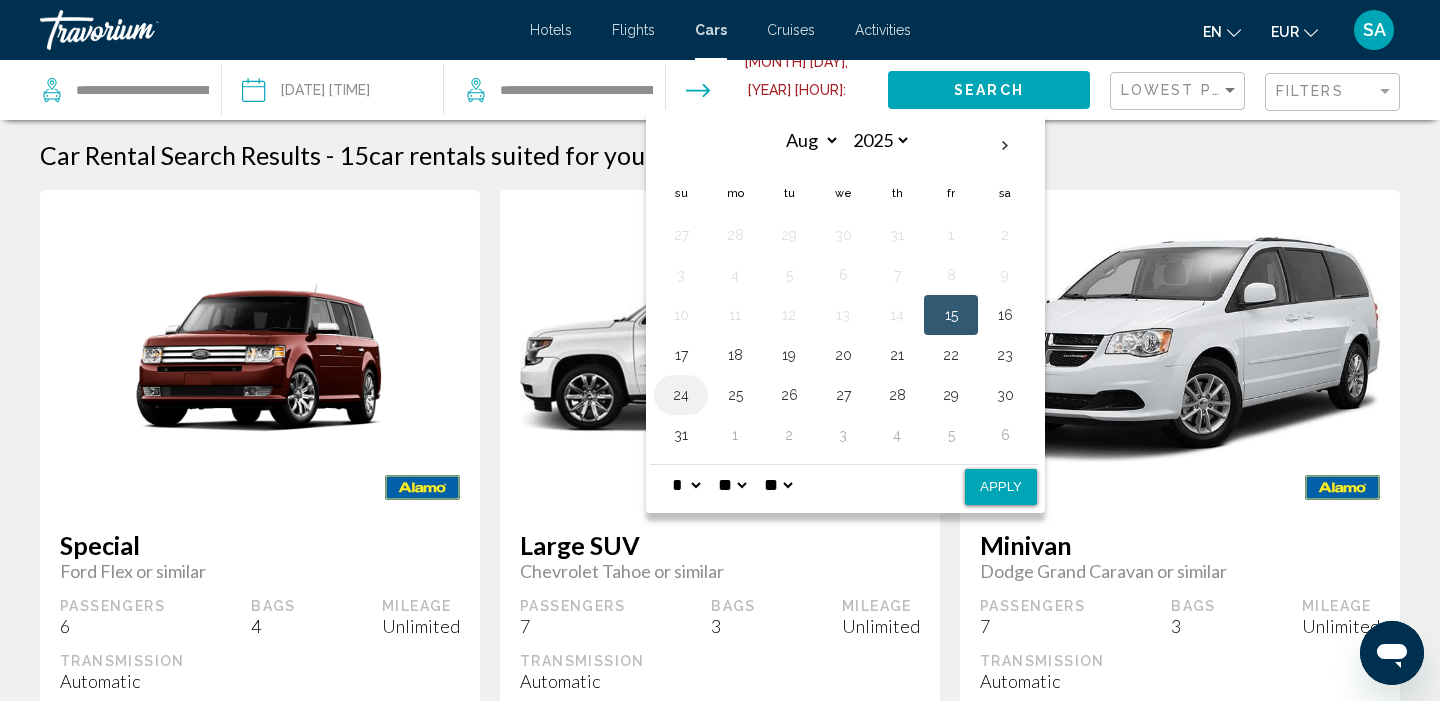 click on "24" at bounding box center (681, 395) 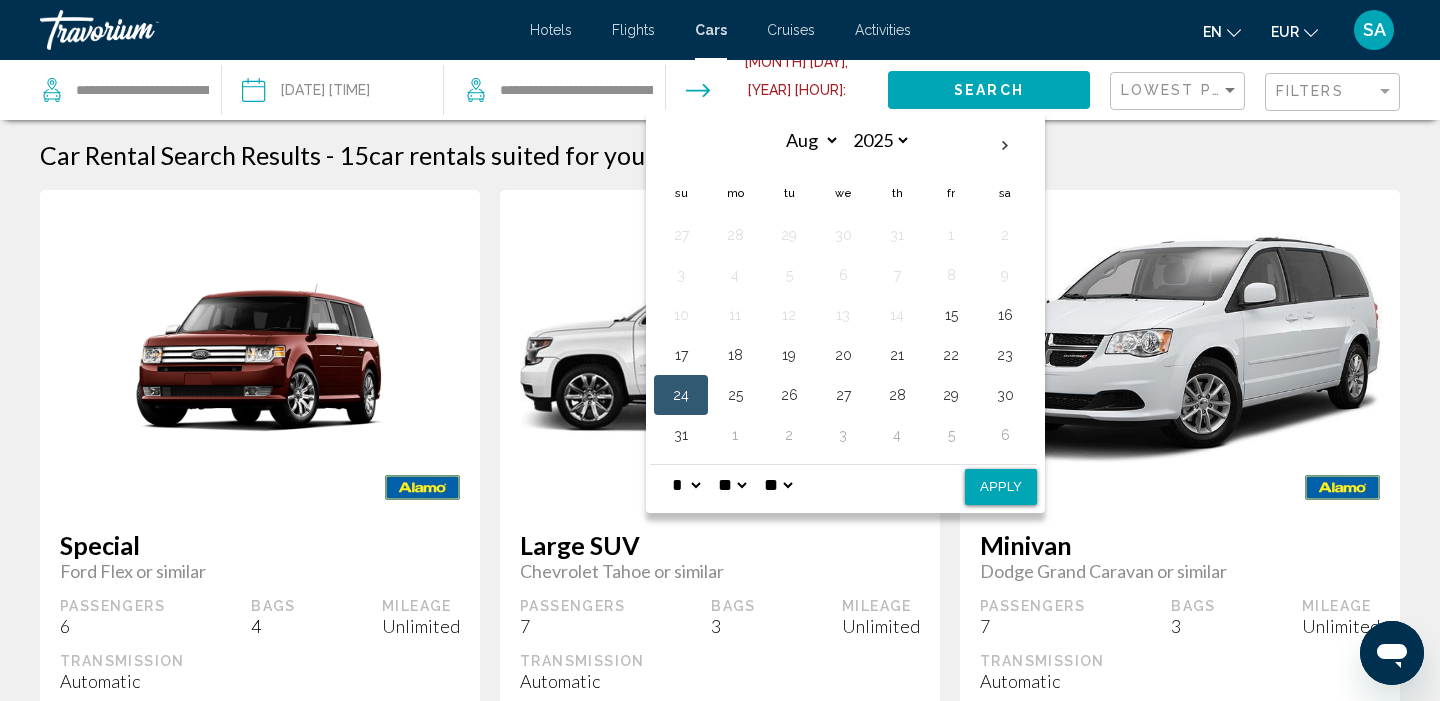 select on "*" 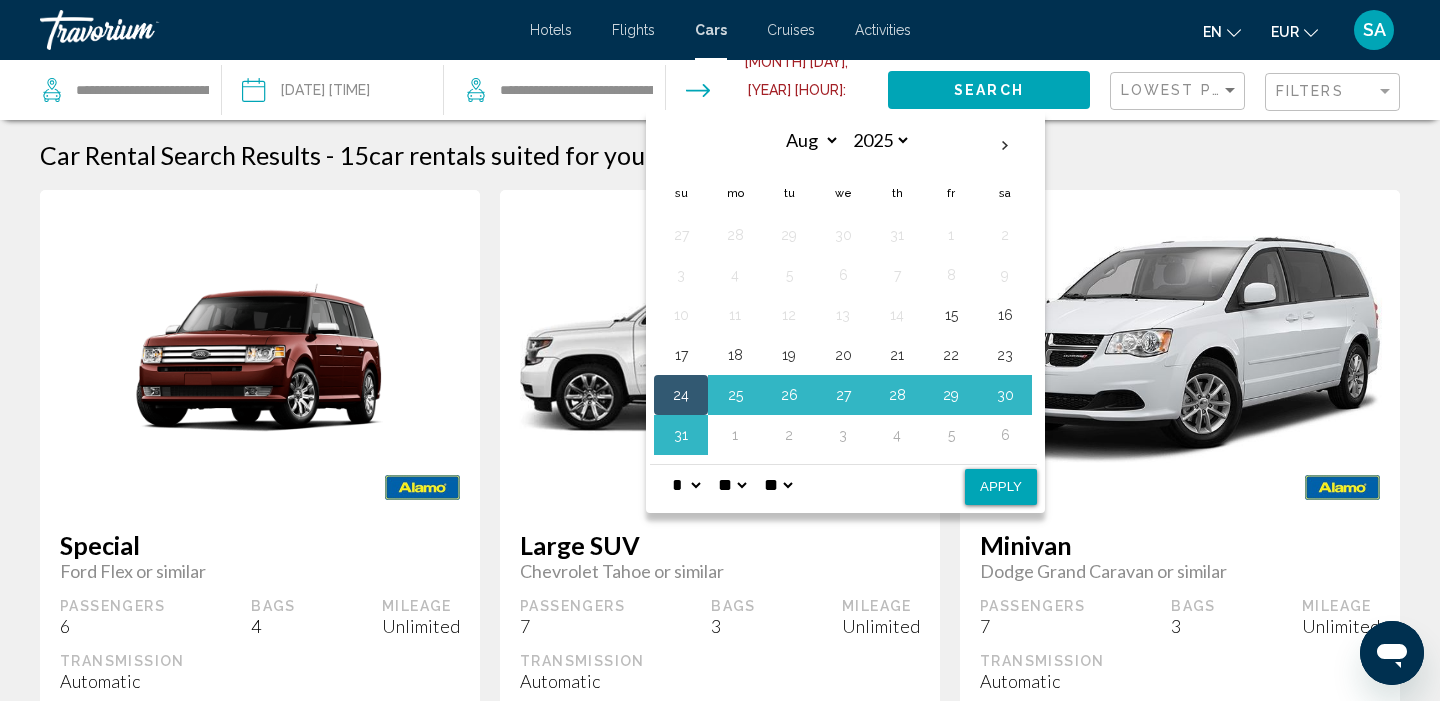 click on "Apply" at bounding box center [1001, 487] 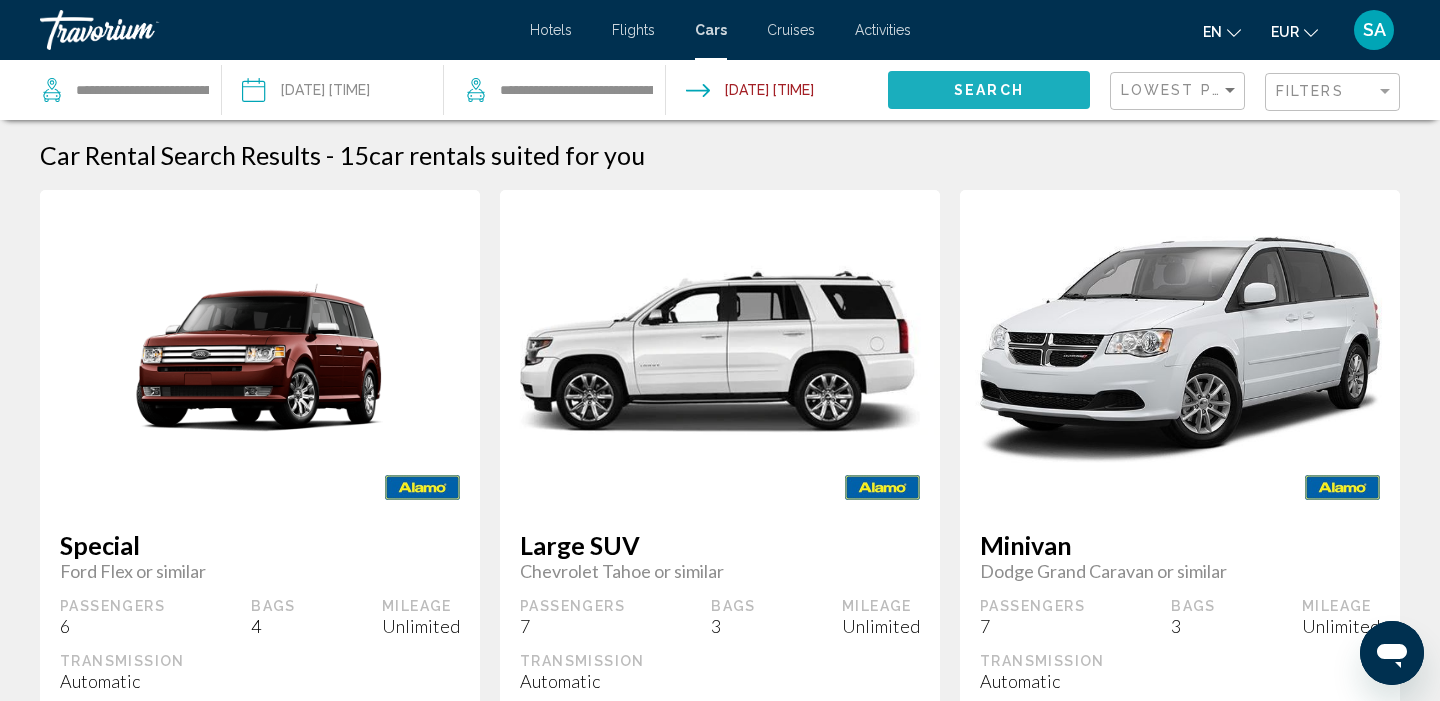click on "Search" 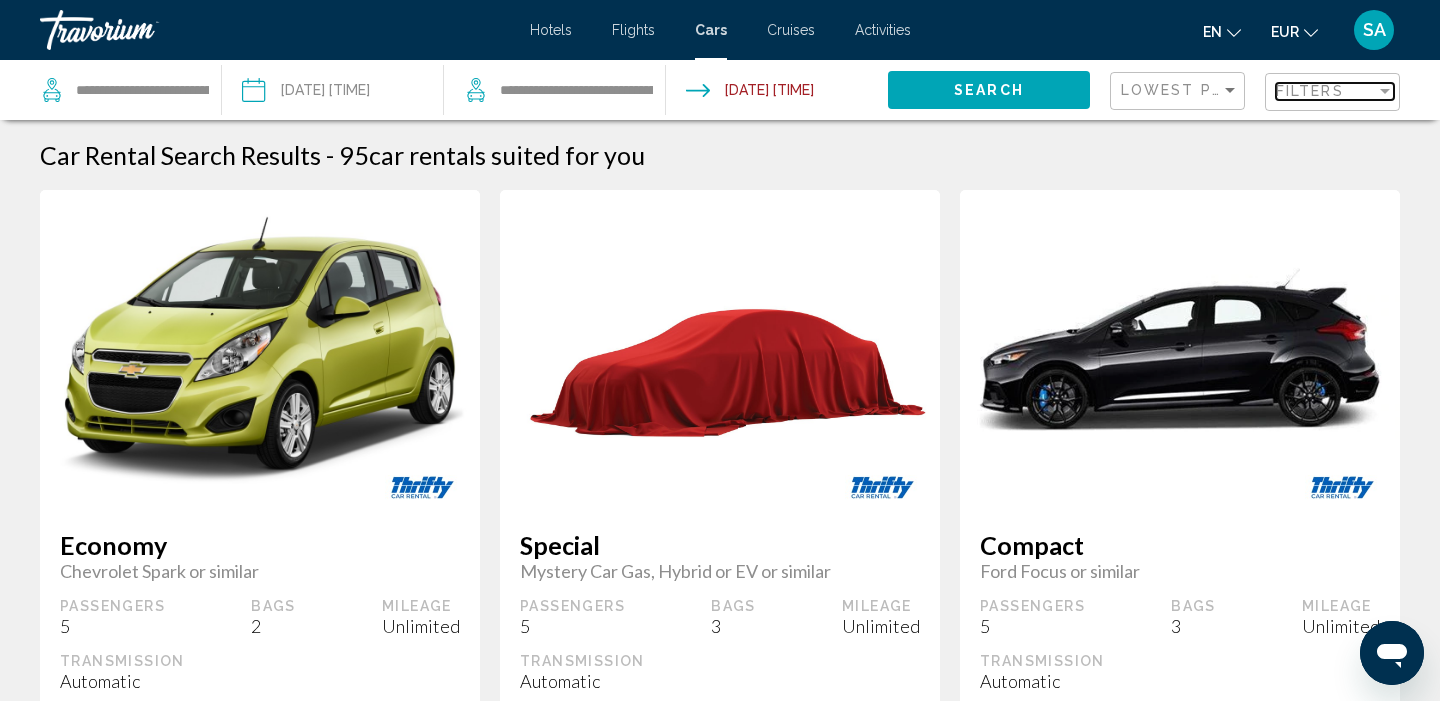 click on "Filters" at bounding box center (1326, 91) 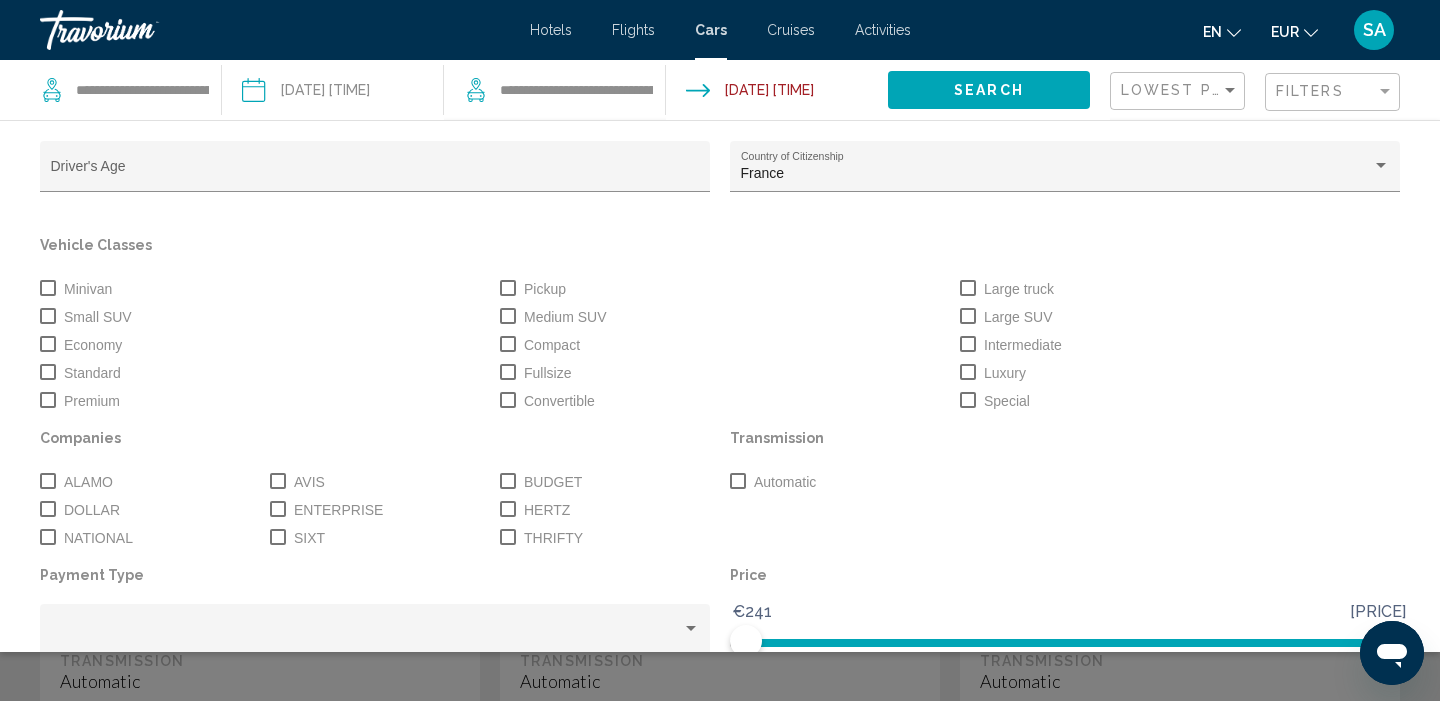 click at bounding box center (48, 481) 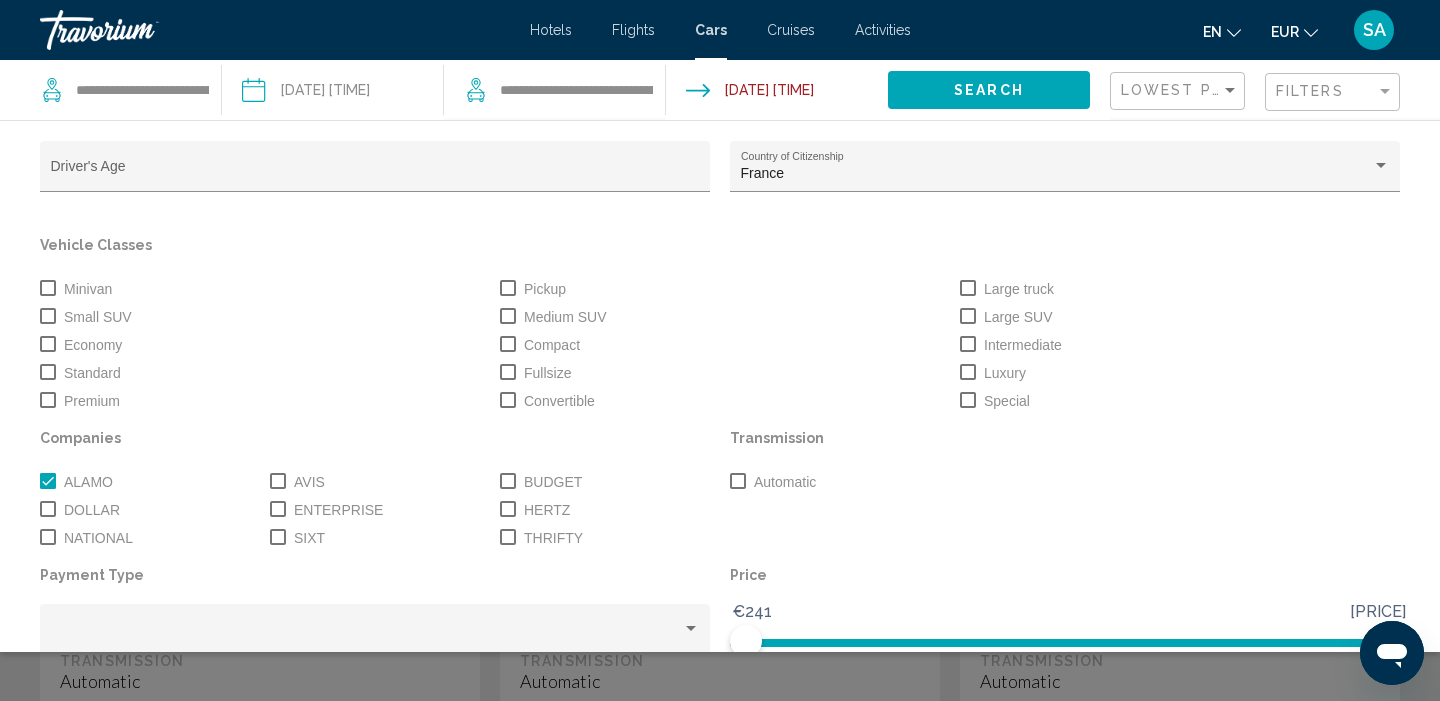 click 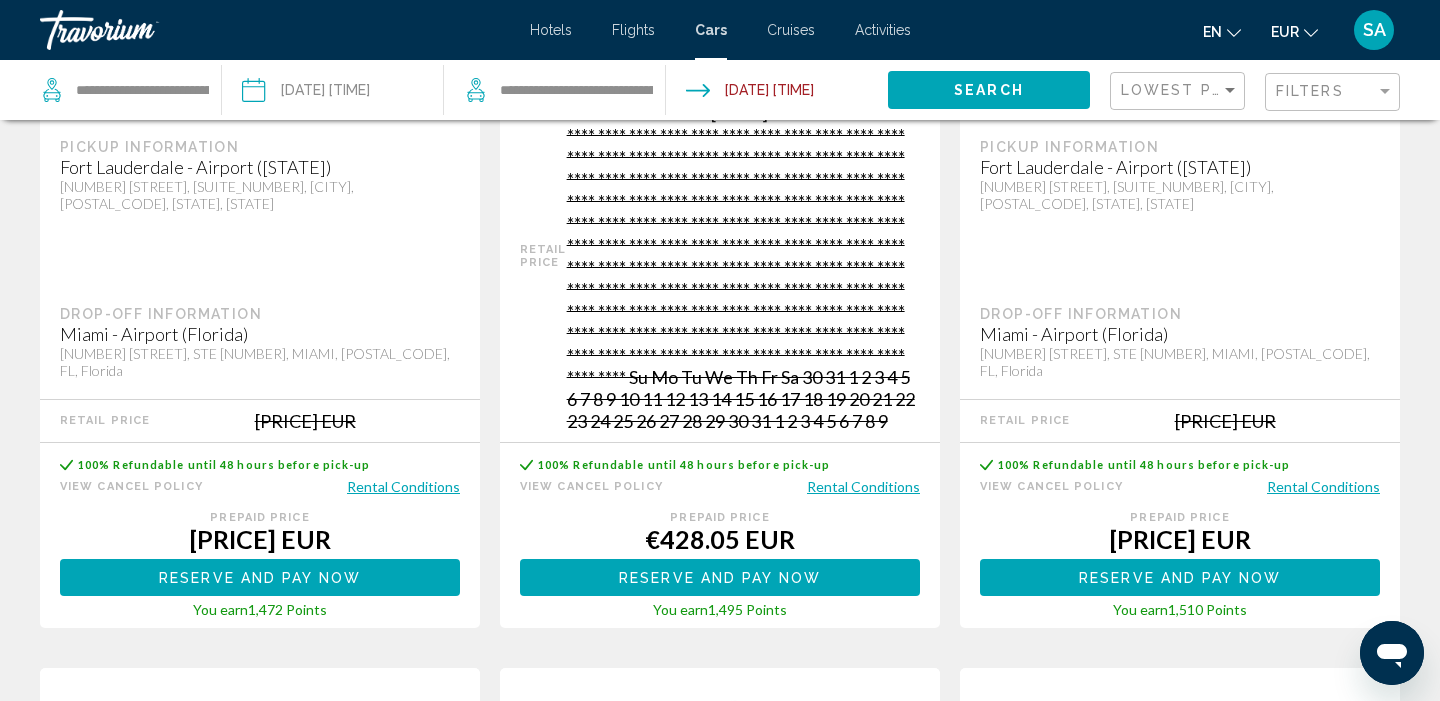 scroll, scrollTop: 2744, scrollLeft: 0, axis: vertical 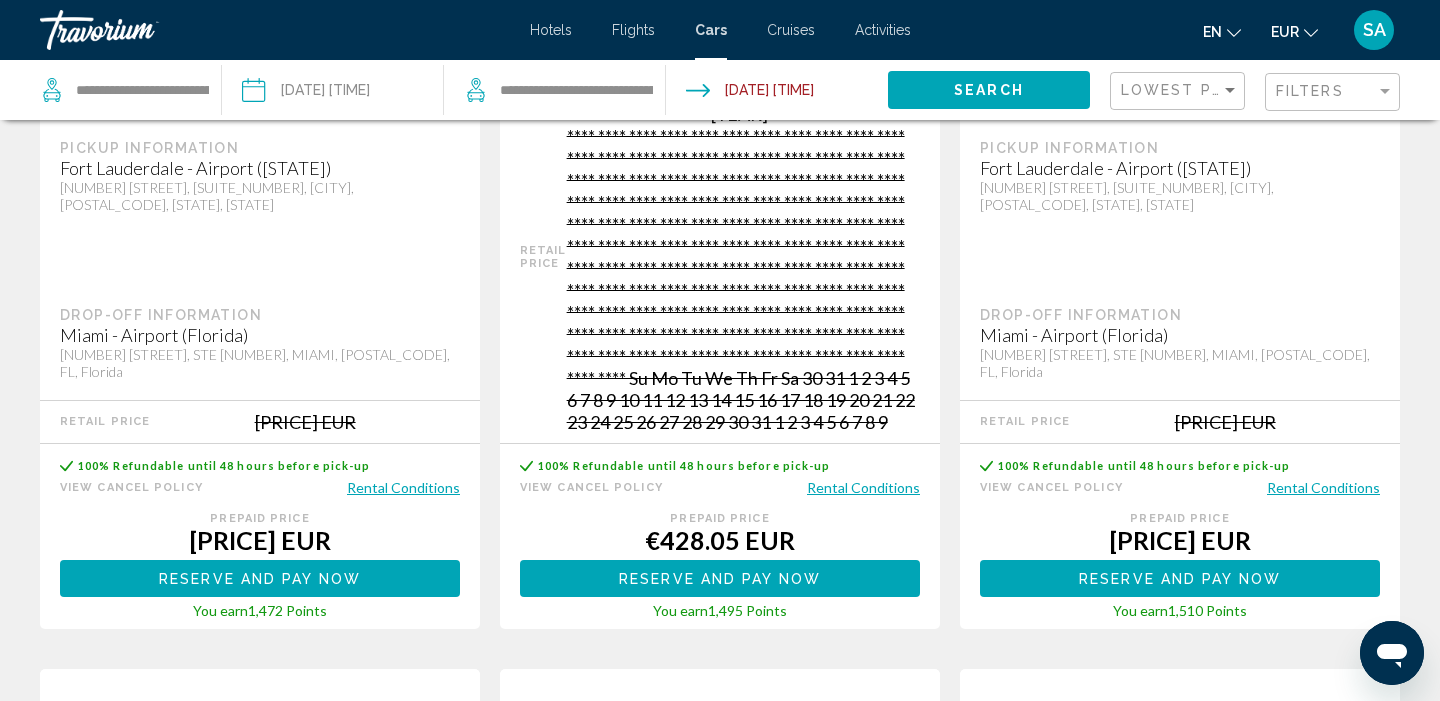 click on "**********" at bounding box center (332, 93) 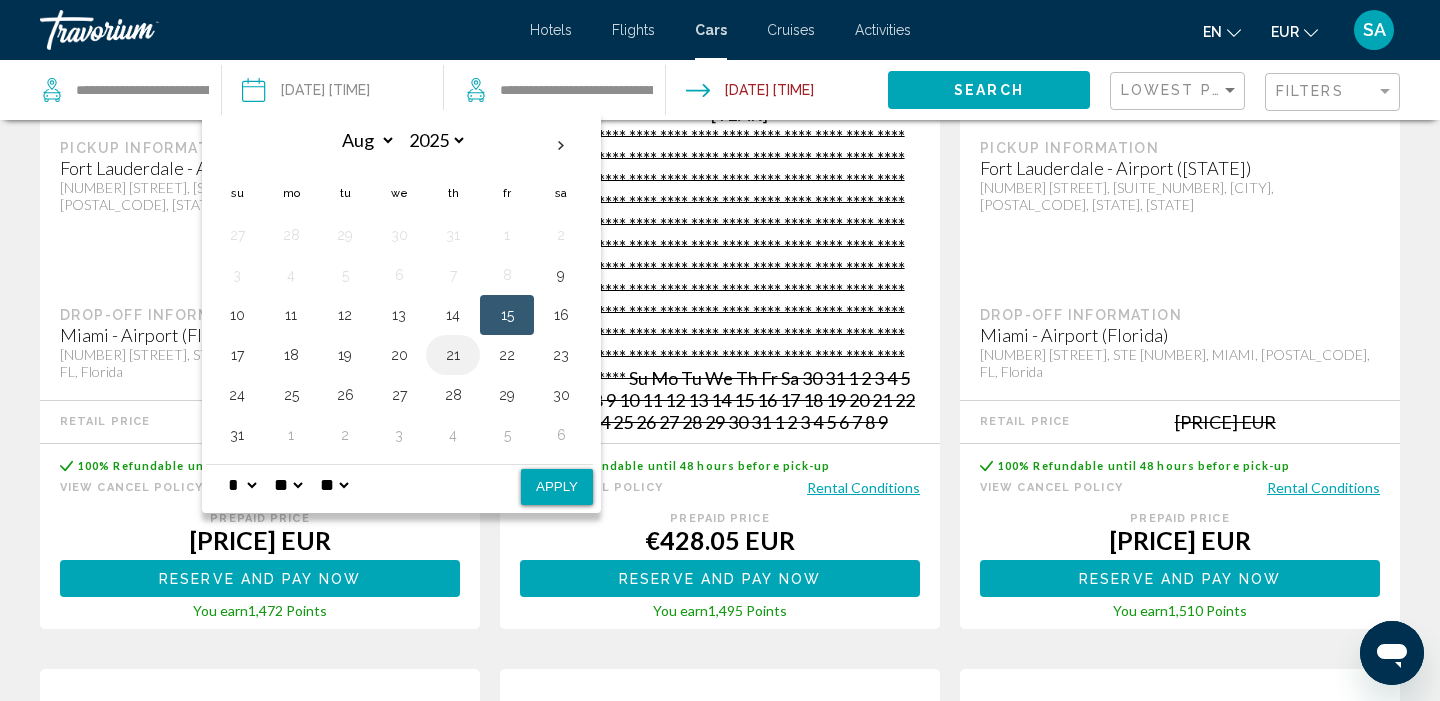 click on "21" at bounding box center (453, 355) 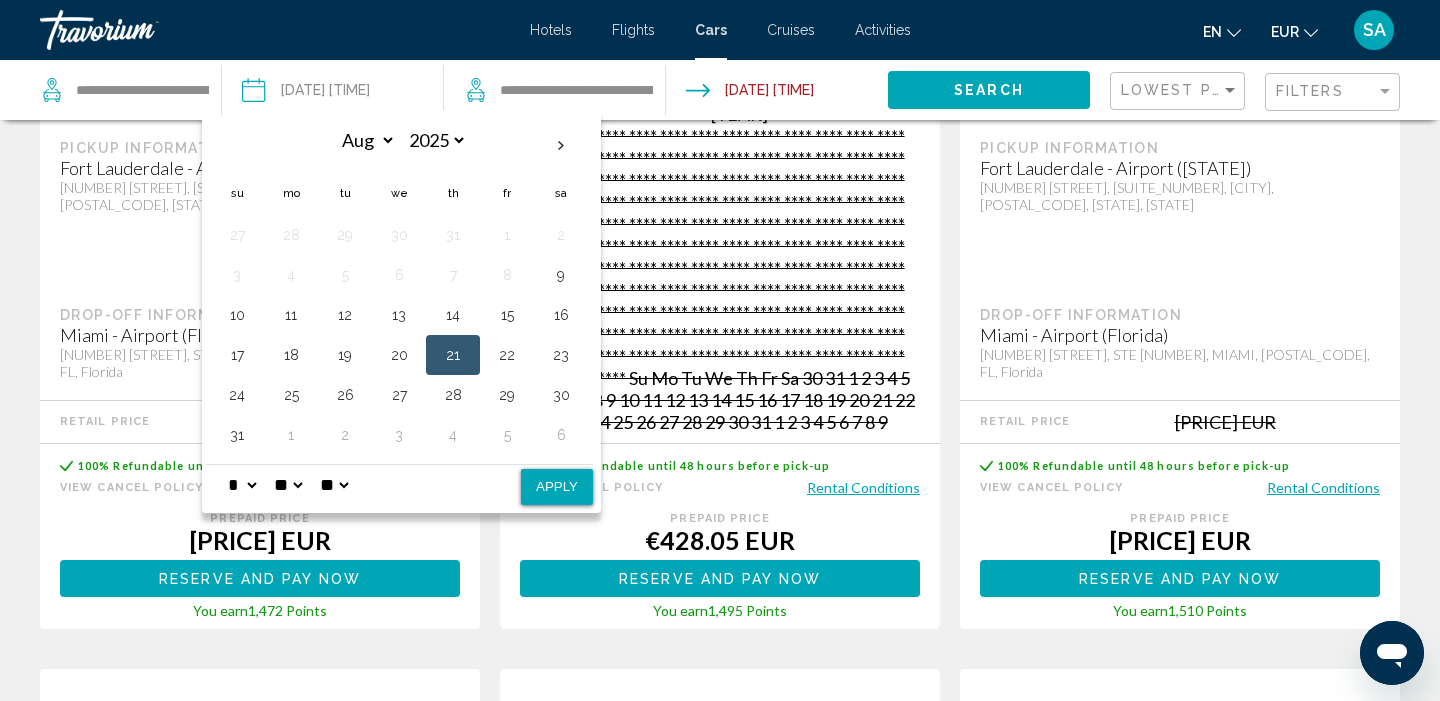 click on "Apply" at bounding box center (557, 487) 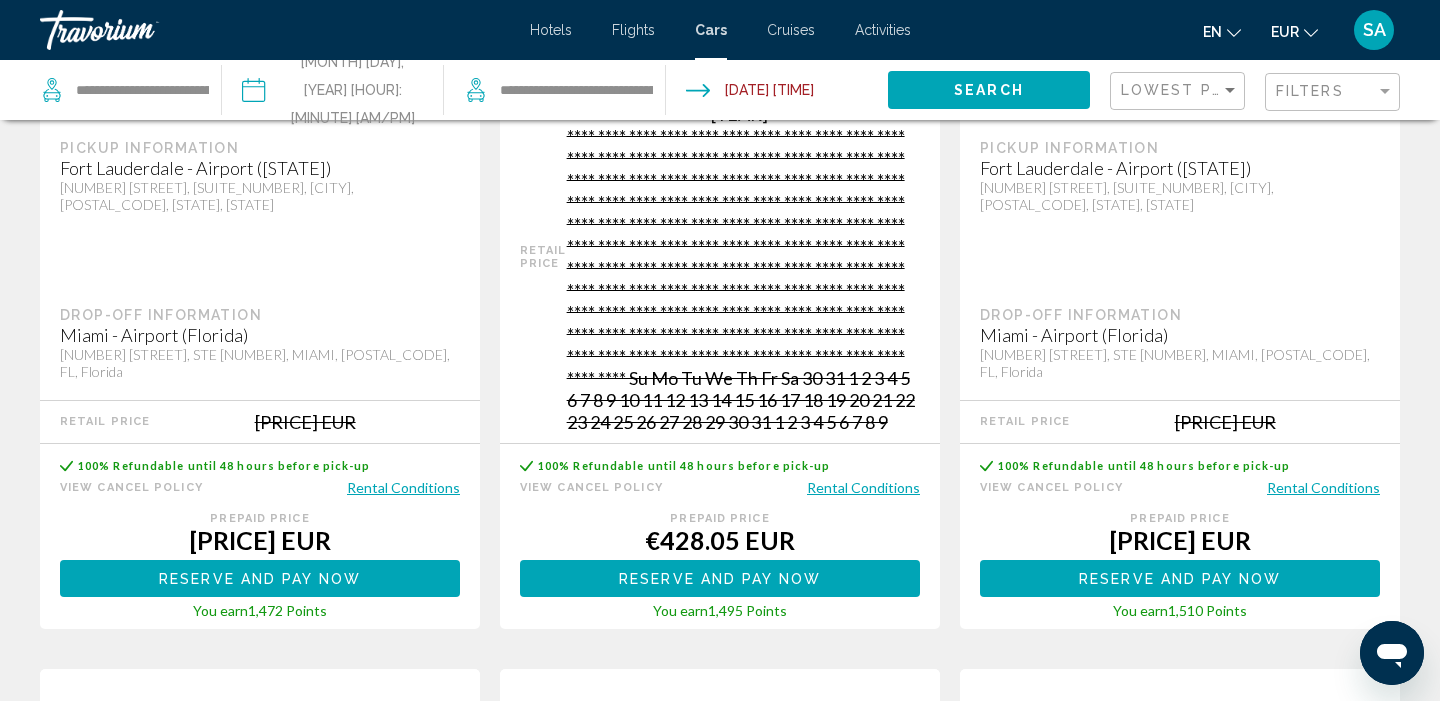 click on "Search" 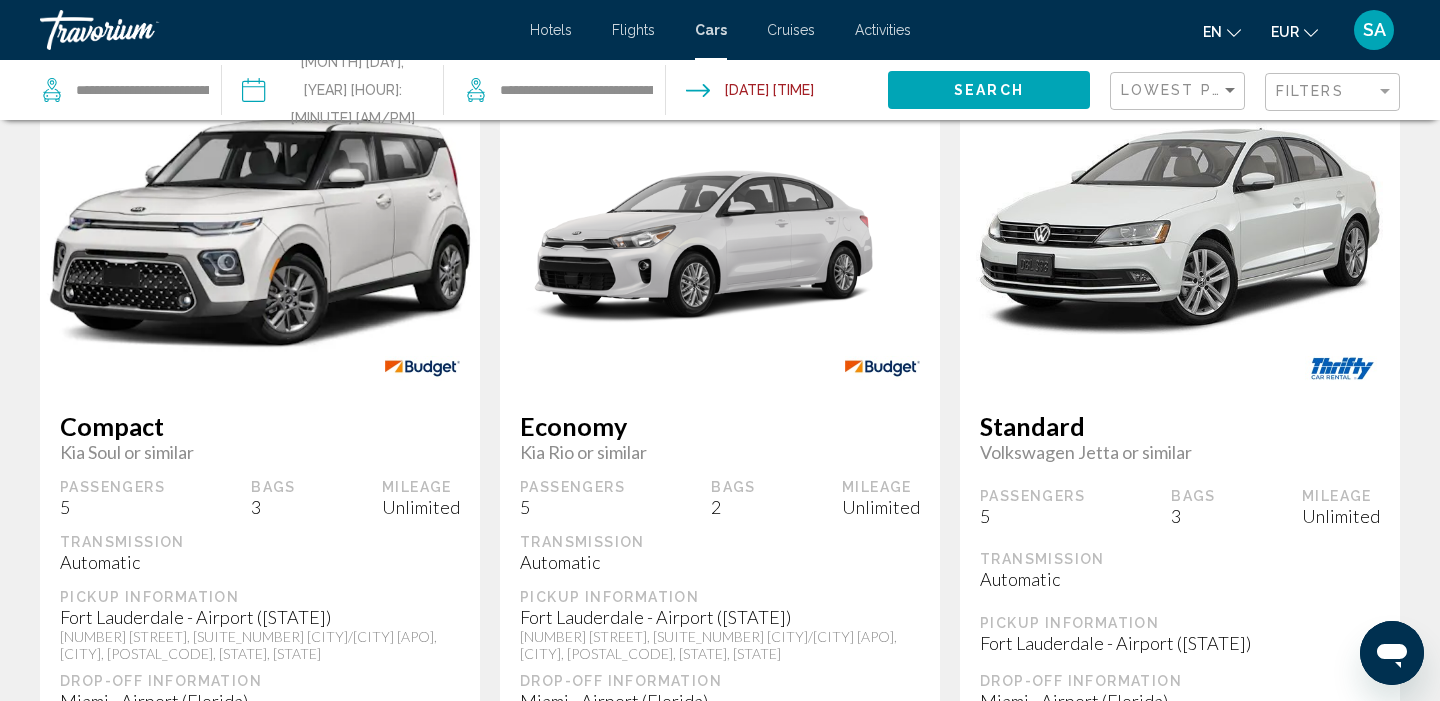 scroll, scrollTop: 998, scrollLeft: 0, axis: vertical 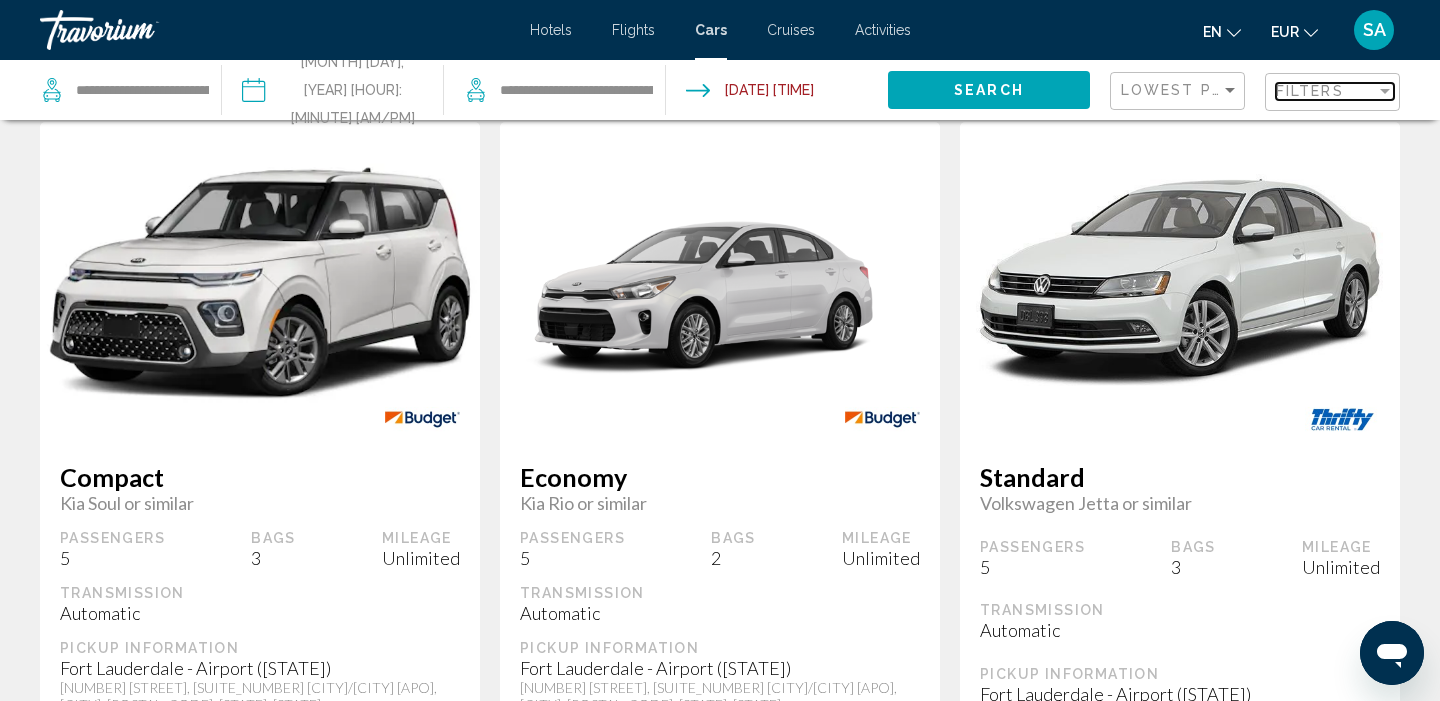 click on "Filters" at bounding box center [1310, 91] 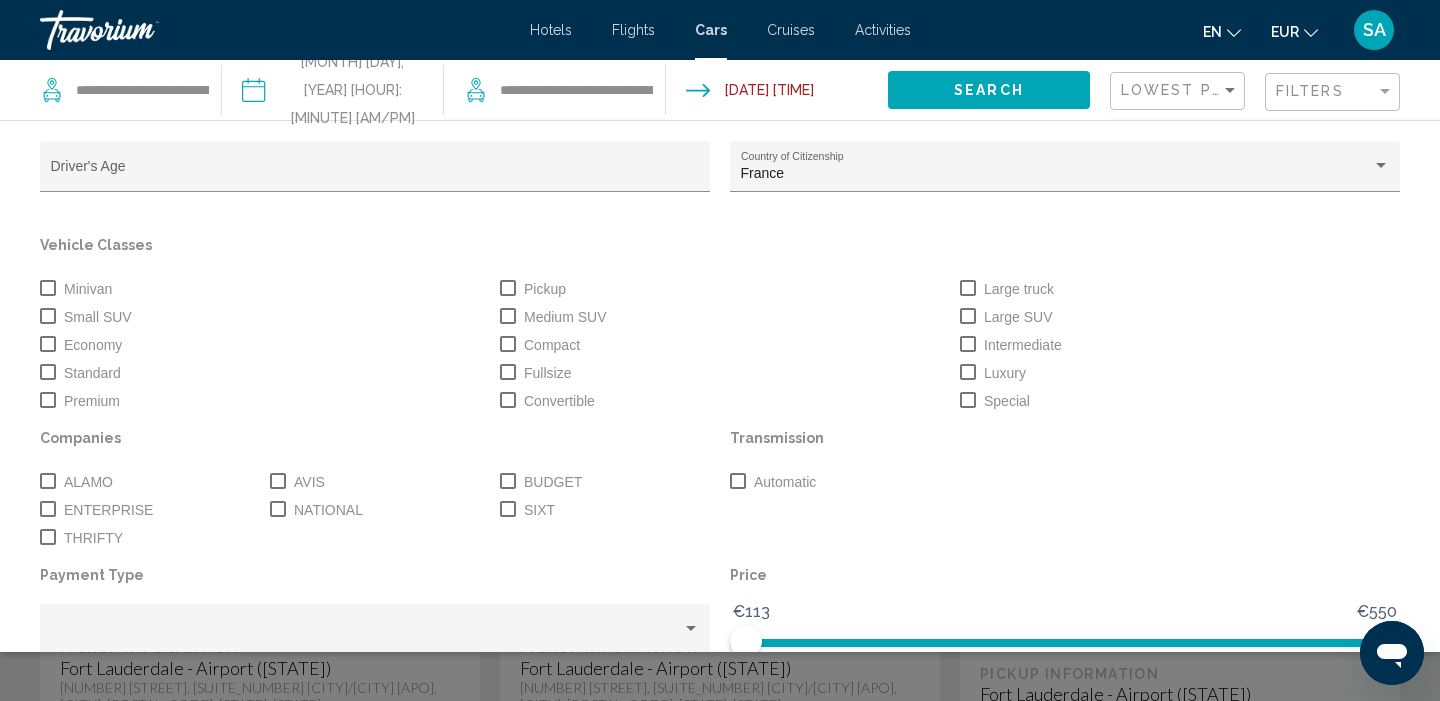 click on "ALAMO" 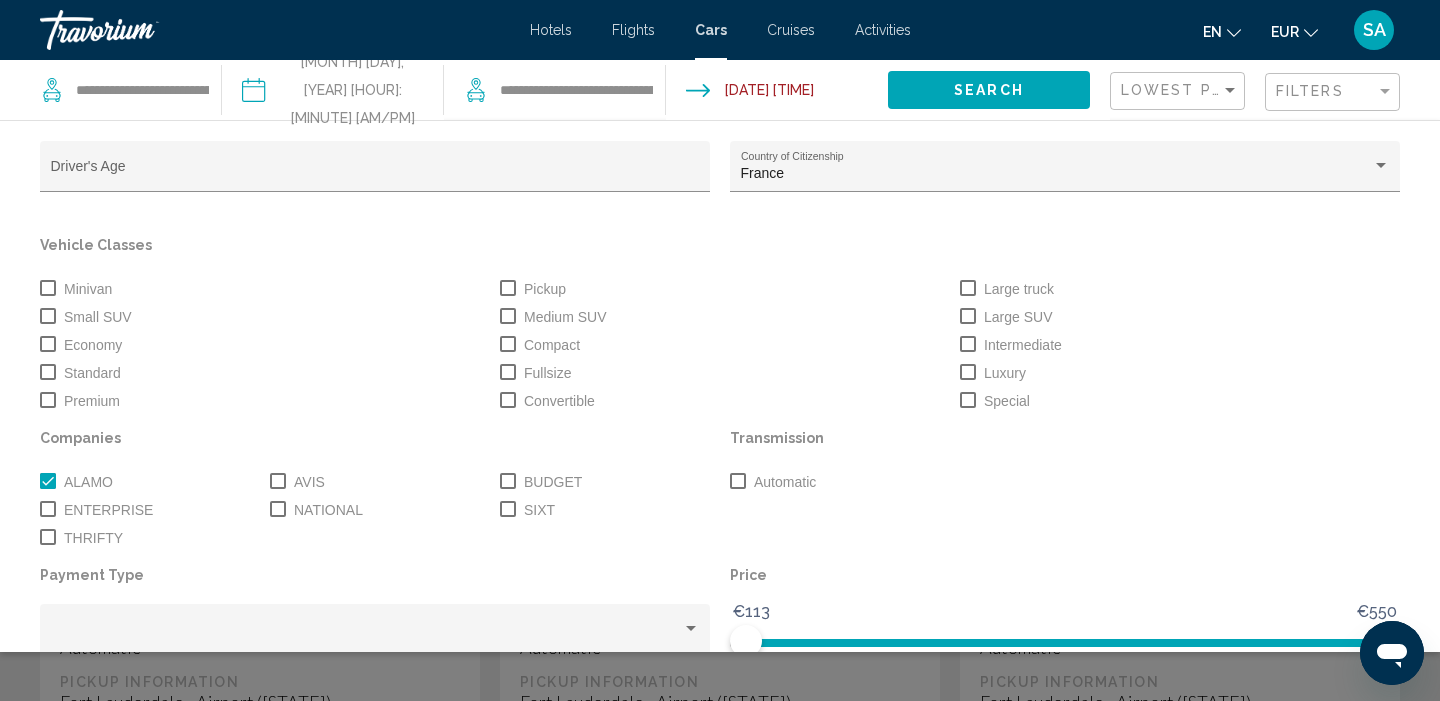click 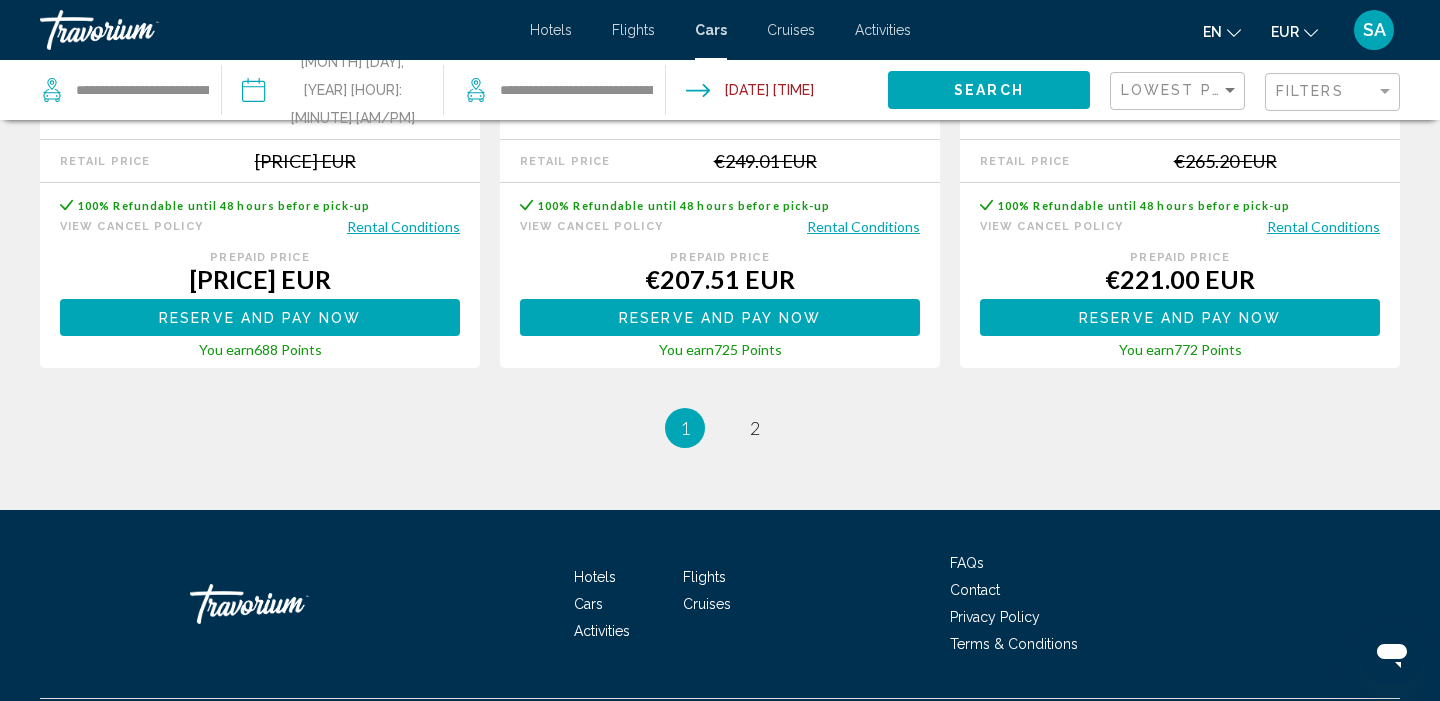 scroll, scrollTop: 3638, scrollLeft: 0, axis: vertical 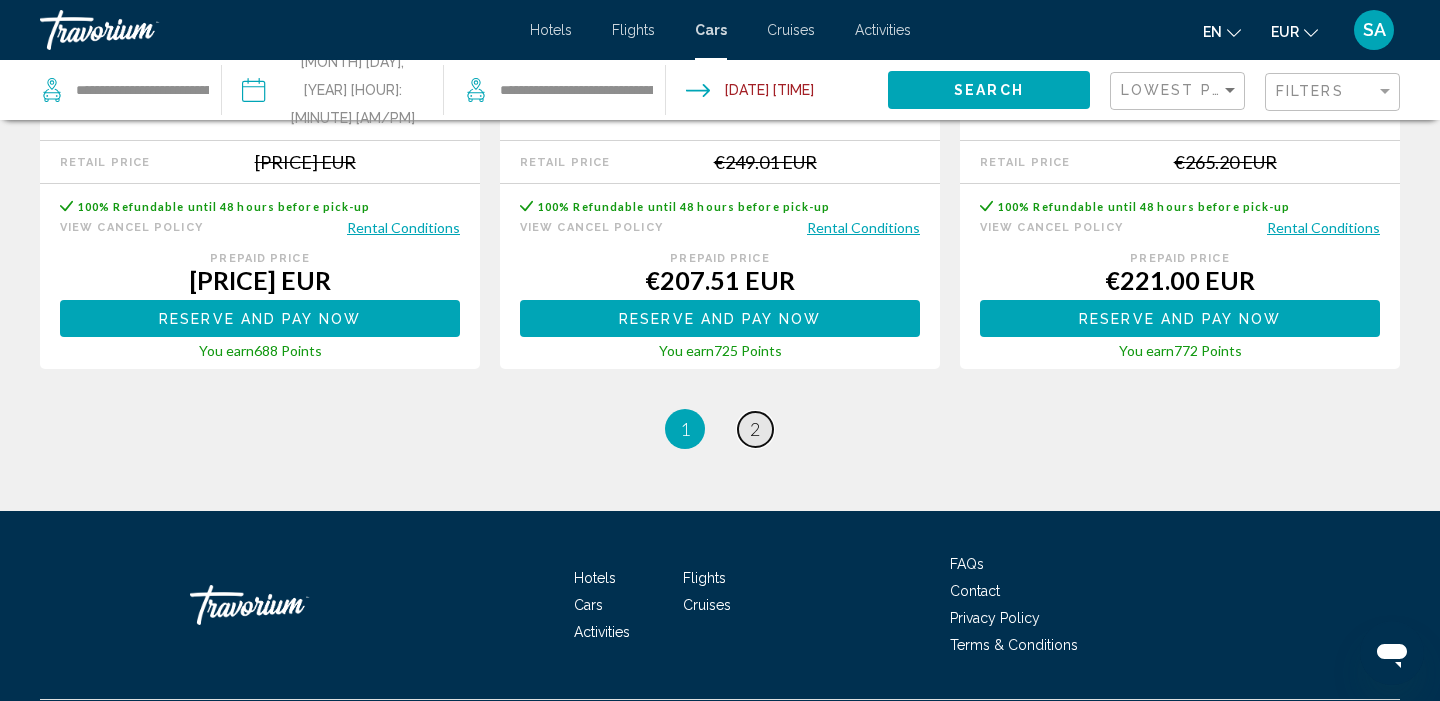 click on "2" at bounding box center (755, 429) 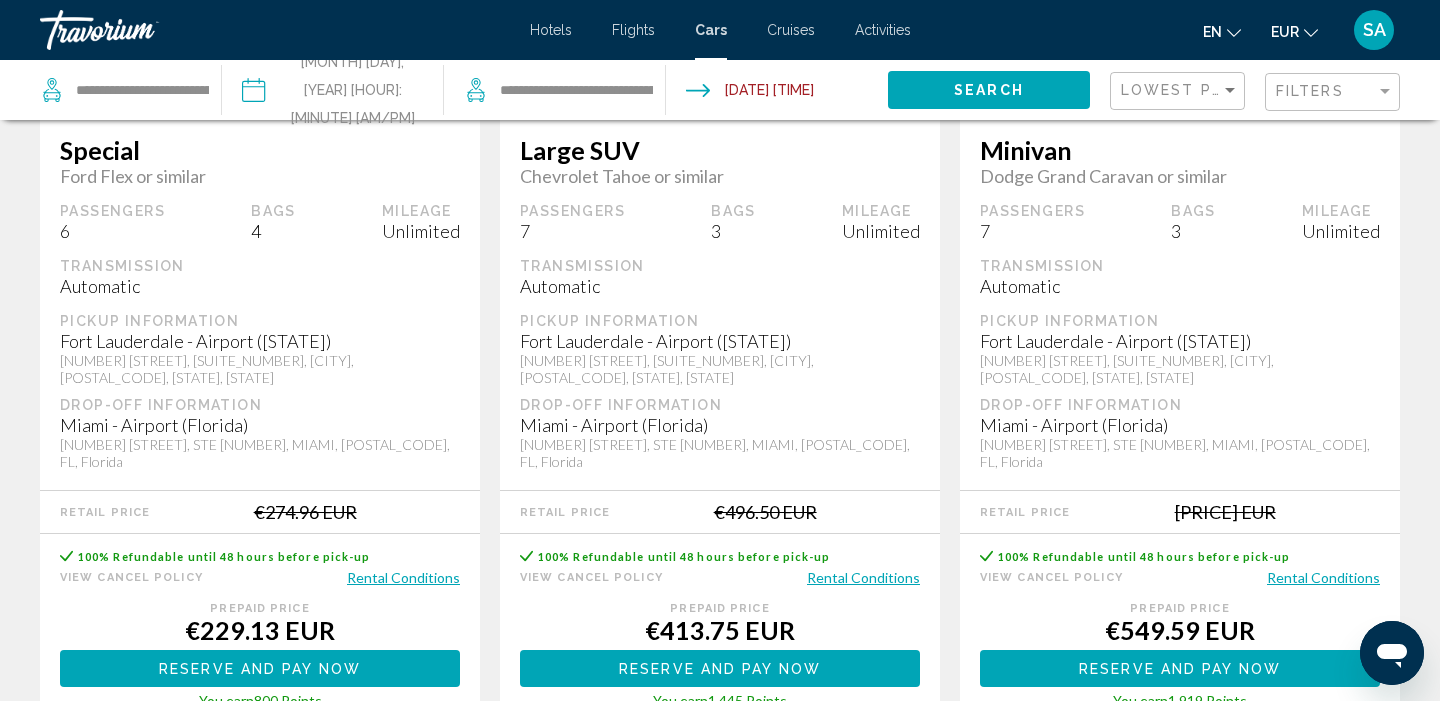 scroll, scrollTop: 401, scrollLeft: 0, axis: vertical 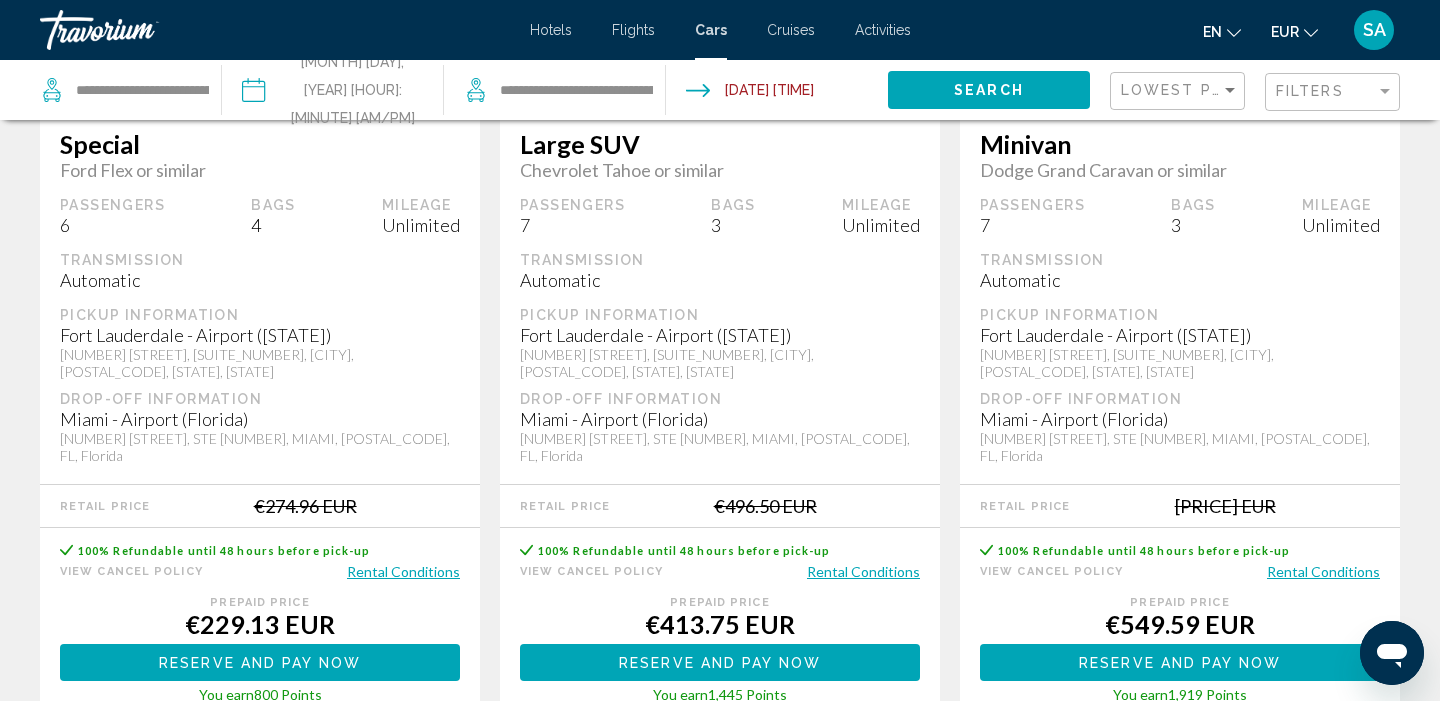 click on "Reserve and pay now" at bounding box center [260, 663] 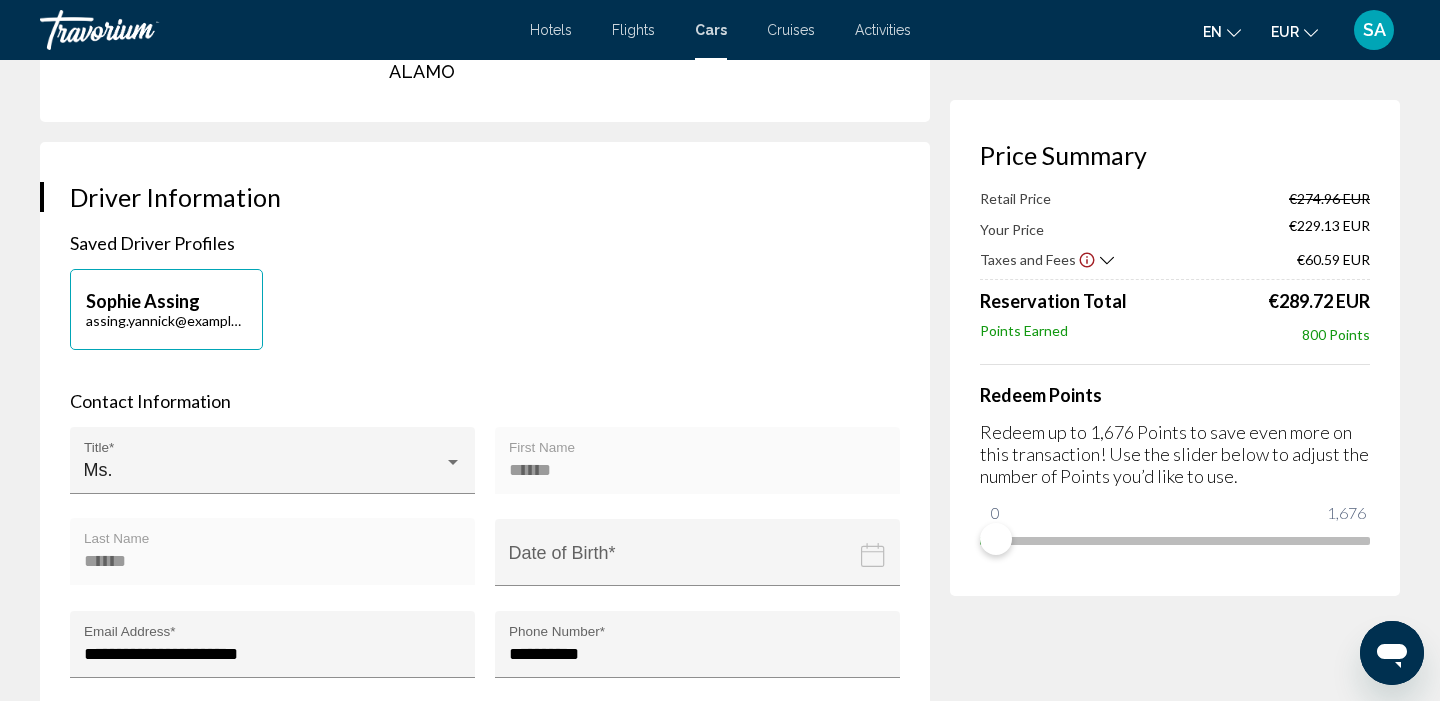 scroll, scrollTop: 447, scrollLeft: 0, axis: vertical 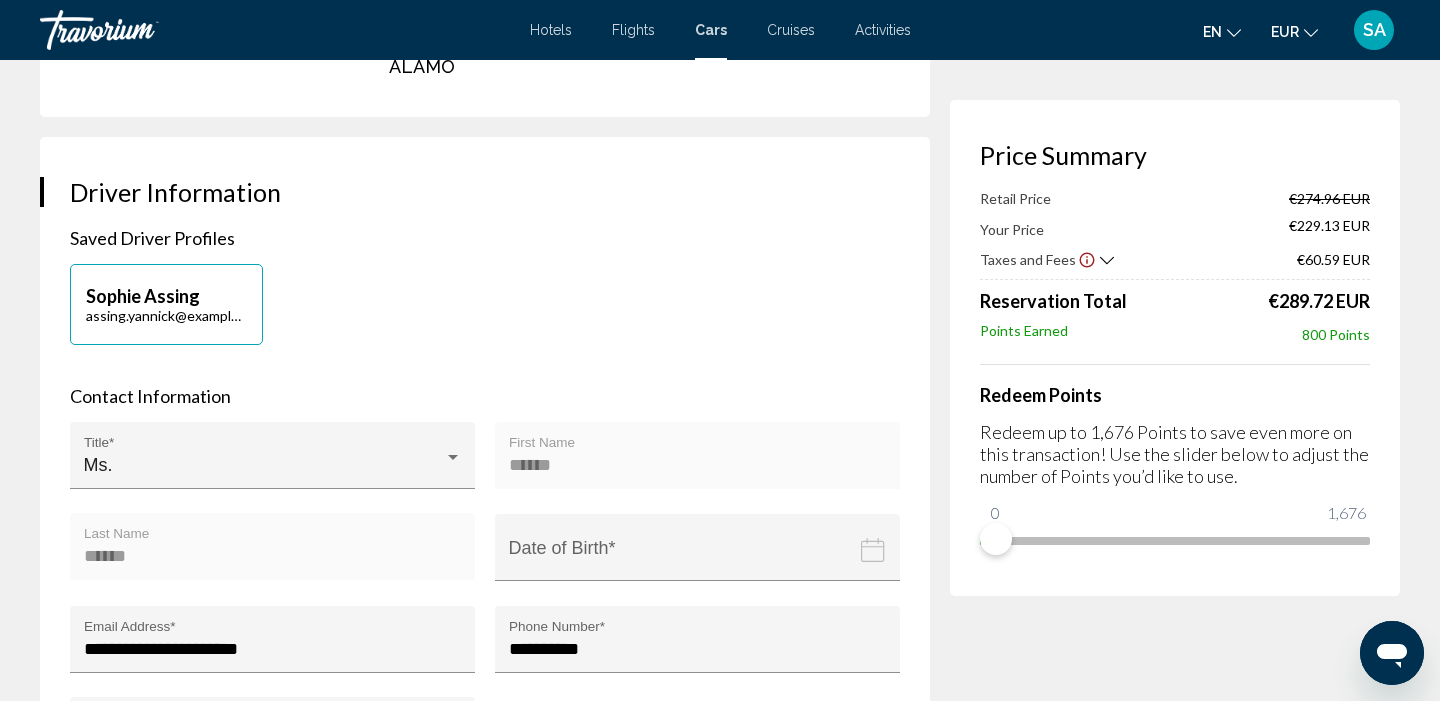 click at bounding box center (701, 562) 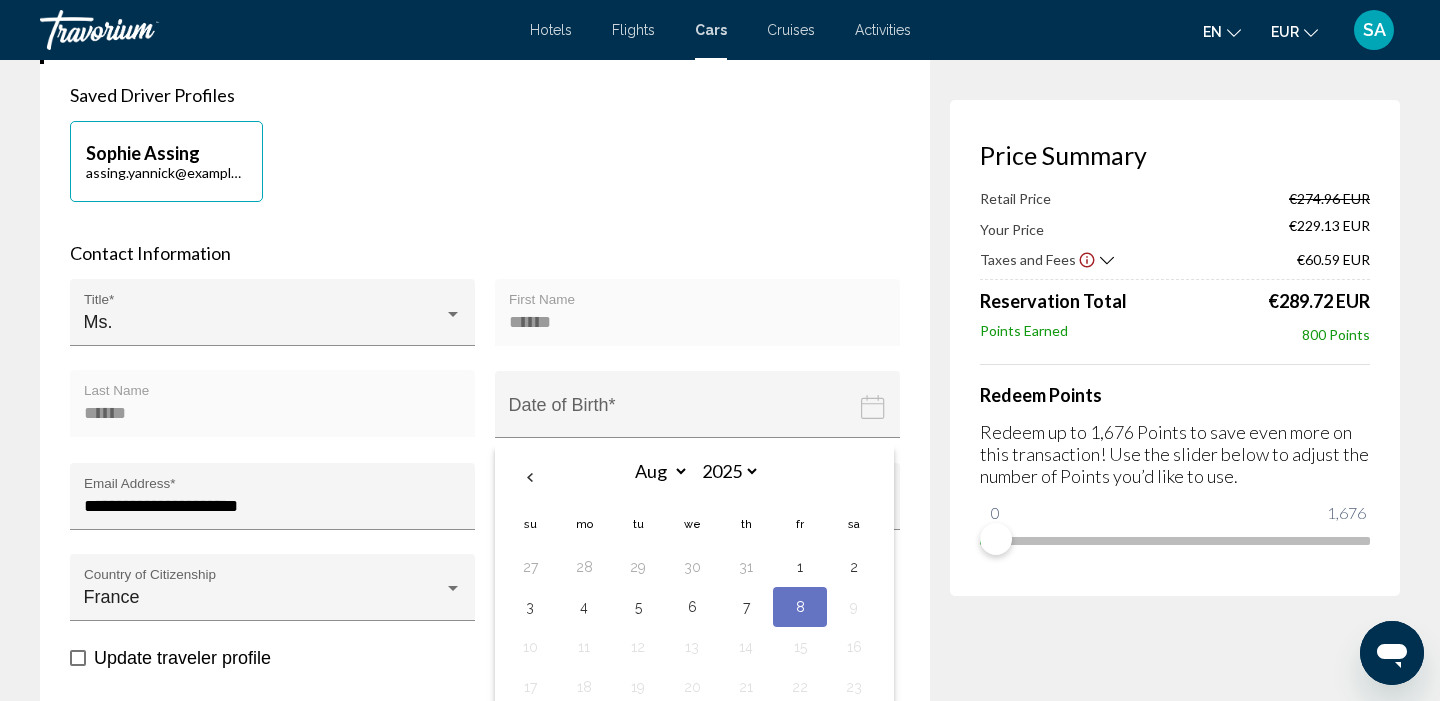 scroll, scrollTop: 594, scrollLeft: 0, axis: vertical 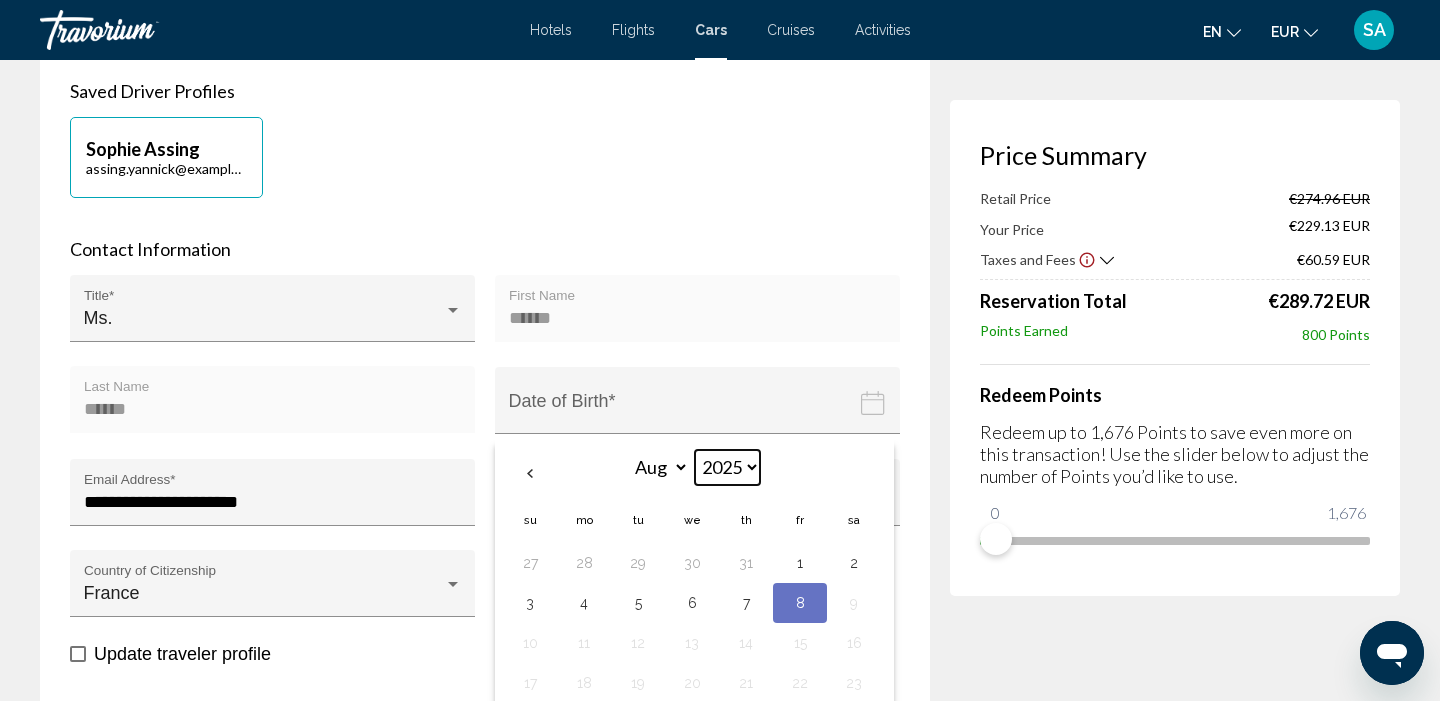 select on "****" 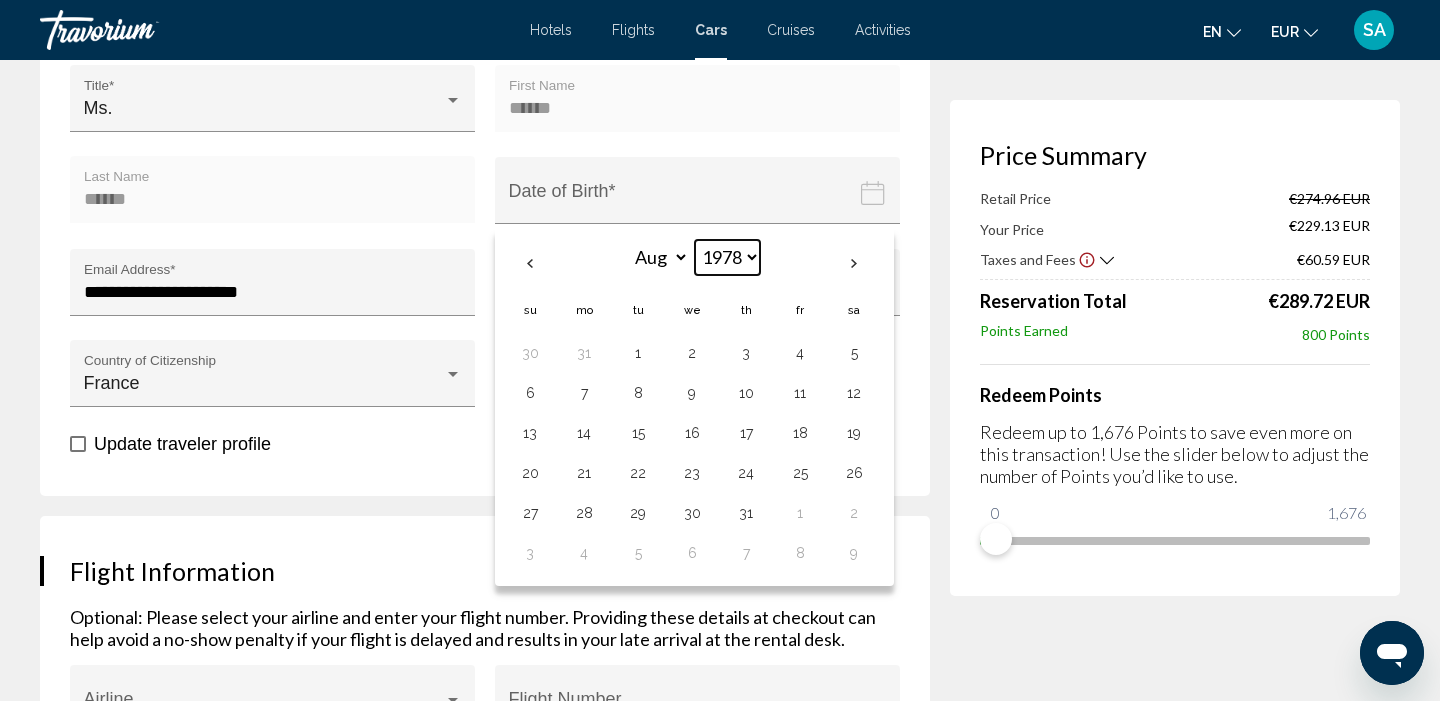 scroll, scrollTop: 820, scrollLeft: 0, axis: vertical 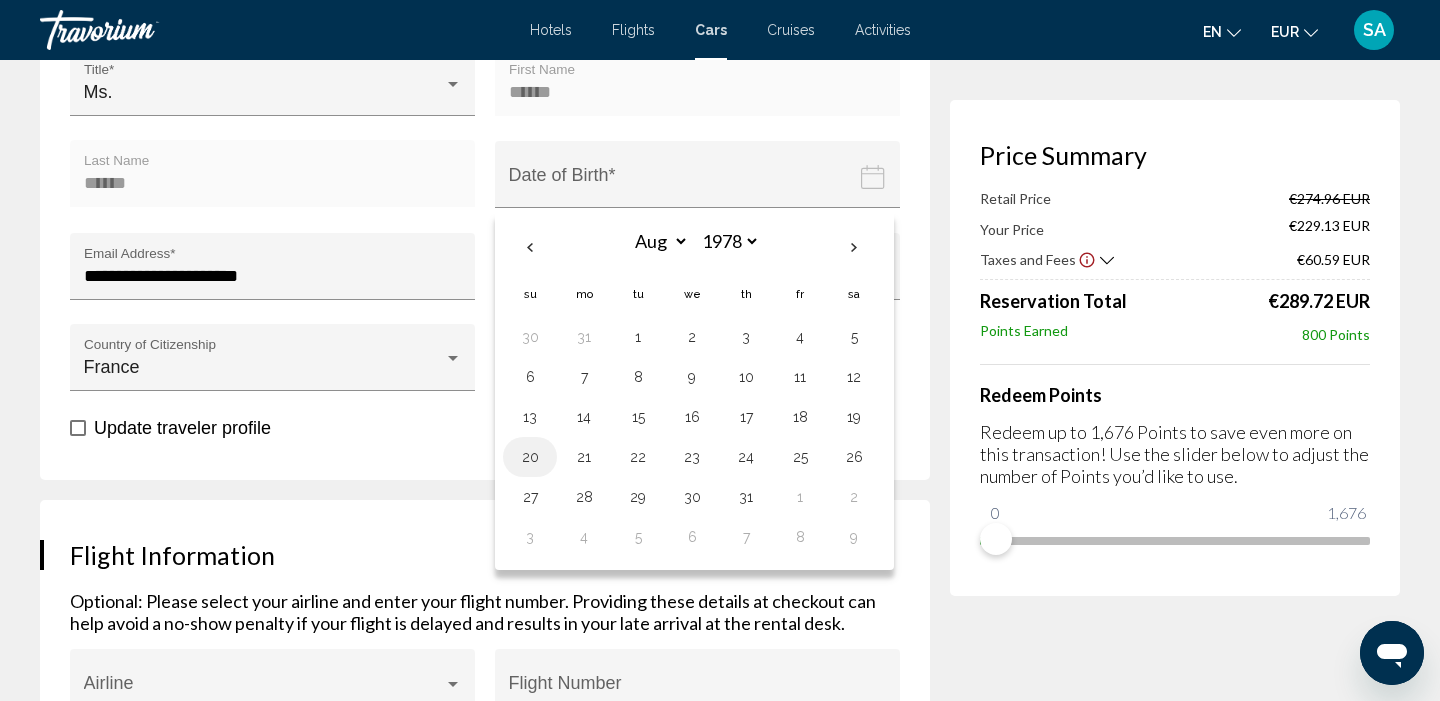 click on "20" at bounding box center [530, 457] 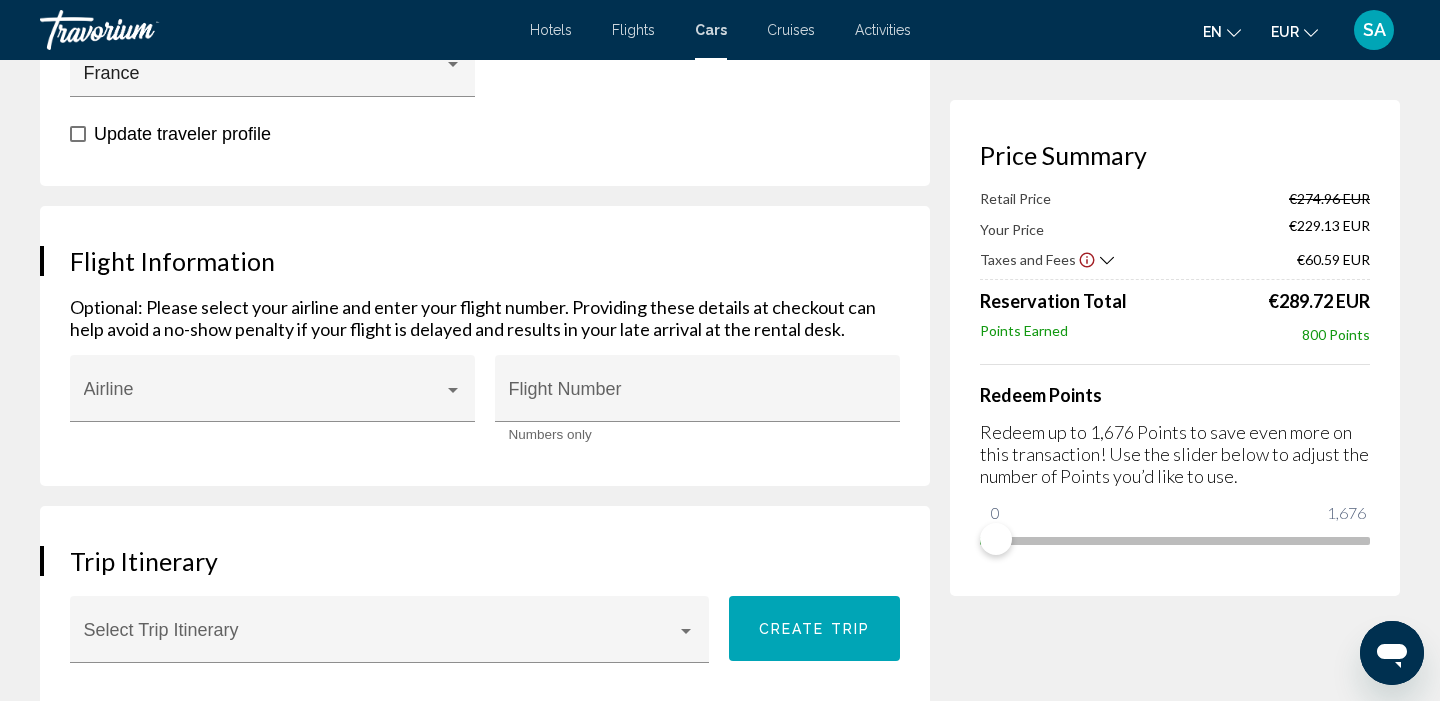 scroll, scrollTop: 1113, scrollLeft: 0, axis: vertical 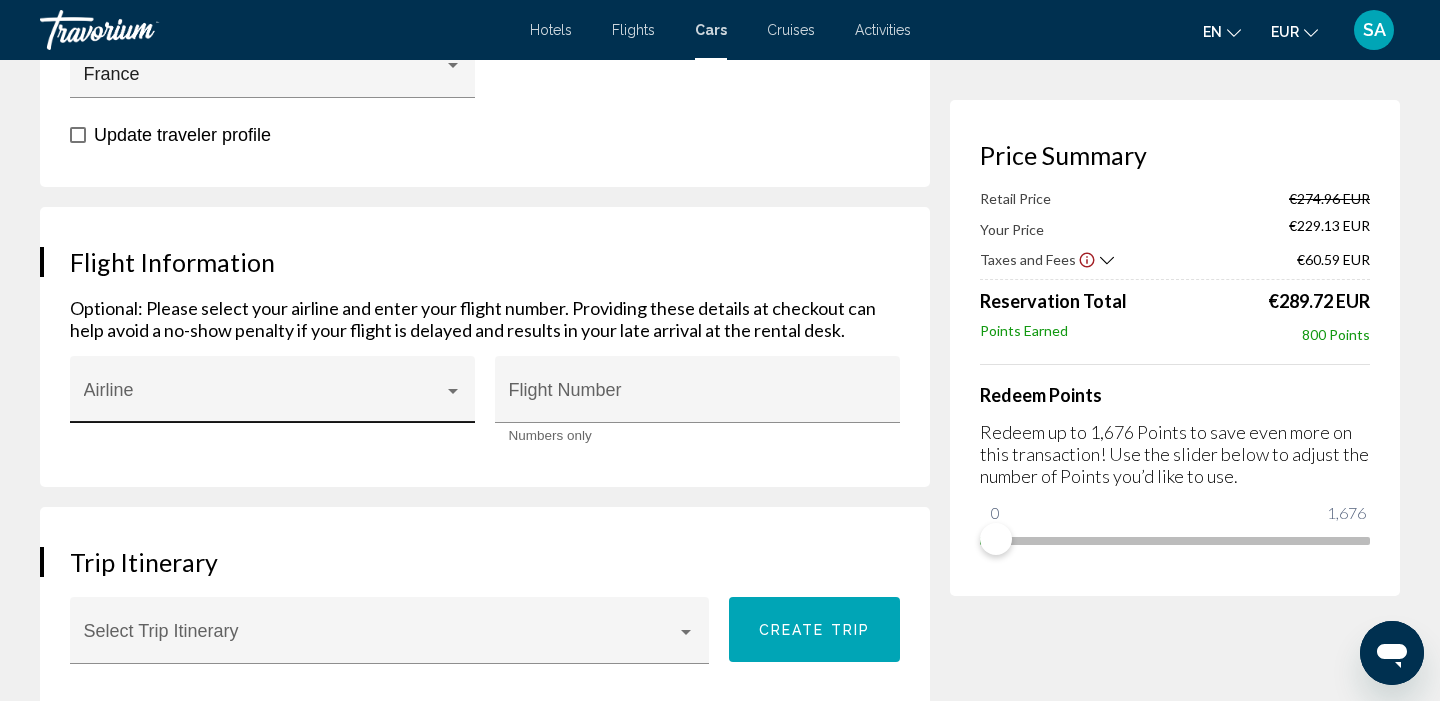 click on "Airline" at bounding box center (273, 396) 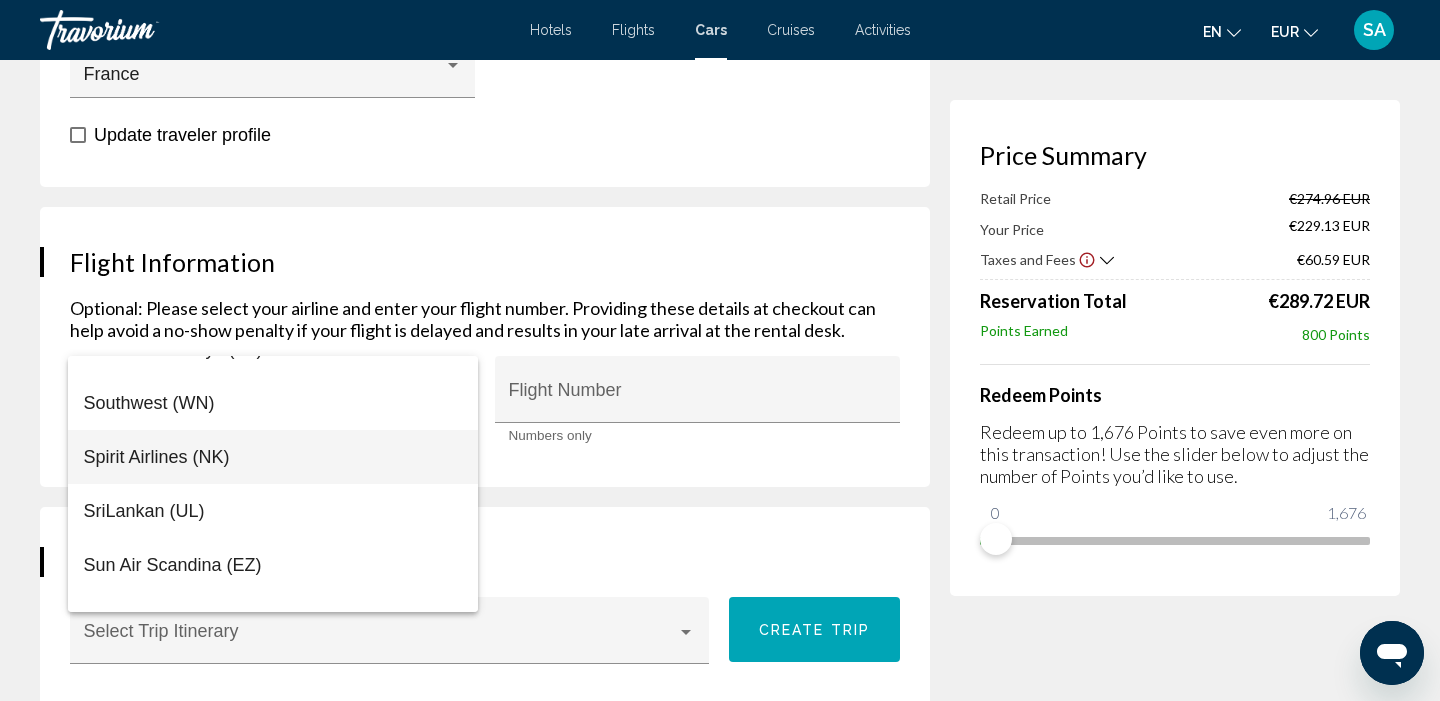 scroll, scrollTop: 13000, scrollLeft: 0, axis: vertical 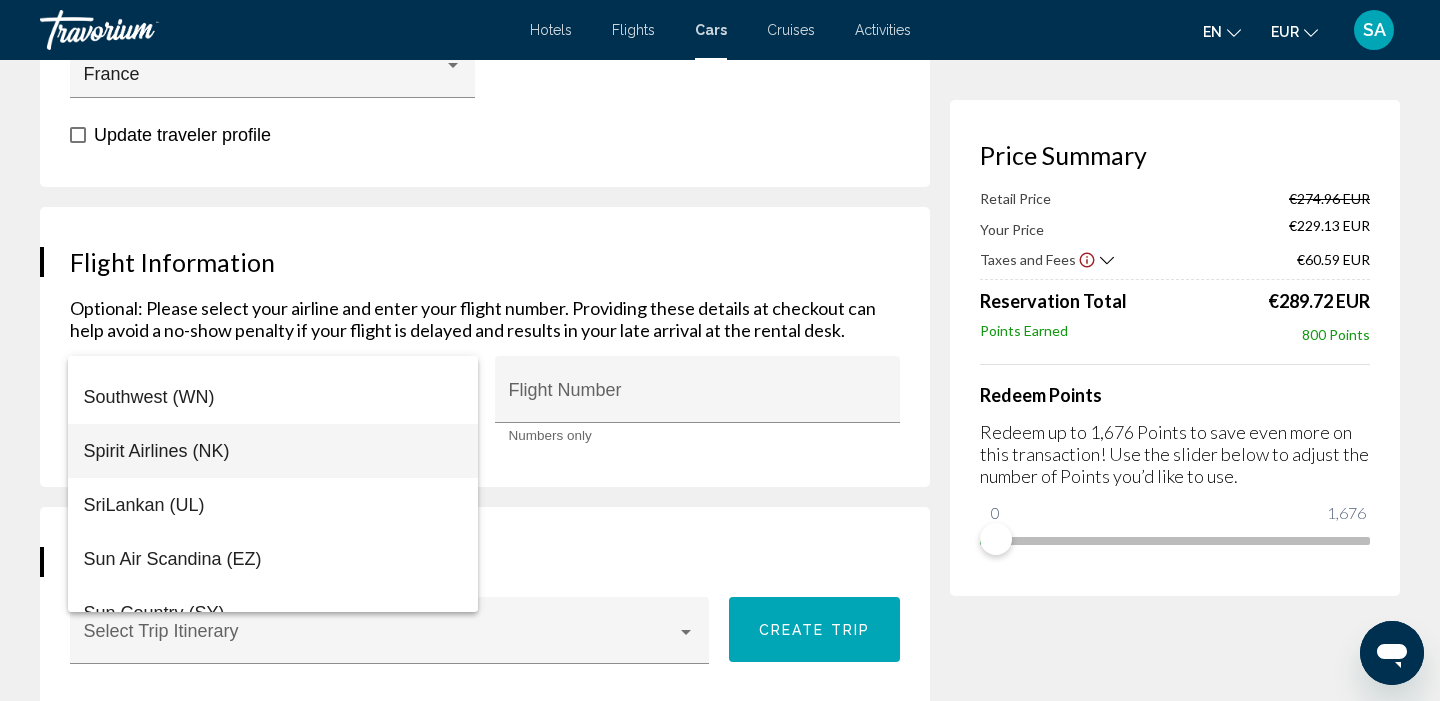 click on "Spirit Airlines (NK)" at bounding box center [273, 451] 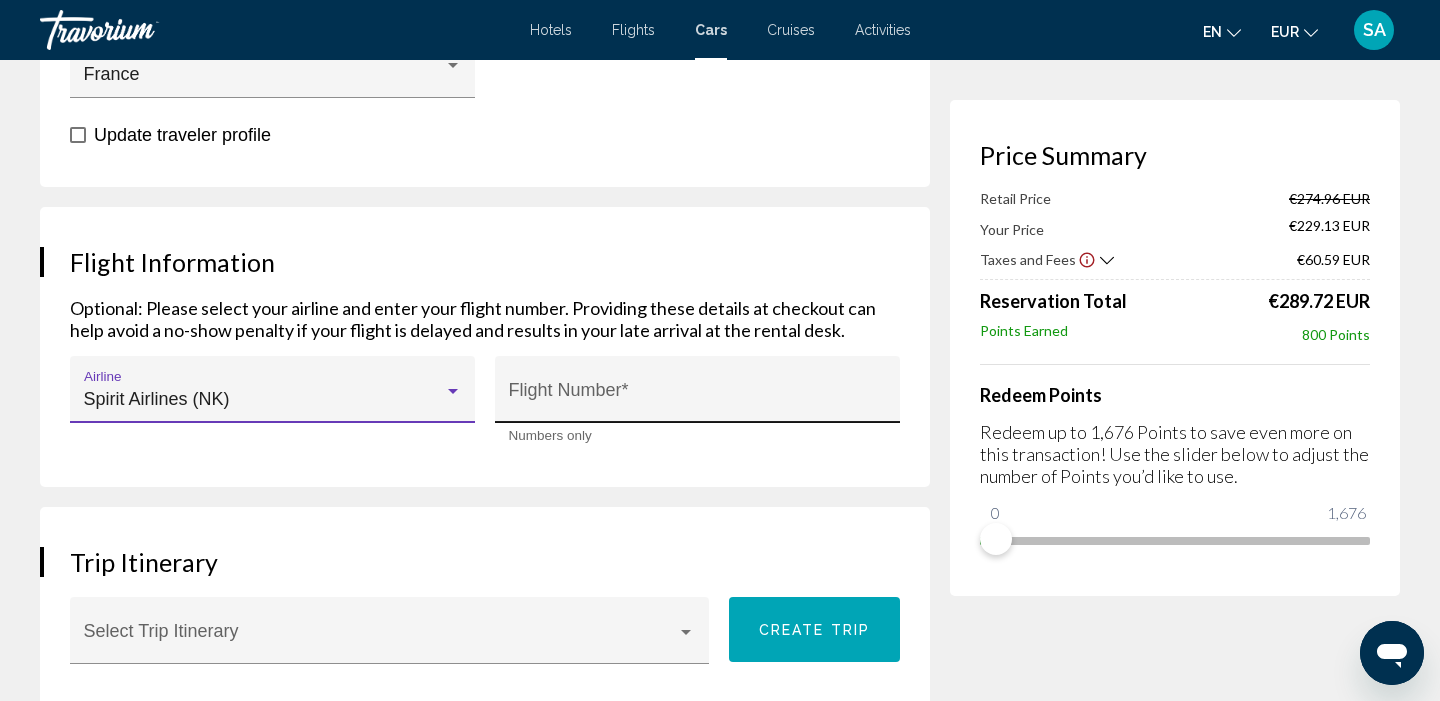 click on "Flight Number  *" at bounding box center [698, 399] 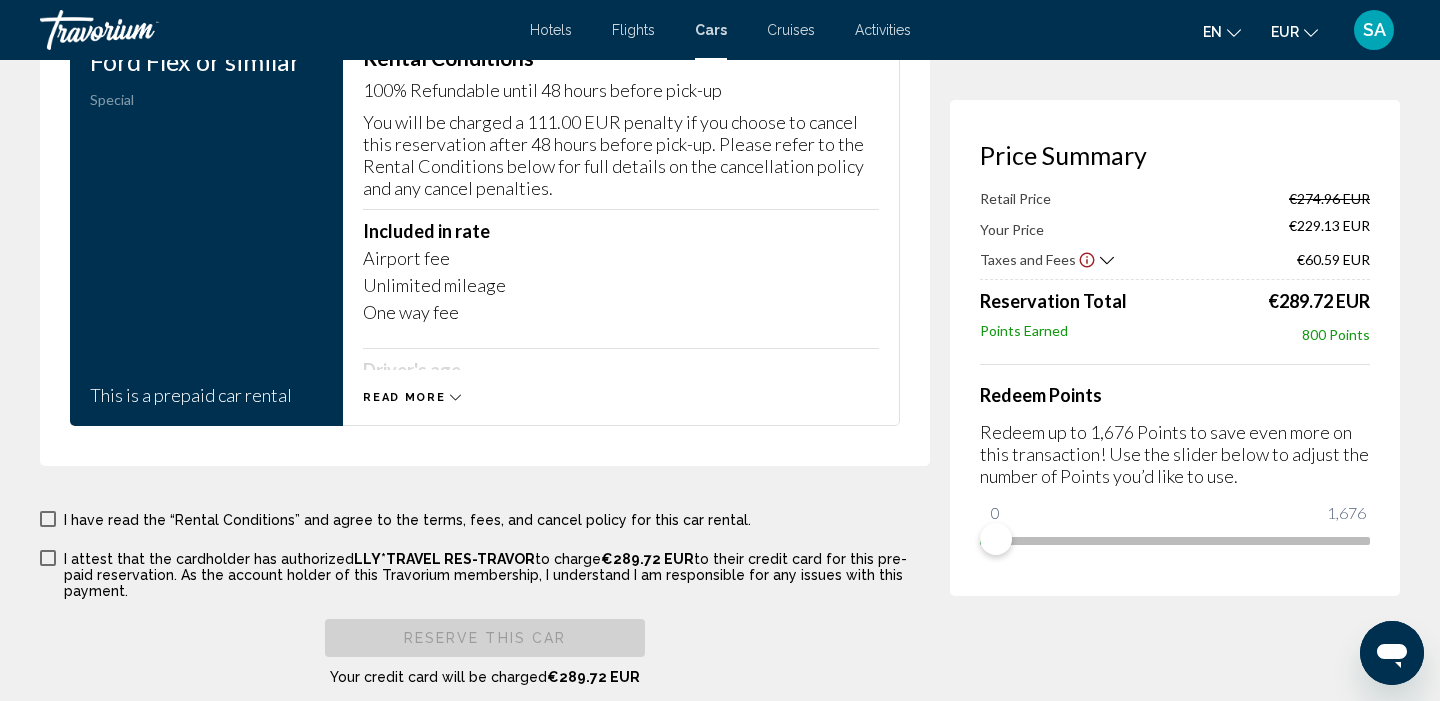 scroll, scrollTop: 3259, scrollLeft: 0, axis: vertical 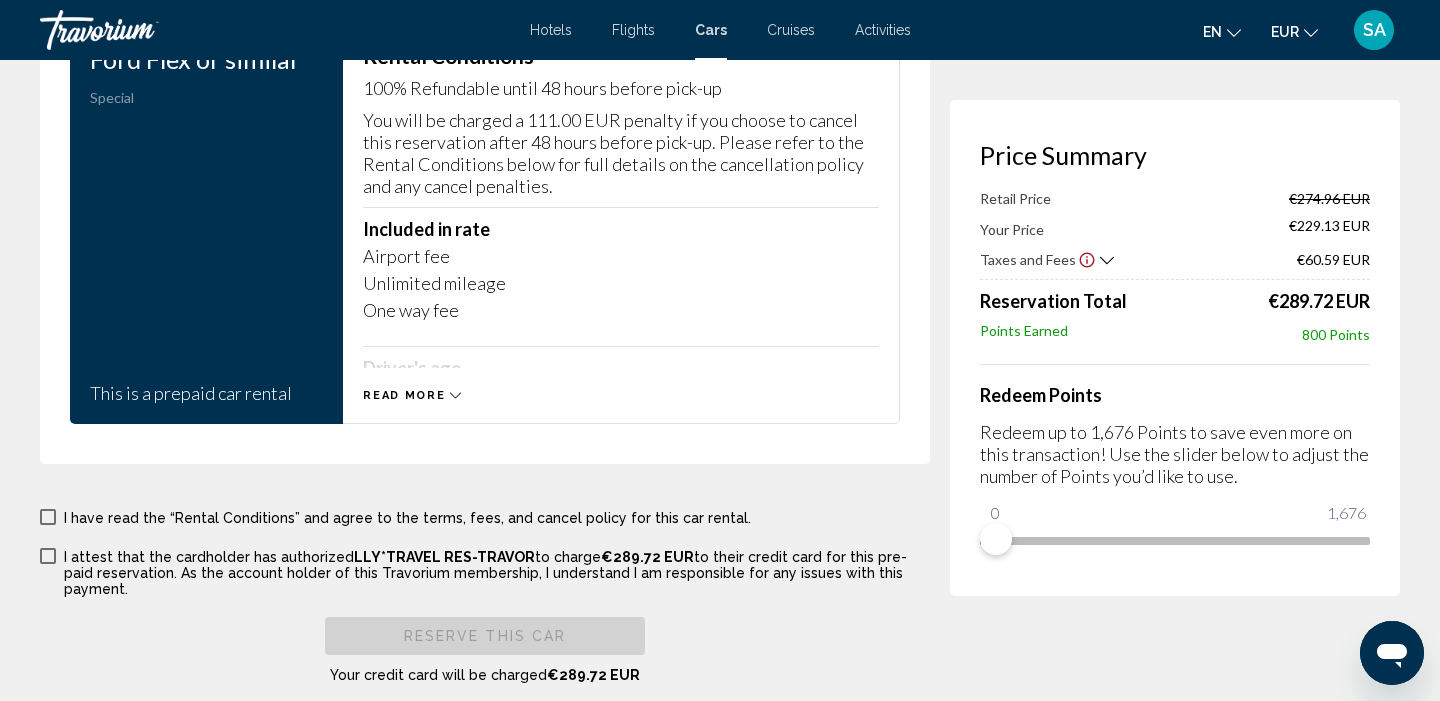 click at bounding box center (48, 517) 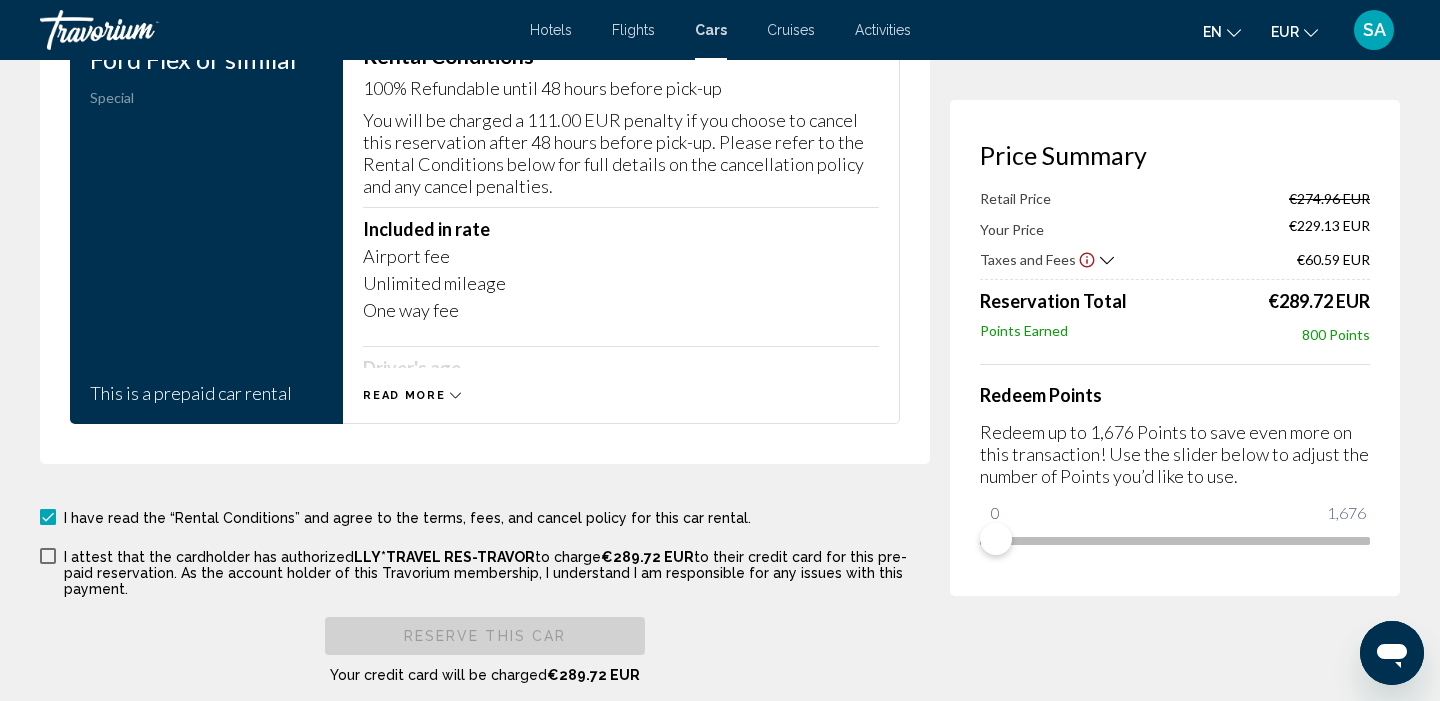 click at bounding box center [48, 556] 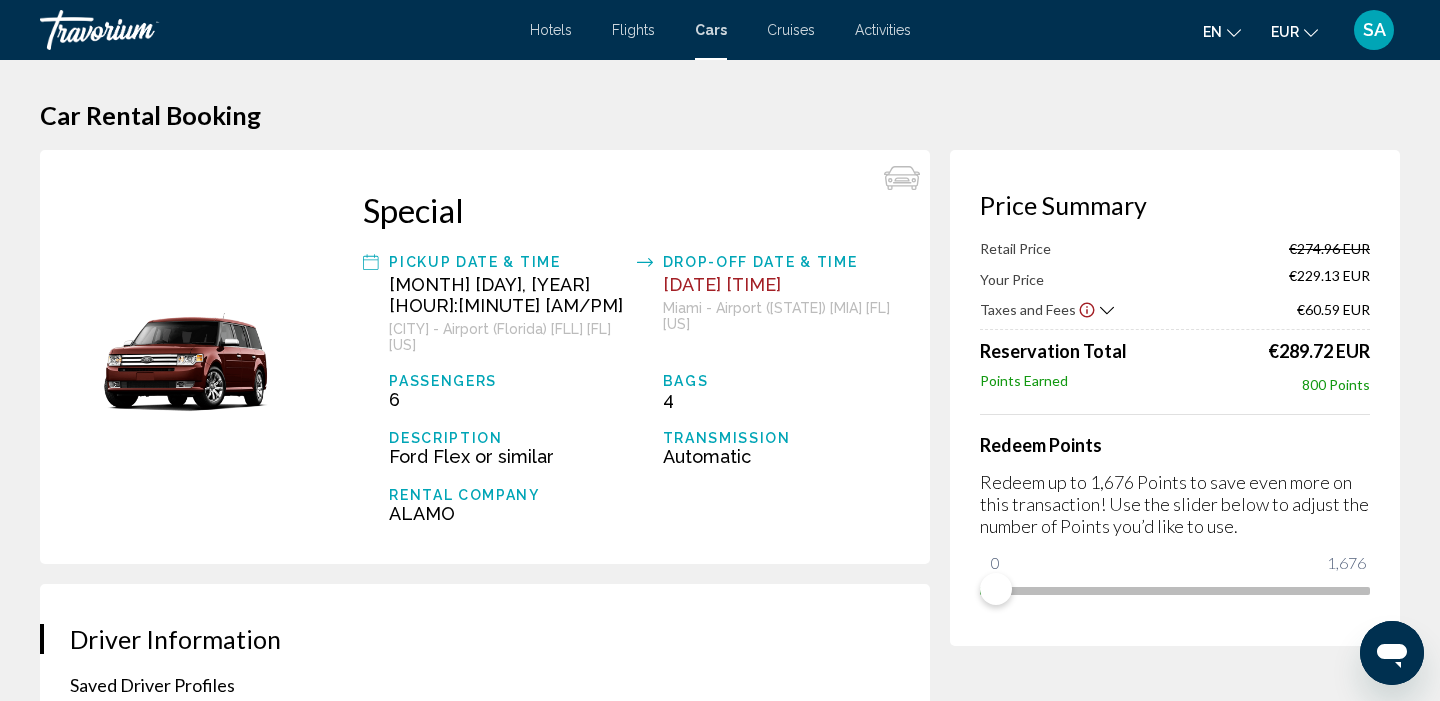 scroll, scrollTop: 0, scrollLeft: 0, axis: both 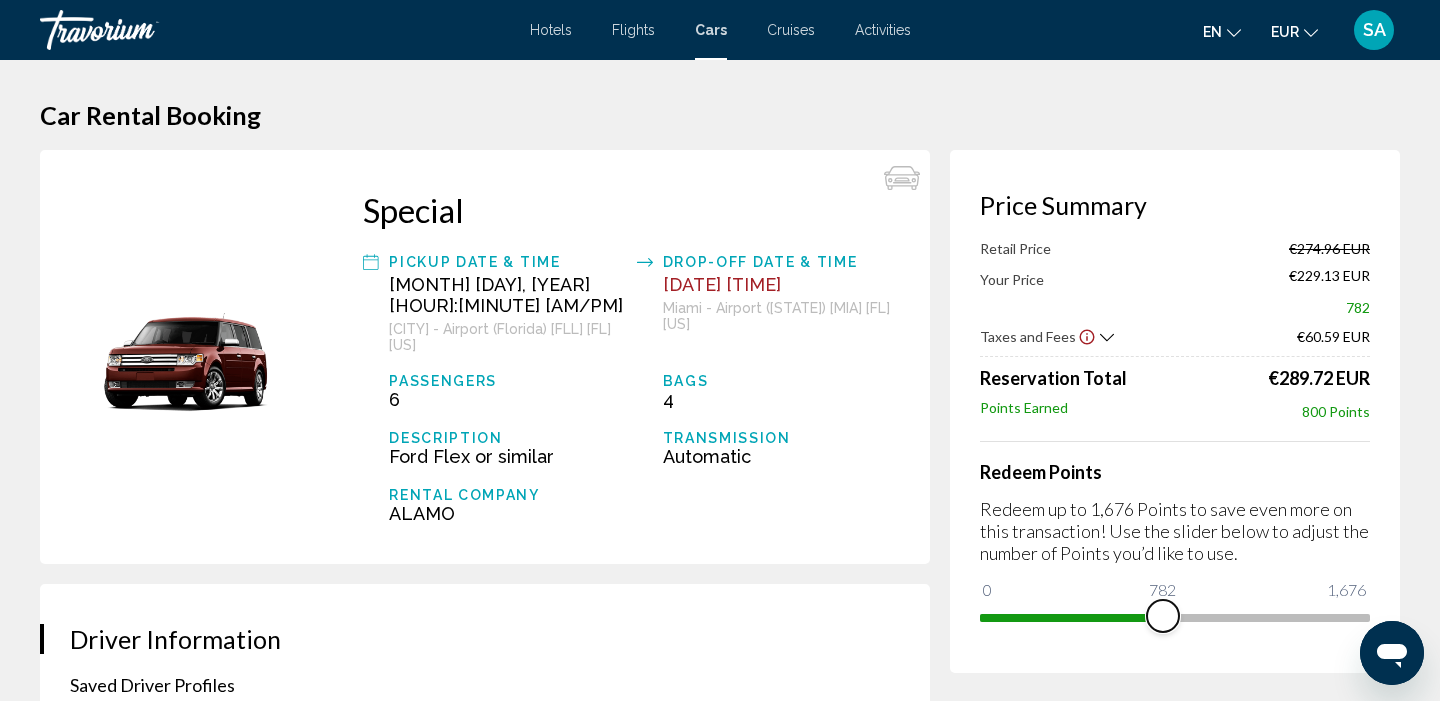 drag, startPoint x: 988, startPoint y: 590, endPoint x: 1164, endPoint y: 573, distance: 176.81912 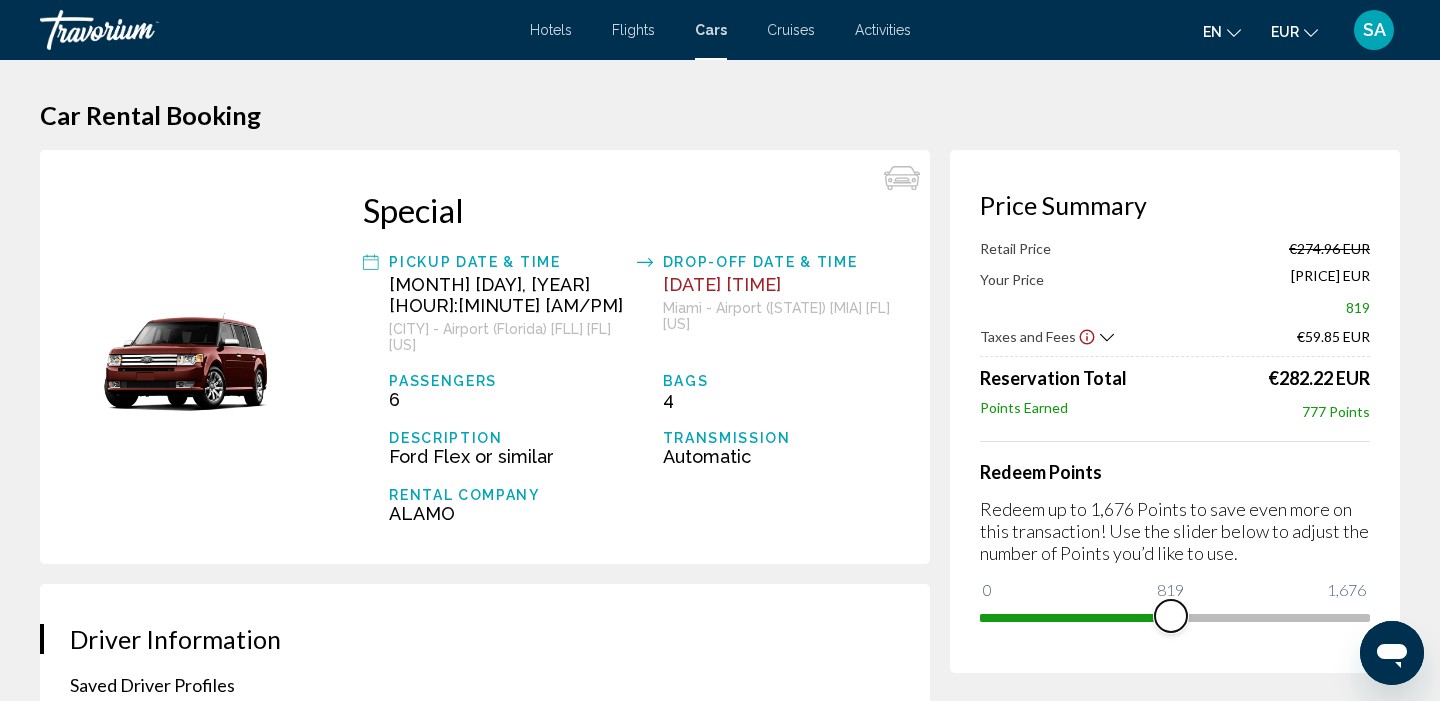 drag, startPoint x: 1159, startPoint y: 617, endPoint x: 1171, endPoint y: 612, distance: 13 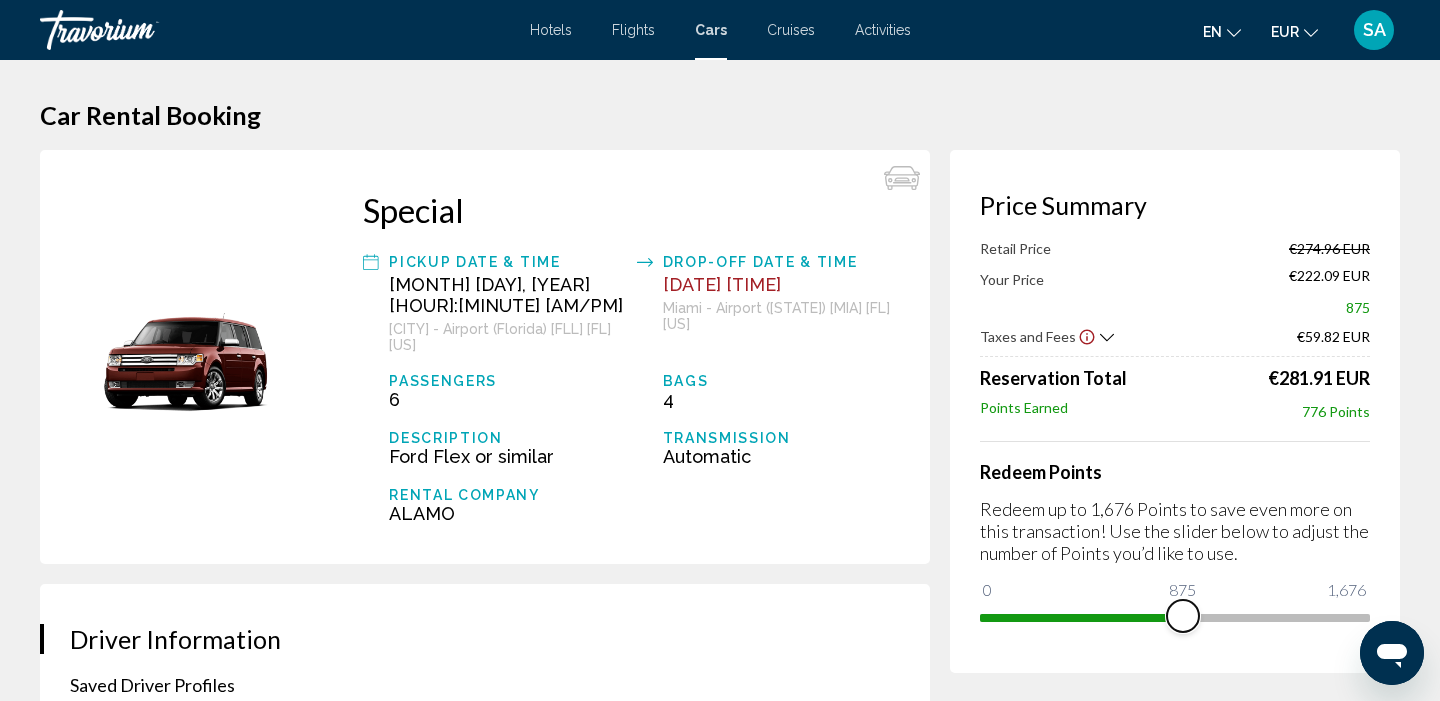 drag, startPoint x: 1172, startPoint y: 613, endPoint x: 1184, endPoint y: 611, distance: 12.165525 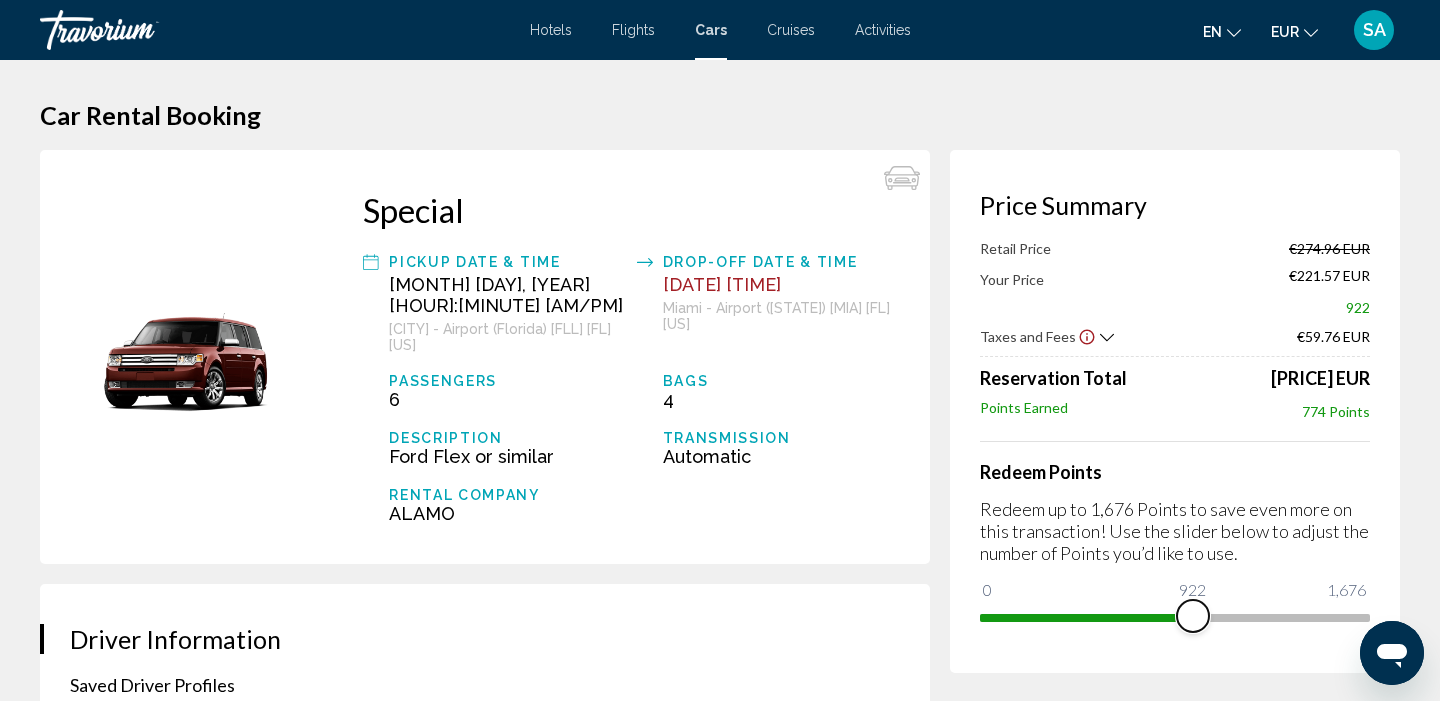 click at bounding box center (1193, 616) 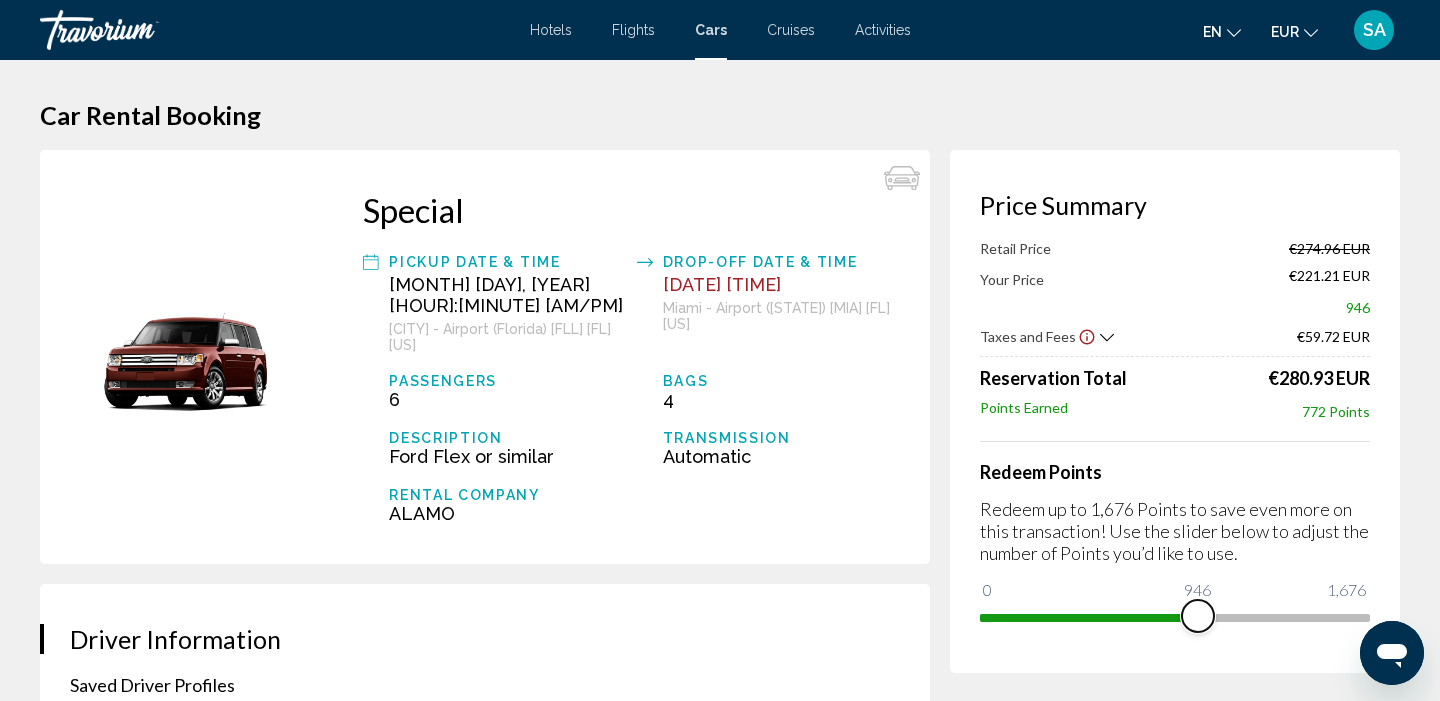 click at bounding box center (1198, 616) 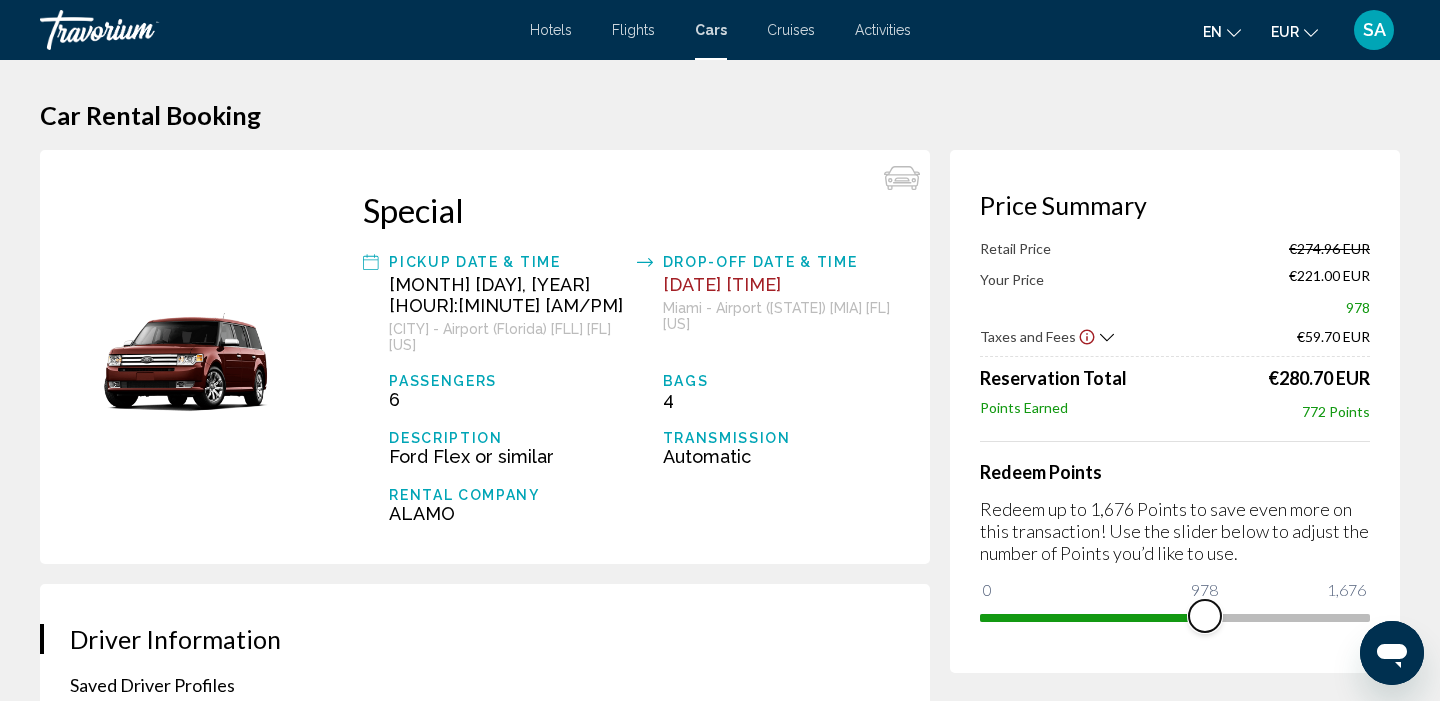 click at bounding box center (1205, 616) 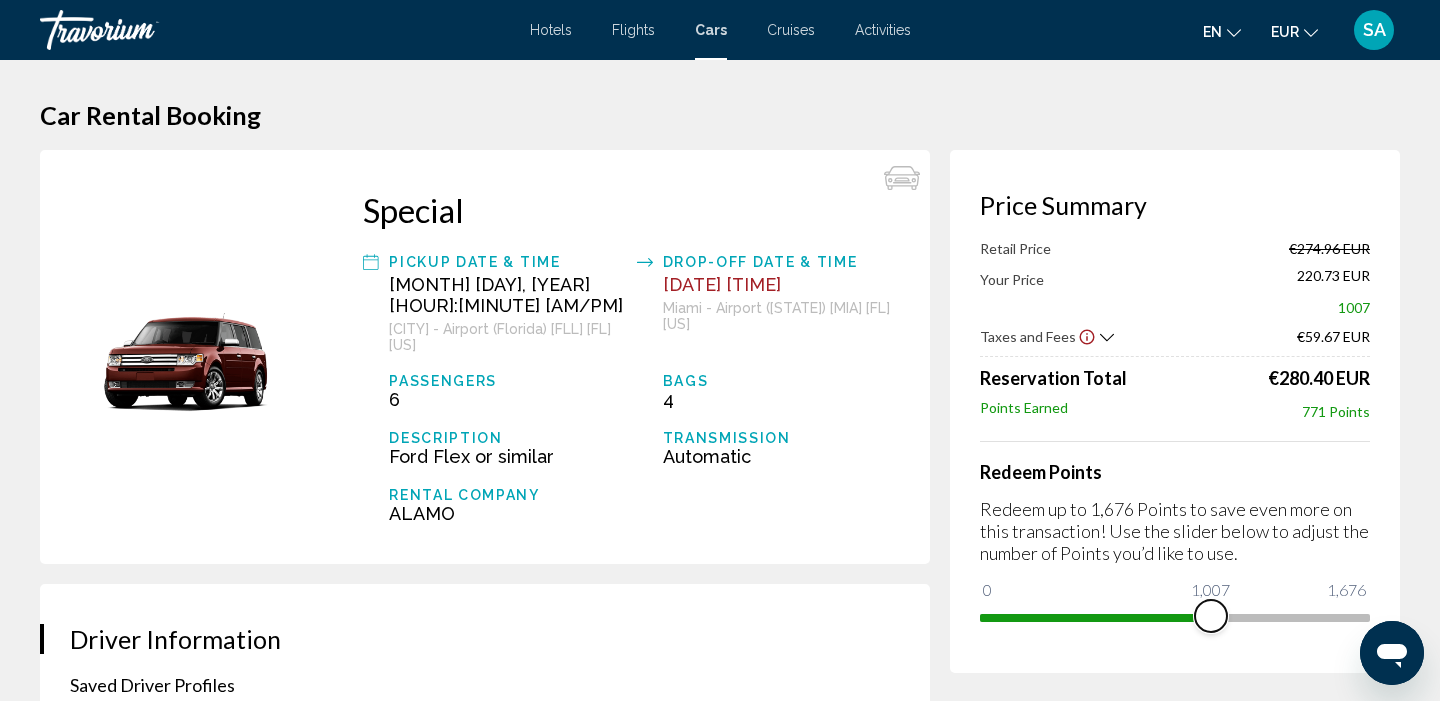 click at bounding box center [1211, 616] 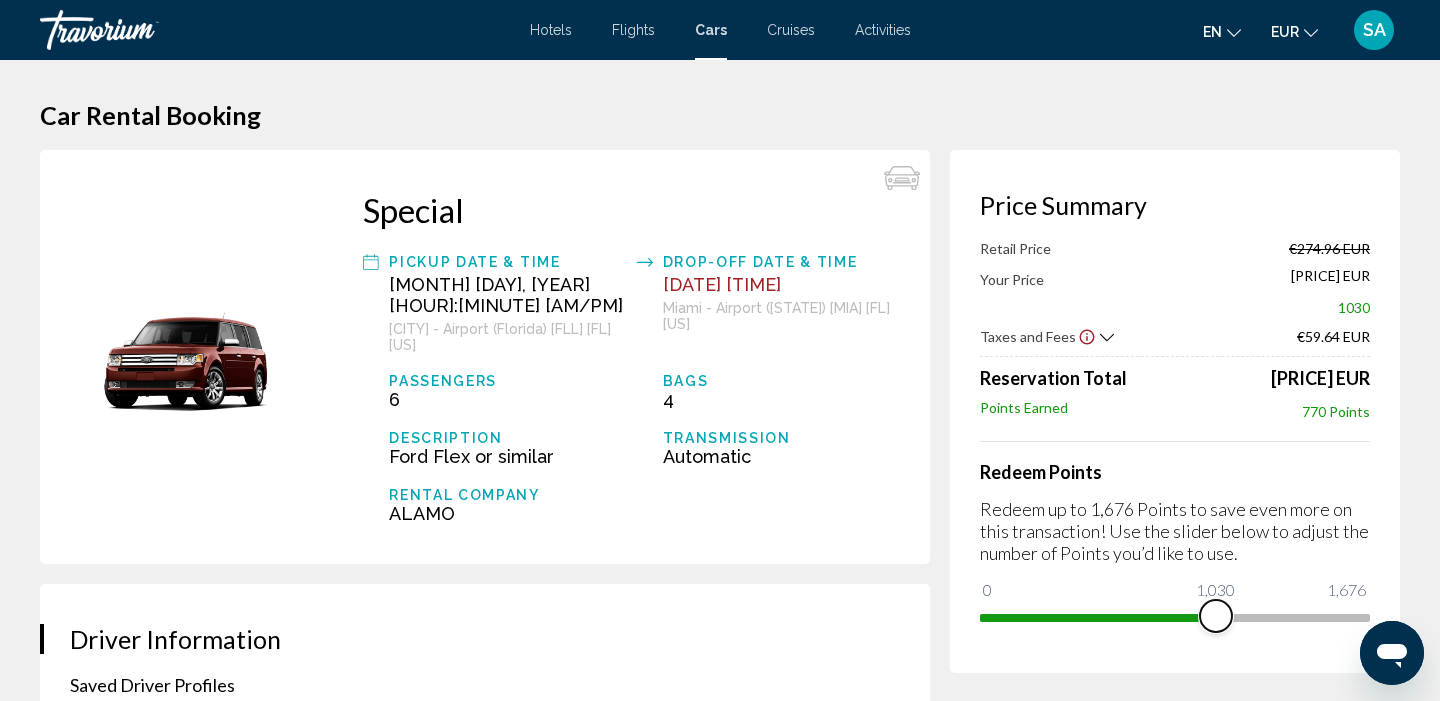 click at bounding box center [1216, 616] 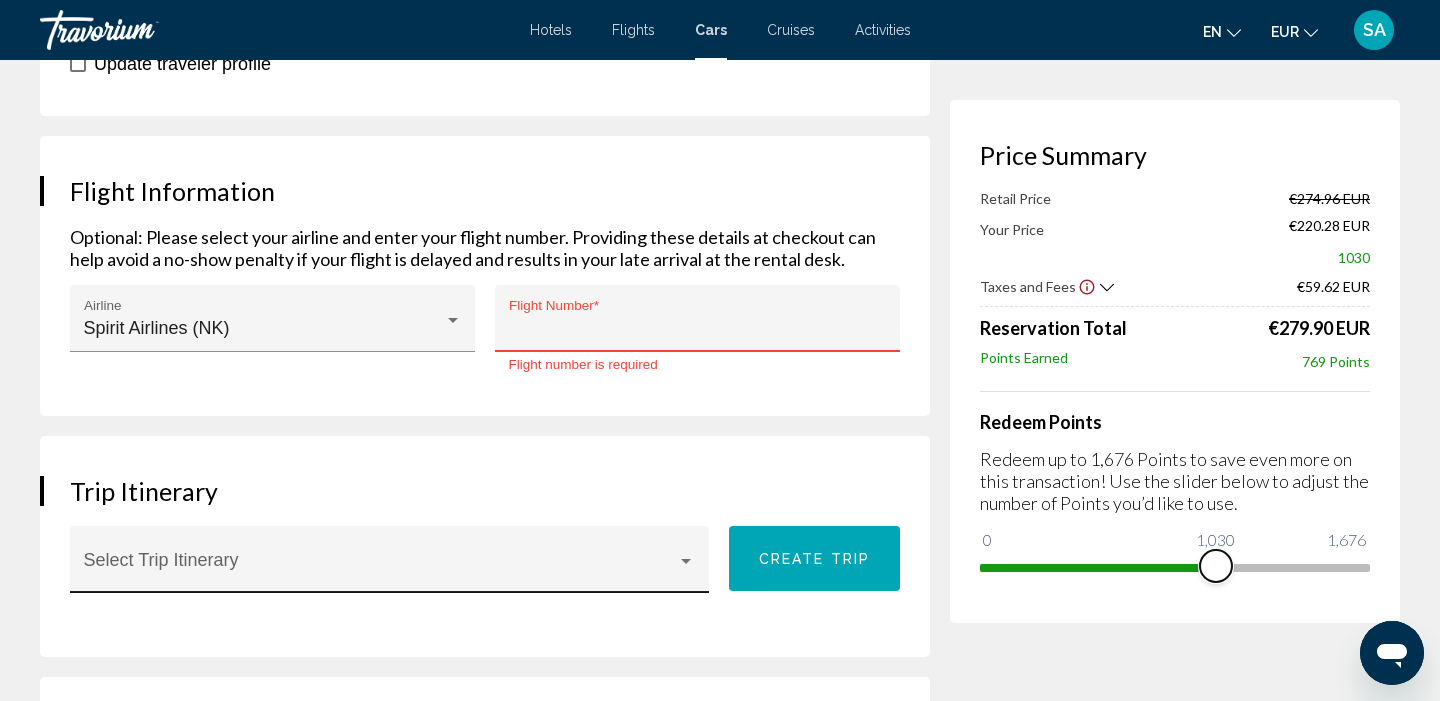 scroll, scrollTop: 1191, scrollLeft: 0, axis: vertical 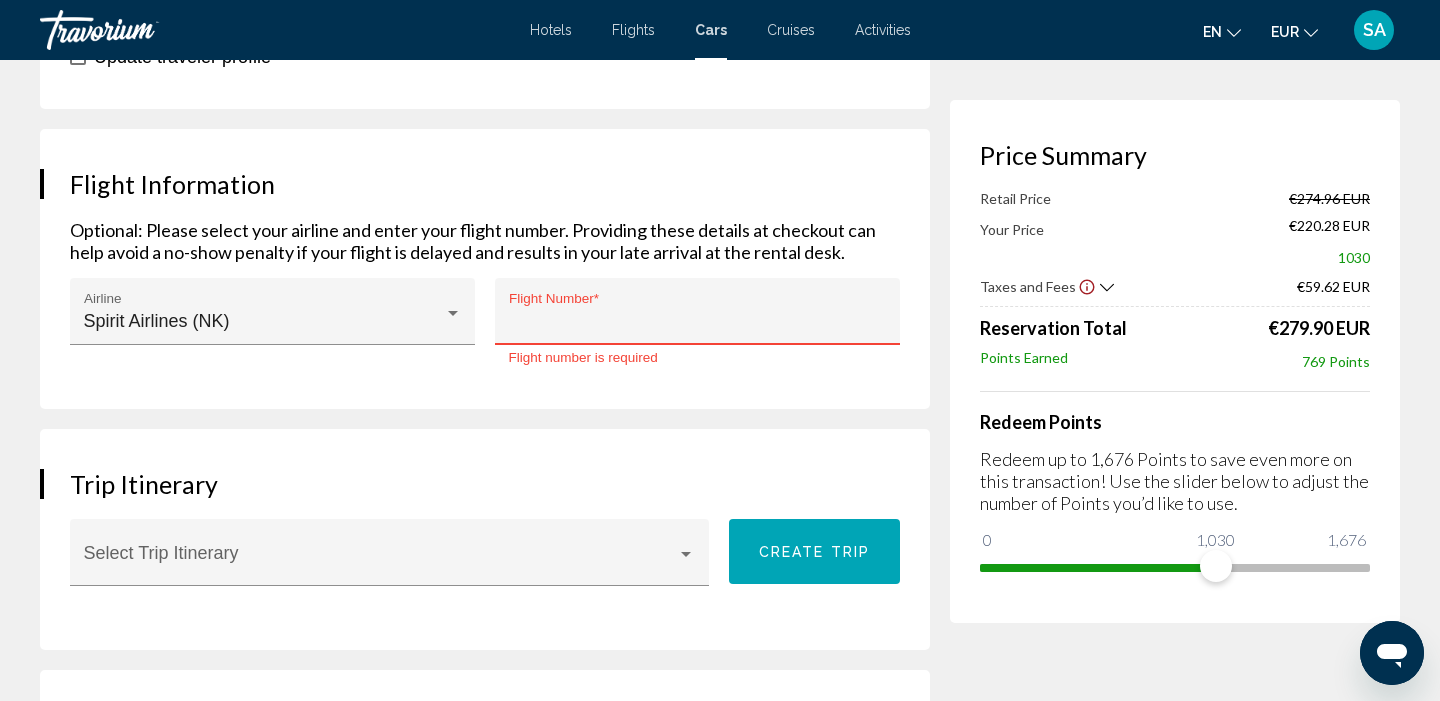 click on "Flight Number  *" at bounding box center [698, 321] 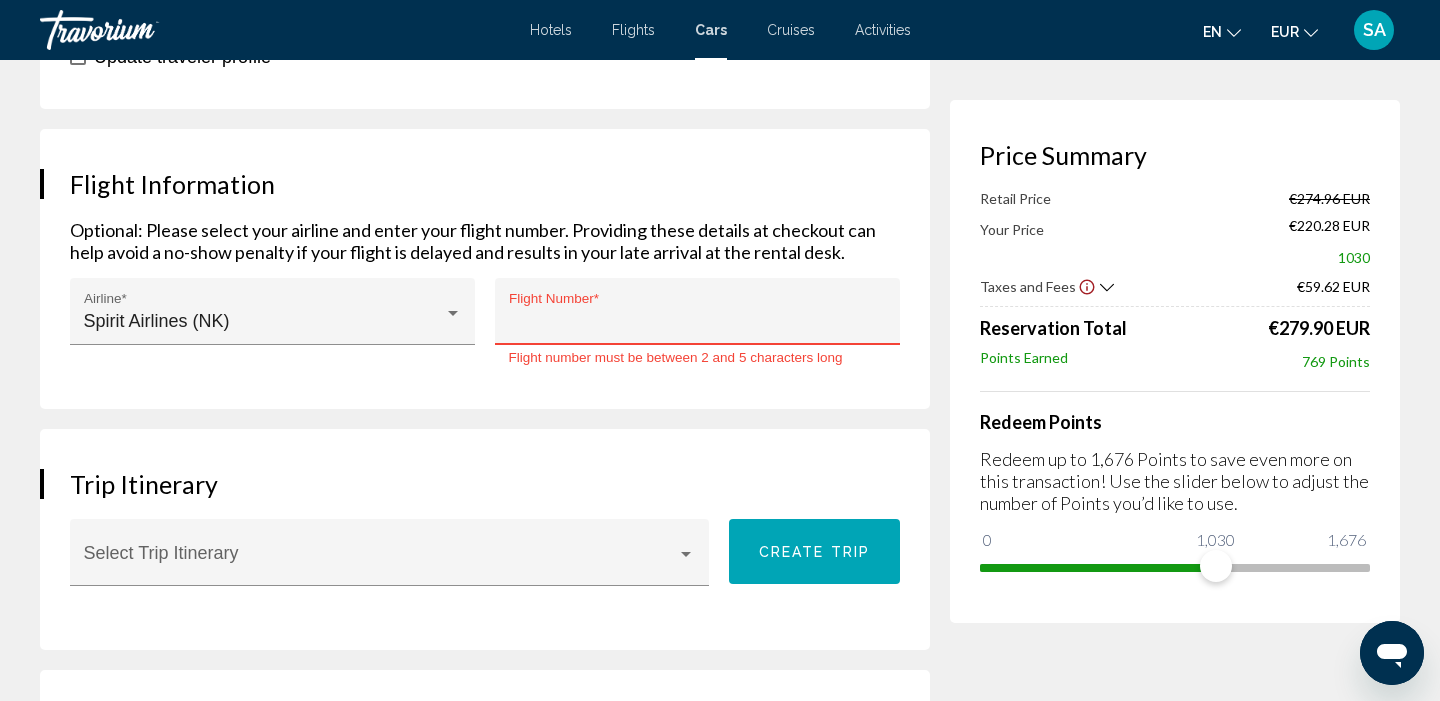 click on "**" at bounding box center (698, 321) 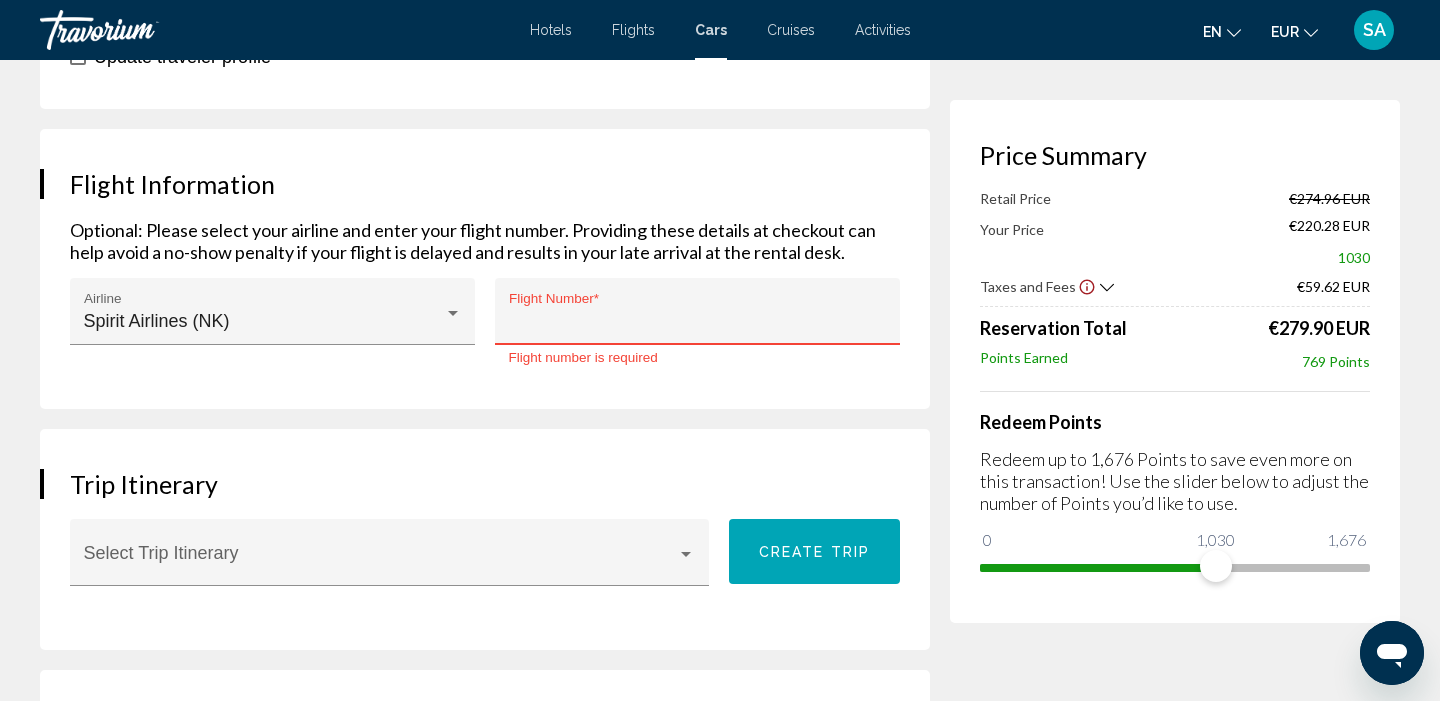 type on "*" 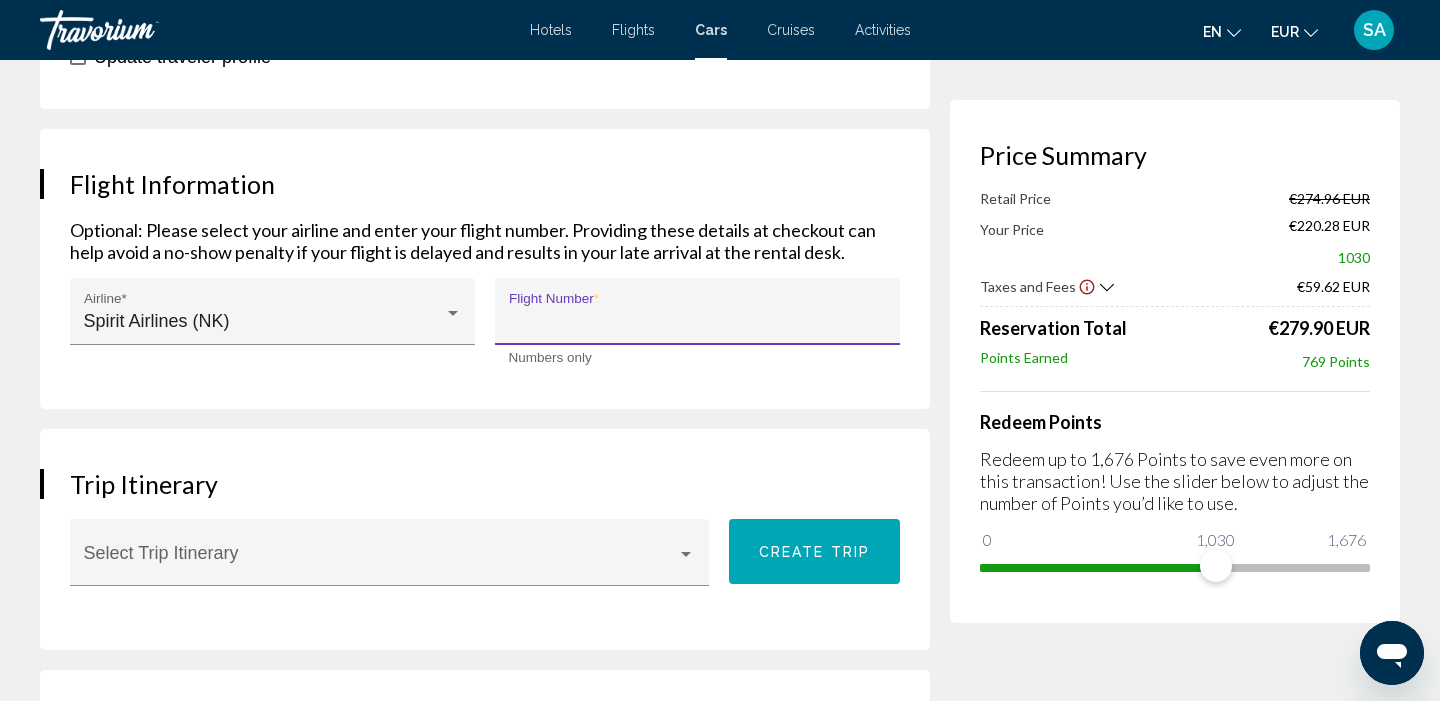 type on "***" 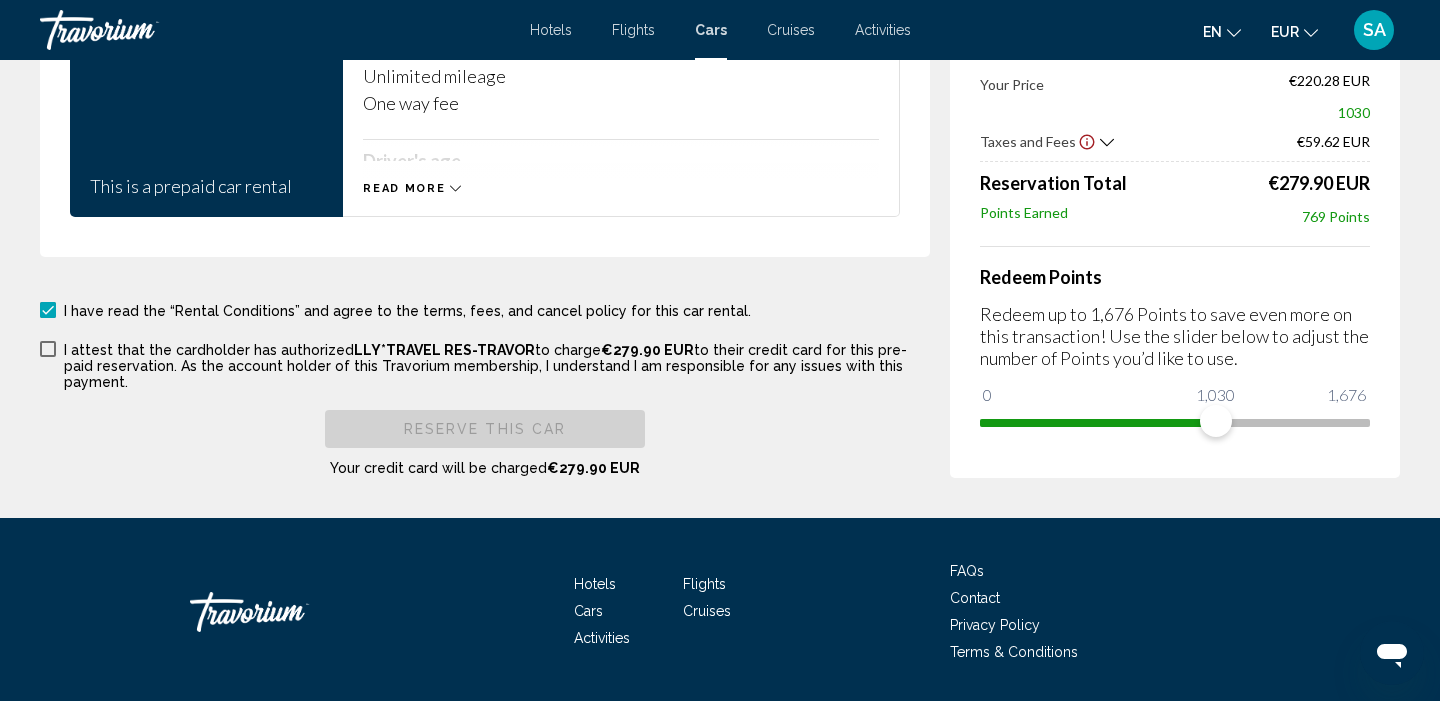 scroll, scrollTop: 3454, scrollLeft: 0, axis: vertical 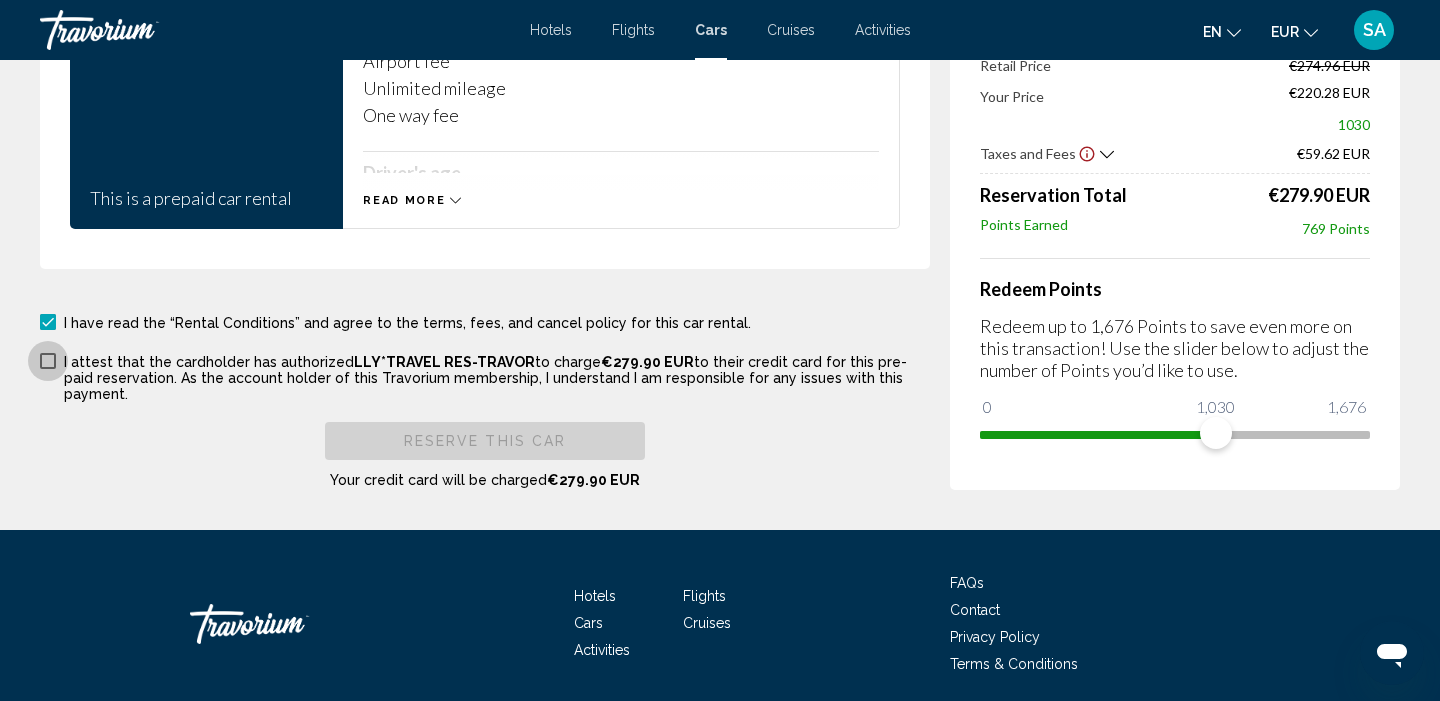 click at bounding box center (48, 361) 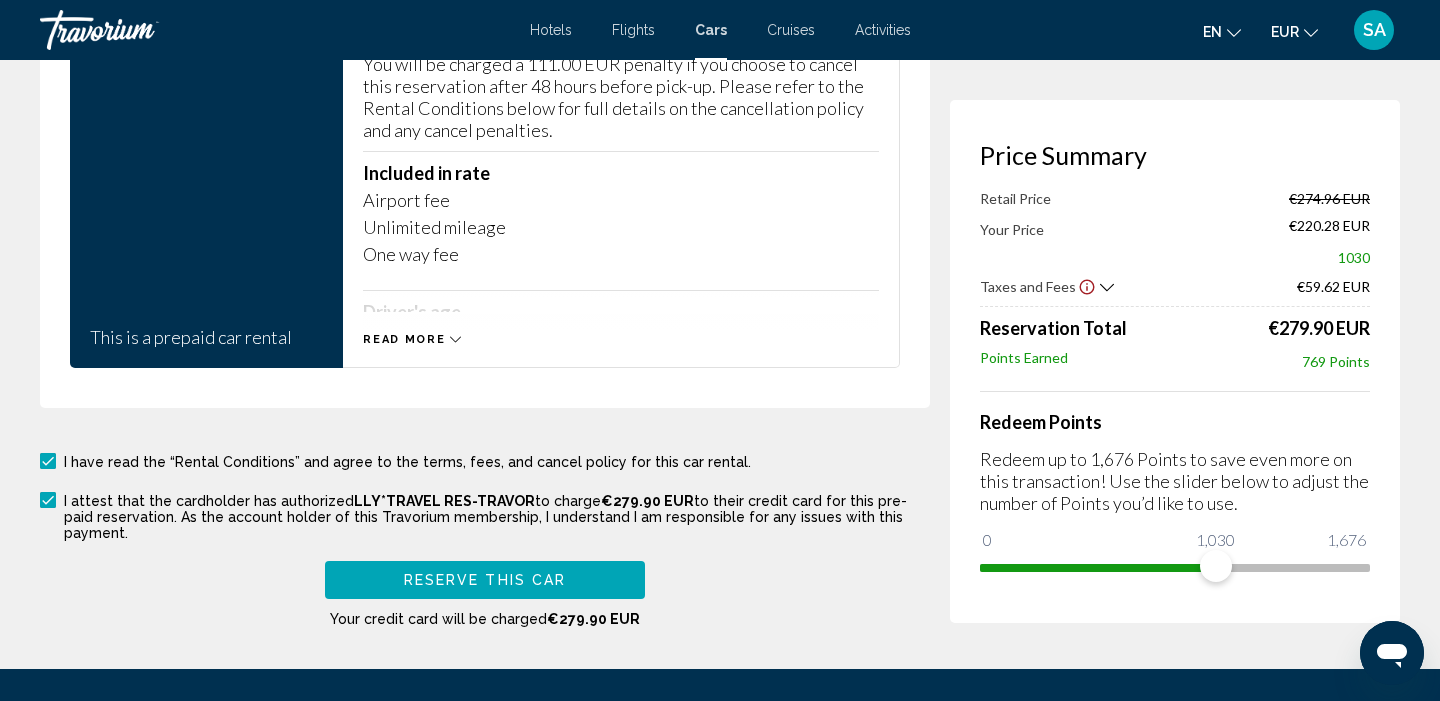 scroll, scrollTop: 3317, scrollLeft: 0, axis: vertical 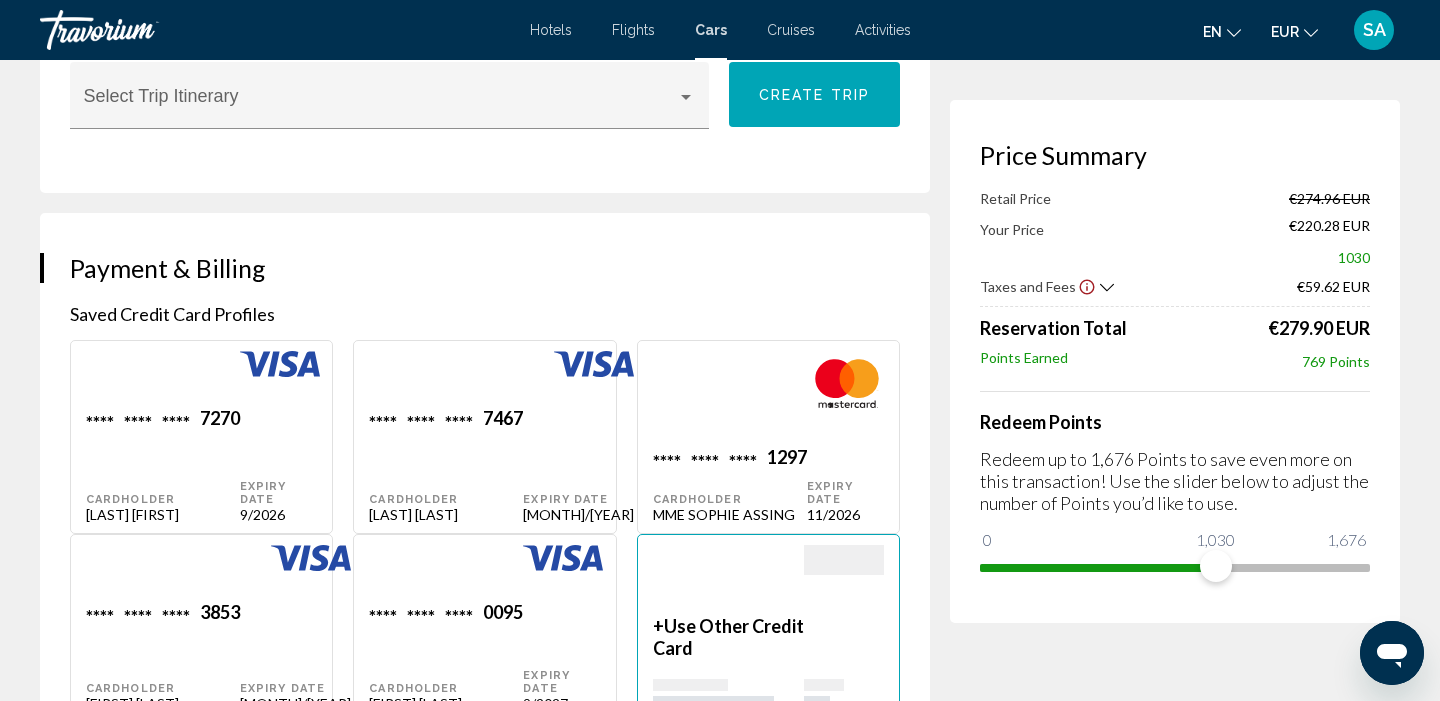 click at bounding box center (280, 364) 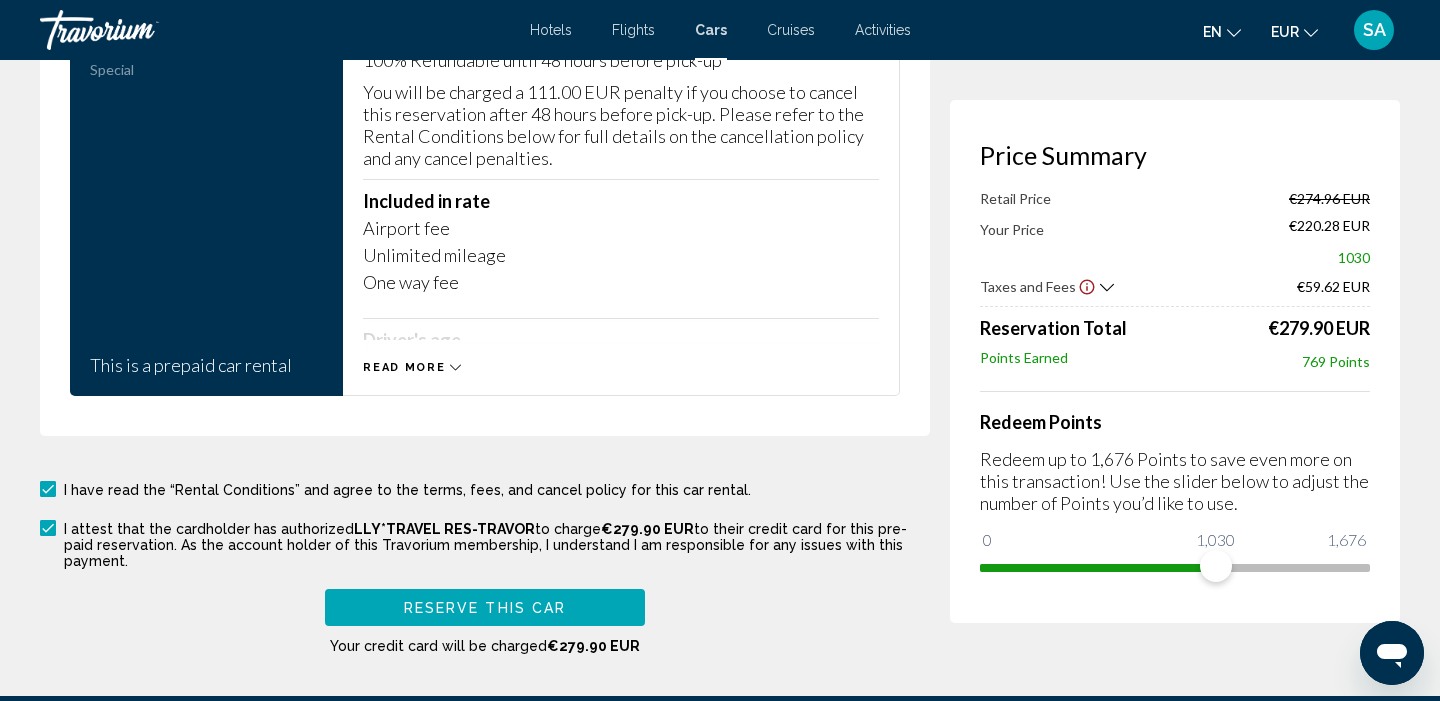 scroll, scrollTop: 3277, scrollLeft: 0, axis: vertical 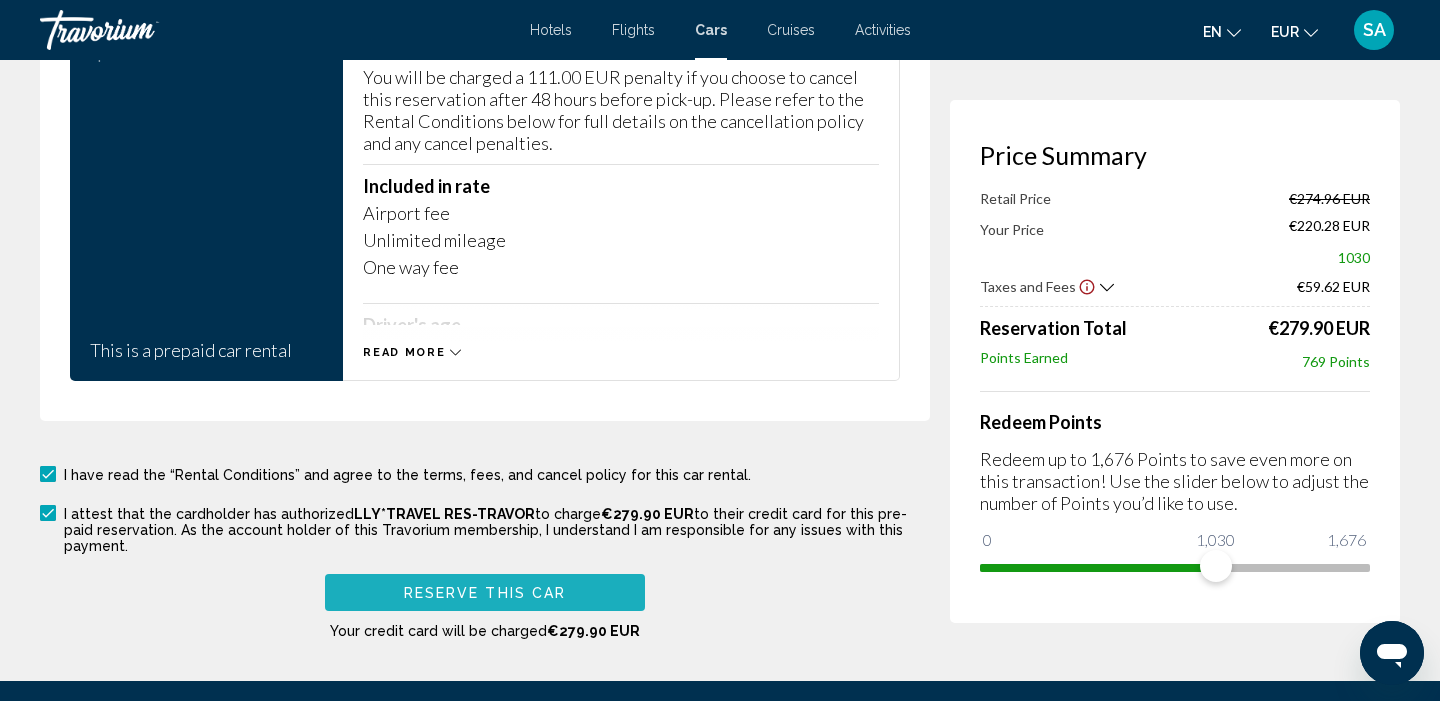 click on "Reserve this car" at bounding box center (485, 593) 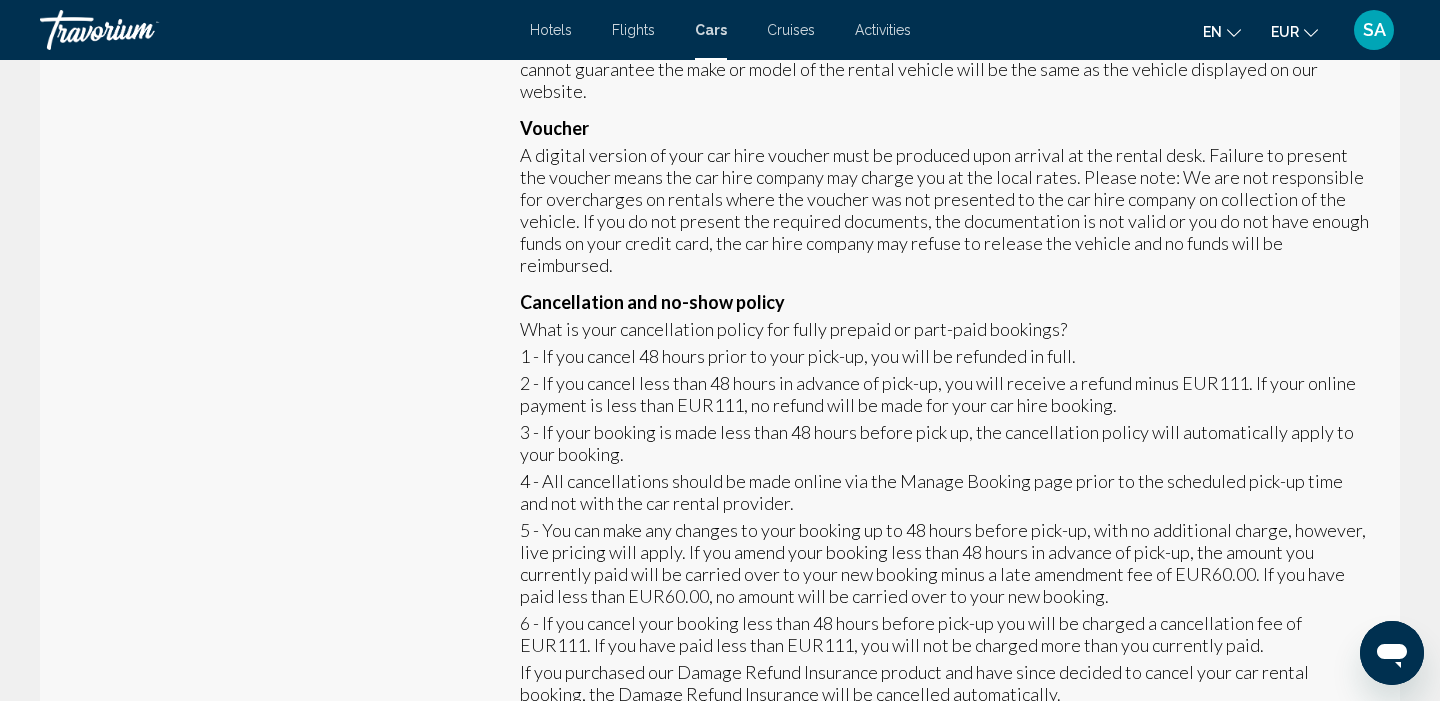 scroll, scrollTop: 0, scrollLeft: 0, axis: both 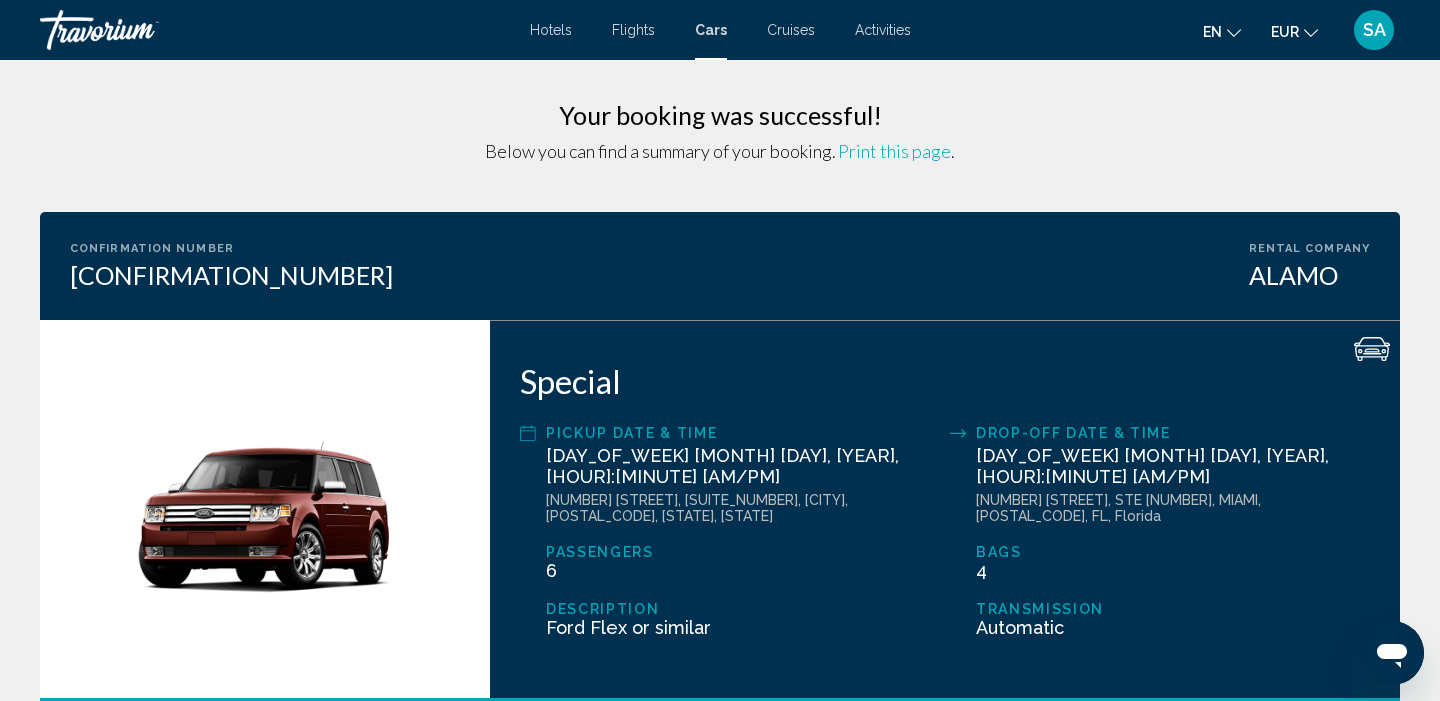 click on "Print this page" at bounding box center [894, 151] 